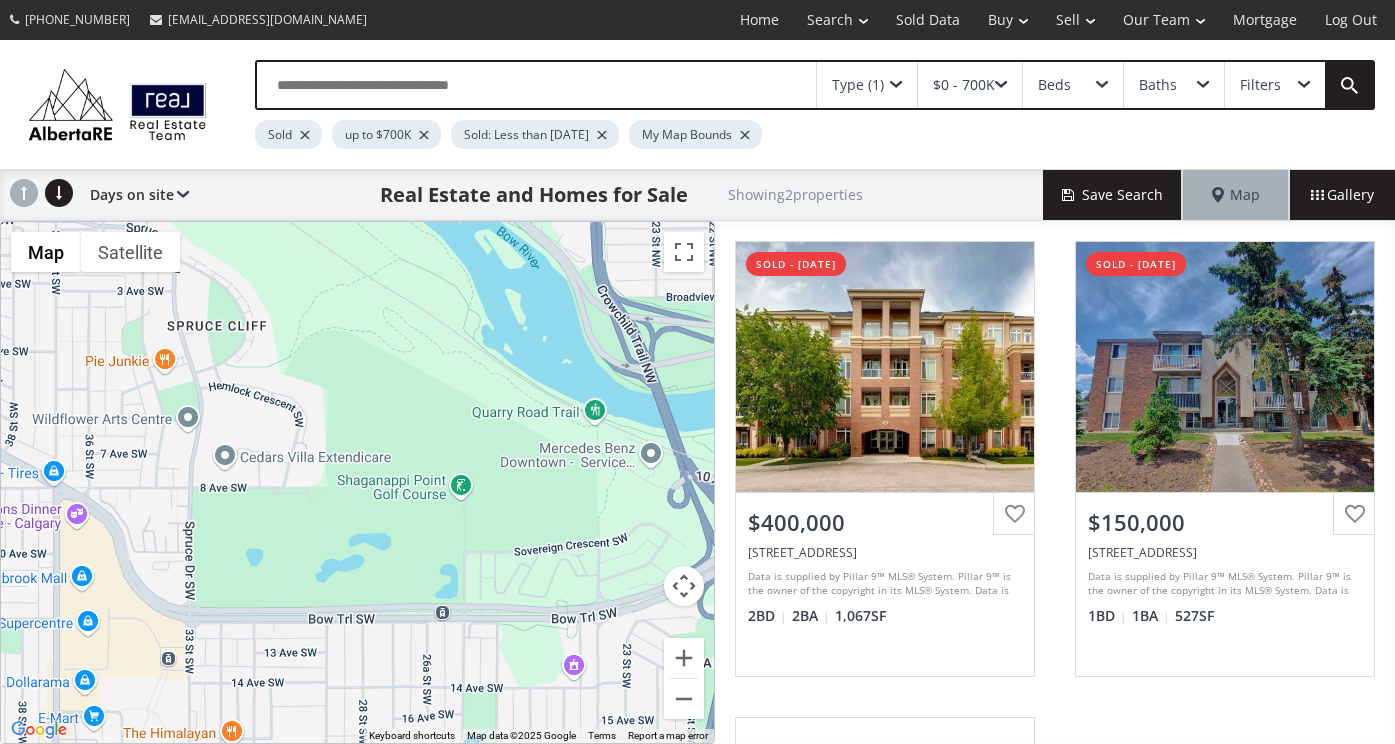 scroll, scrollTop: 0, scrollLeft: 0, axis: both 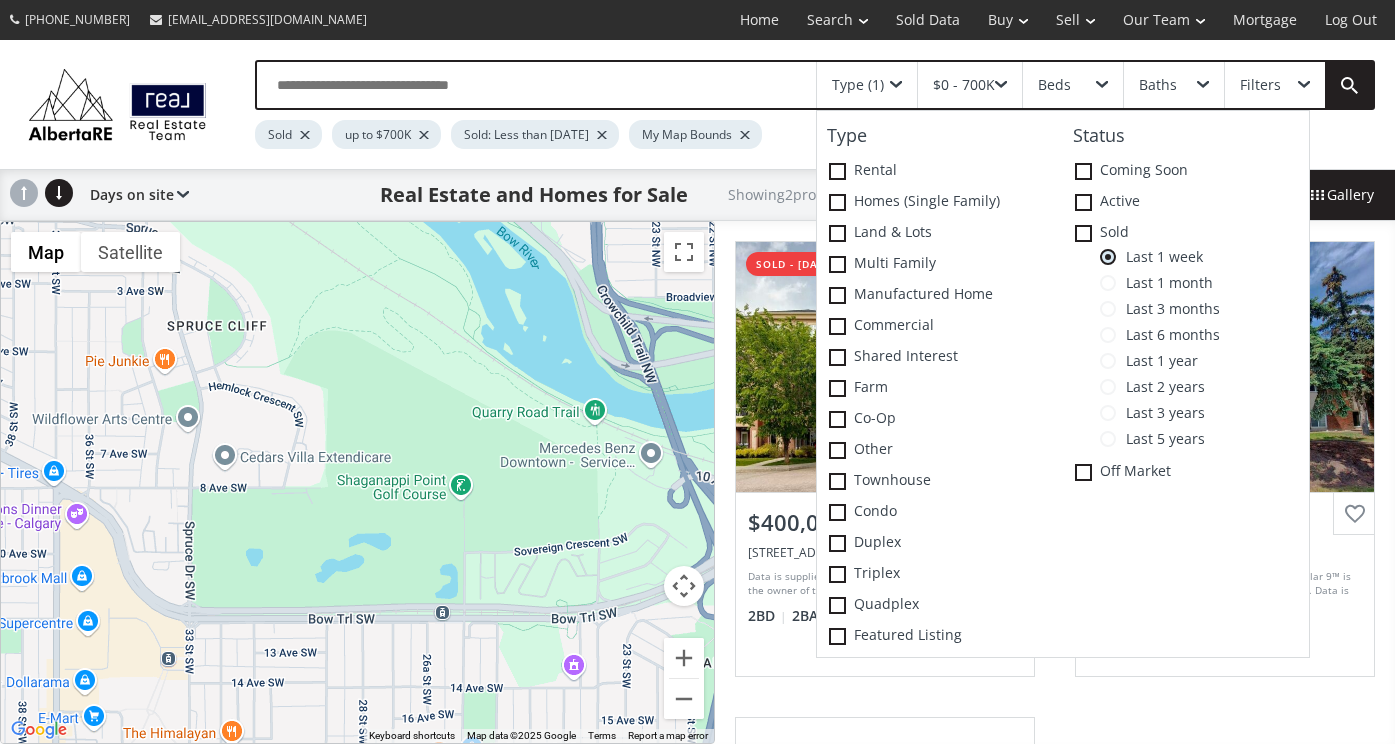 click on "Type   (1) Type Rental Homes (Single Family) Land & Lots Multi family Manufactured Home Commercial Shared Interest Farm Co-op Other Townhouse Condo Duplex Triplex Quadplex Featured Listing Status Coming Soon Active Sold Last 1 week Last 1 month Last 3 months Last 6 months Last 1 year Last 2 years Last 3 years Last 5 years Off Market $0 - 700K Beds Baths Filters Sold up to $700K Sold: Less than 1 week ago My Map Bounds" at bounding box center [697, 104] 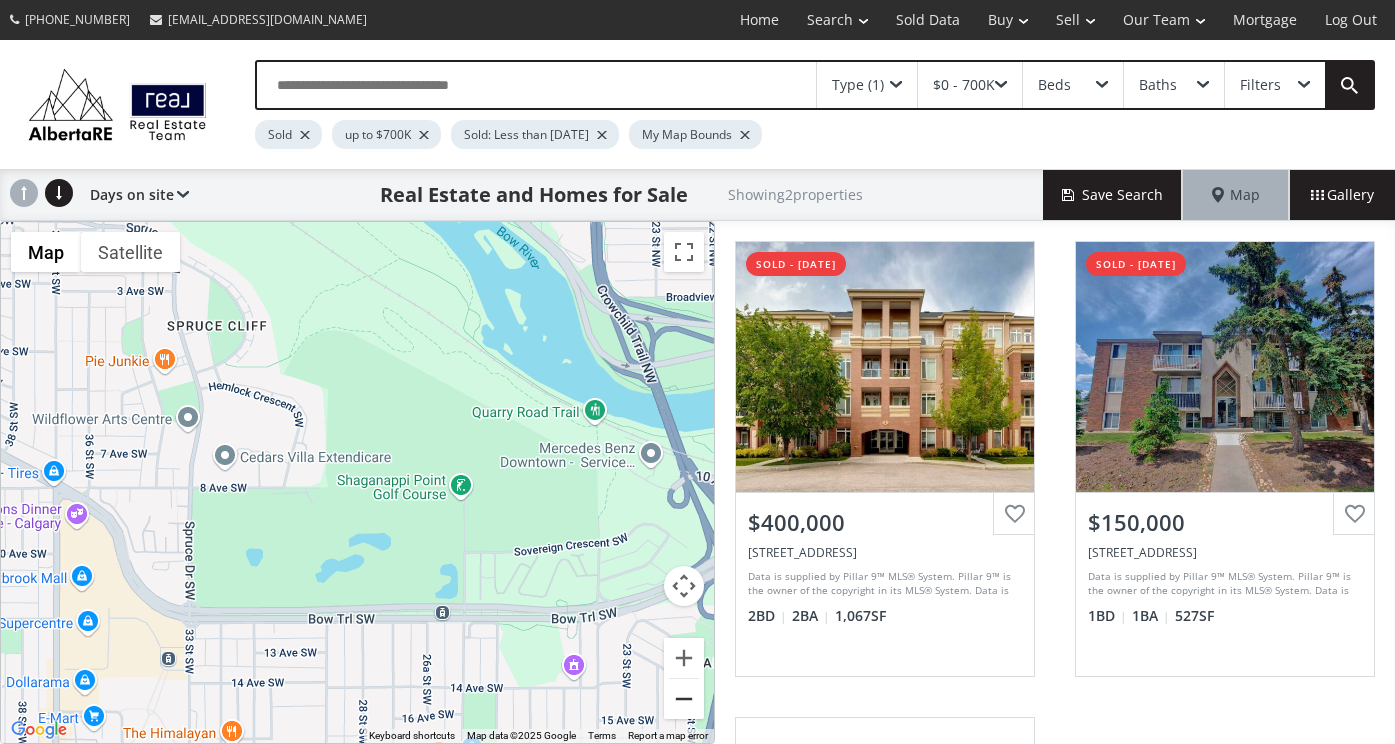 click at bounding box center (684, 699) 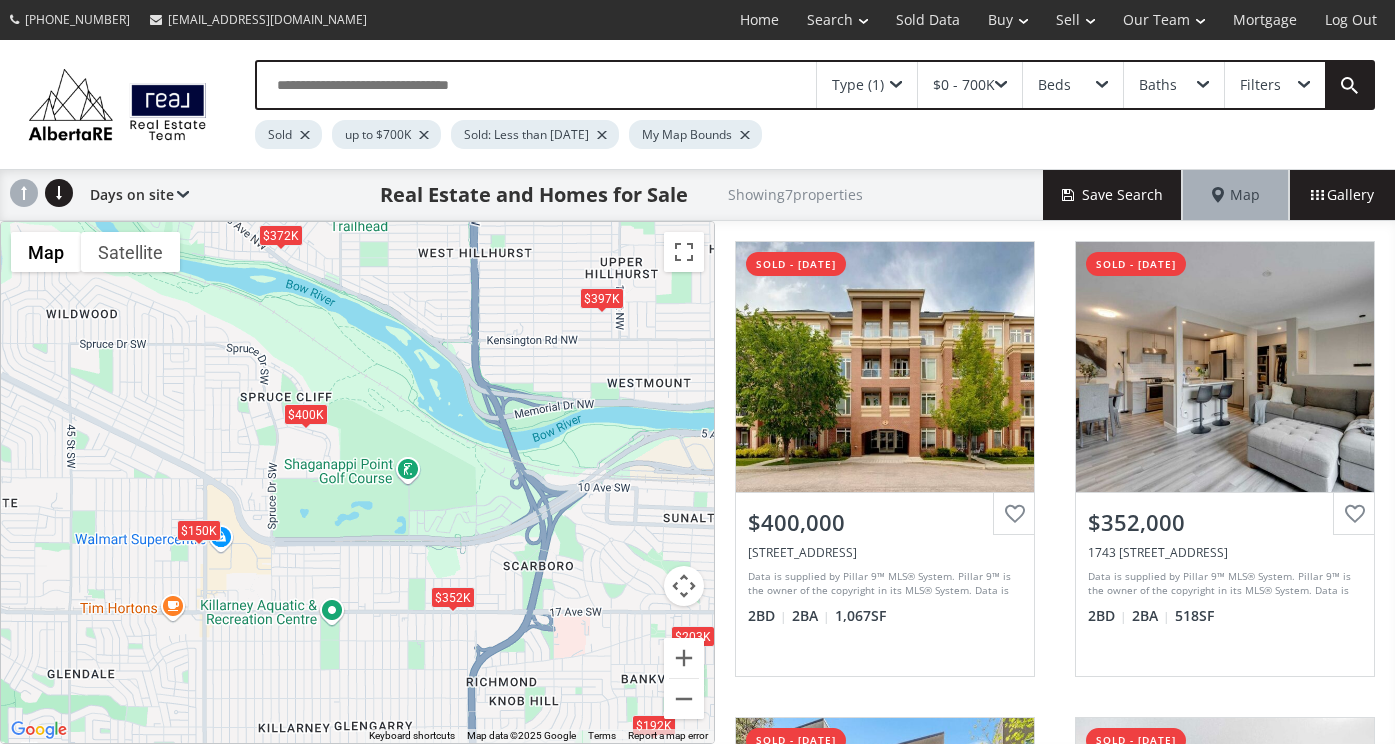 click on "To navigate, press the arrow keys. $400K $352K $372K $203K $150K $397K $192K" at bounding box center (357, 482) 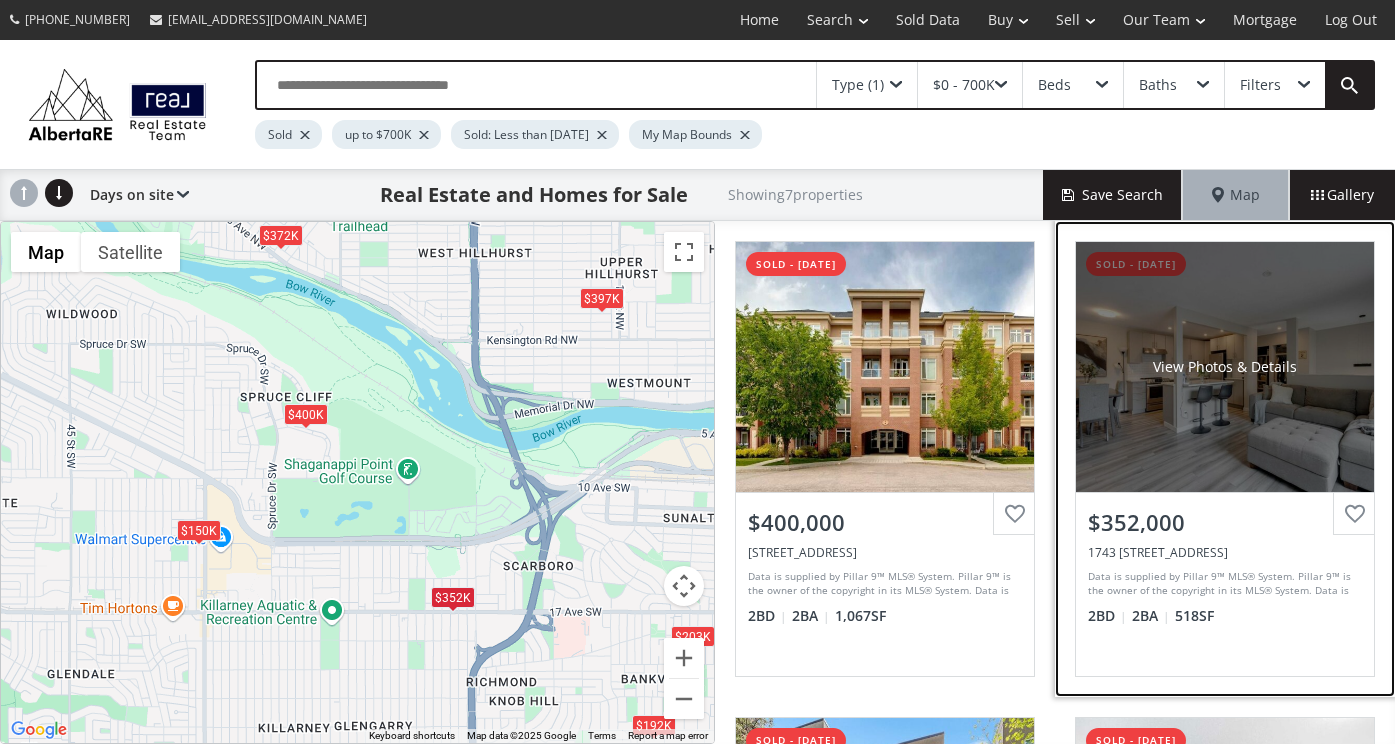 click on "1743 24A Street SW #3, Calgary, AB T3C1J5" at bounding box center (1225, 552) 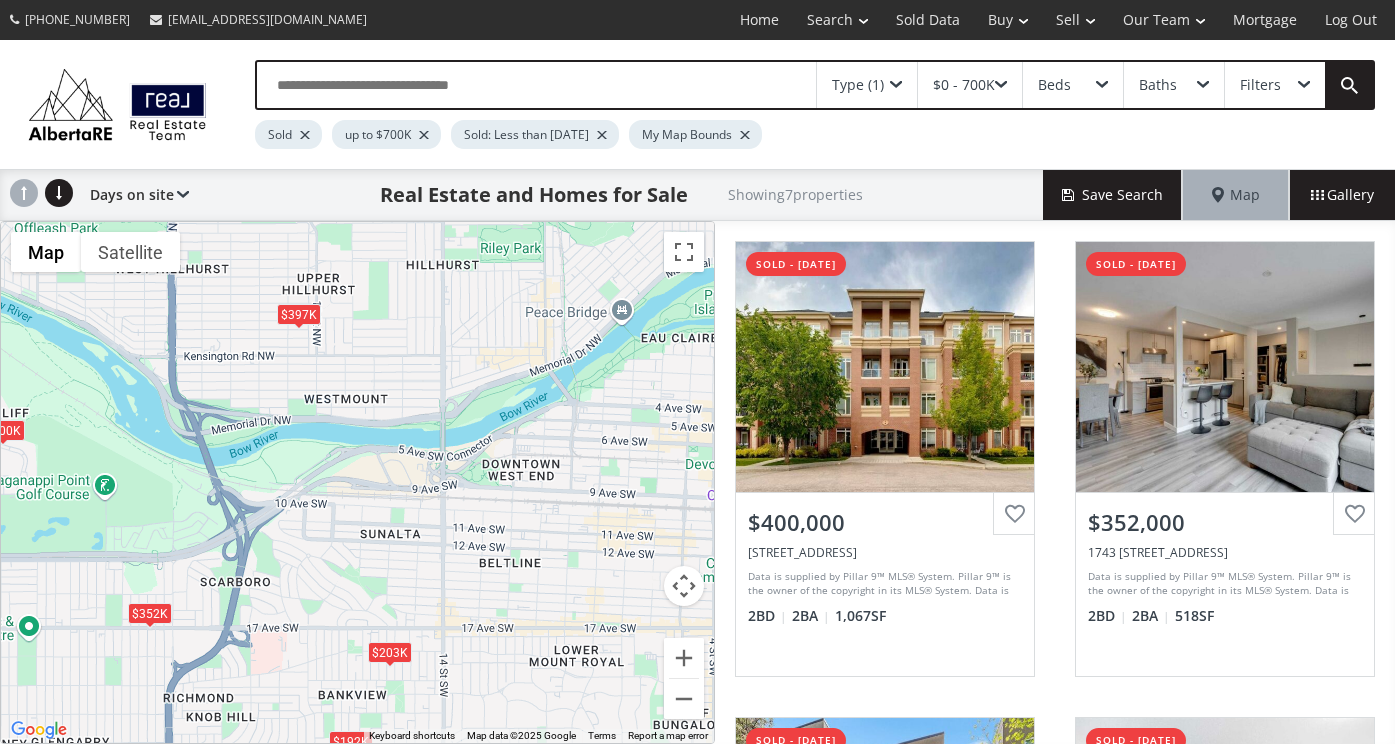 drag, startPoint x: 555, startPoint y: 616, endPoint x: 244, endPoint y: 629, distance: 311.27158 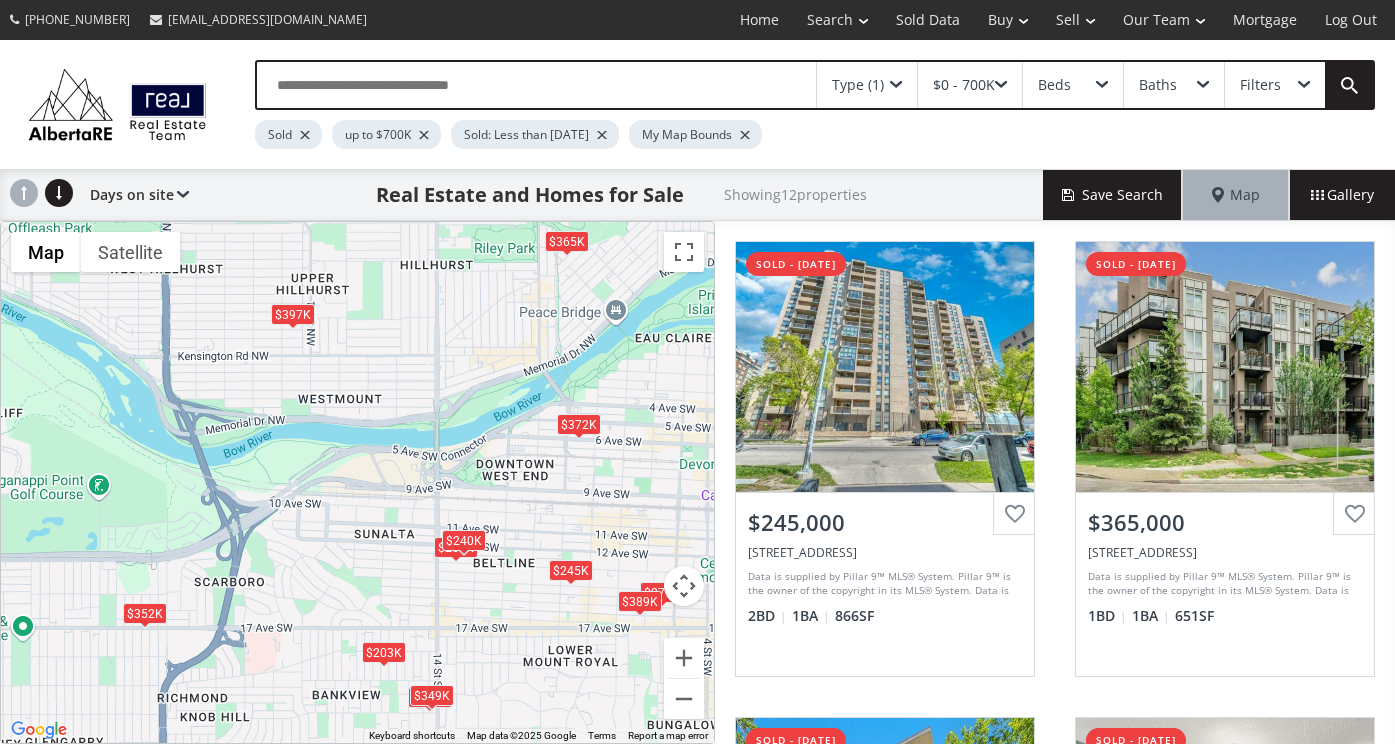 click on "$397K" at bounding box center (293, 314) 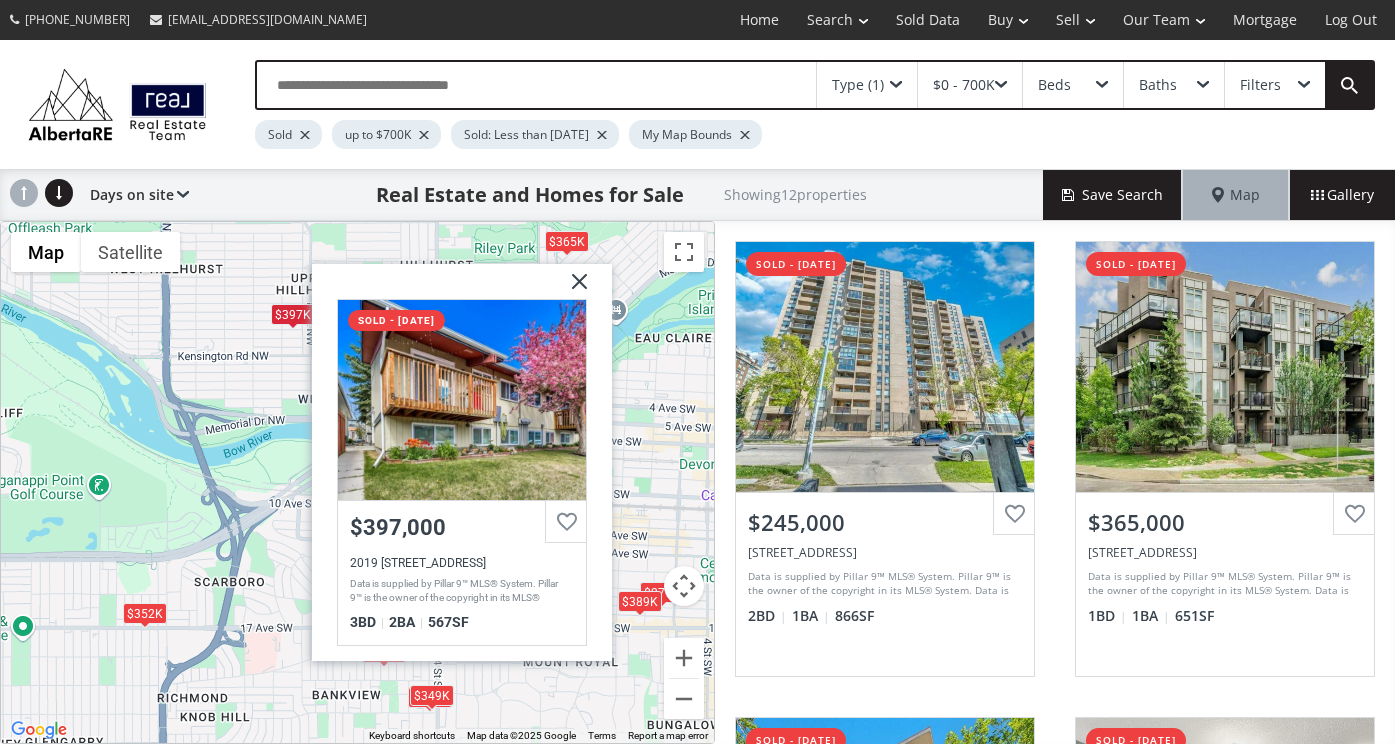 click on "To navigate, press the arrow keys. $245K $365K $279K $264K $352K $360K $203K $240K $349K $372K $397K $389K 2 Avenue NW Calgary AB T2N 0G6 sold - 06/30/2025 $397,000 2019 2 Avenue NW #8, Calgary, AB T2N 0G6 Data is supplied by Pillar 9™ MLS® System. Pillar 9™ is the owner of the copyright in its MLS® System. Data is deemed reliable but is not guaranteed accurate by Pillar 9™. The trademarks MLS®, Multiple Listing Service® and the associated logos are owned by The Canadian Real Estate Association (CREA) and identify the quality of services provided by real estate professionals who are members of CREA. Used under license.
Last updated: 2025-07-01 04:41:26  3  BD 2  BA 567  SF" at bounding box center [357, 482] 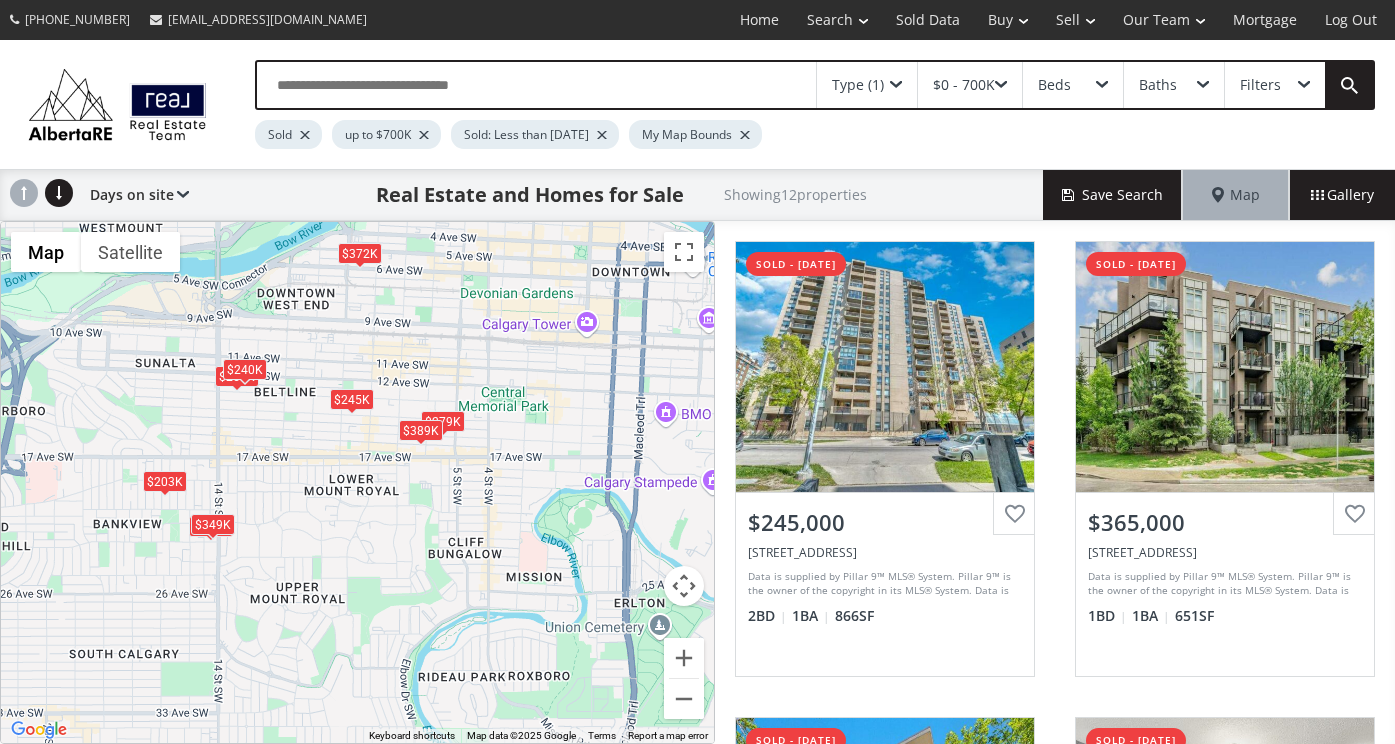 drag, startPoint x: 512, startPoint y: 646, endPoint x: 290, endPoint y: 472, distance: 282.0638 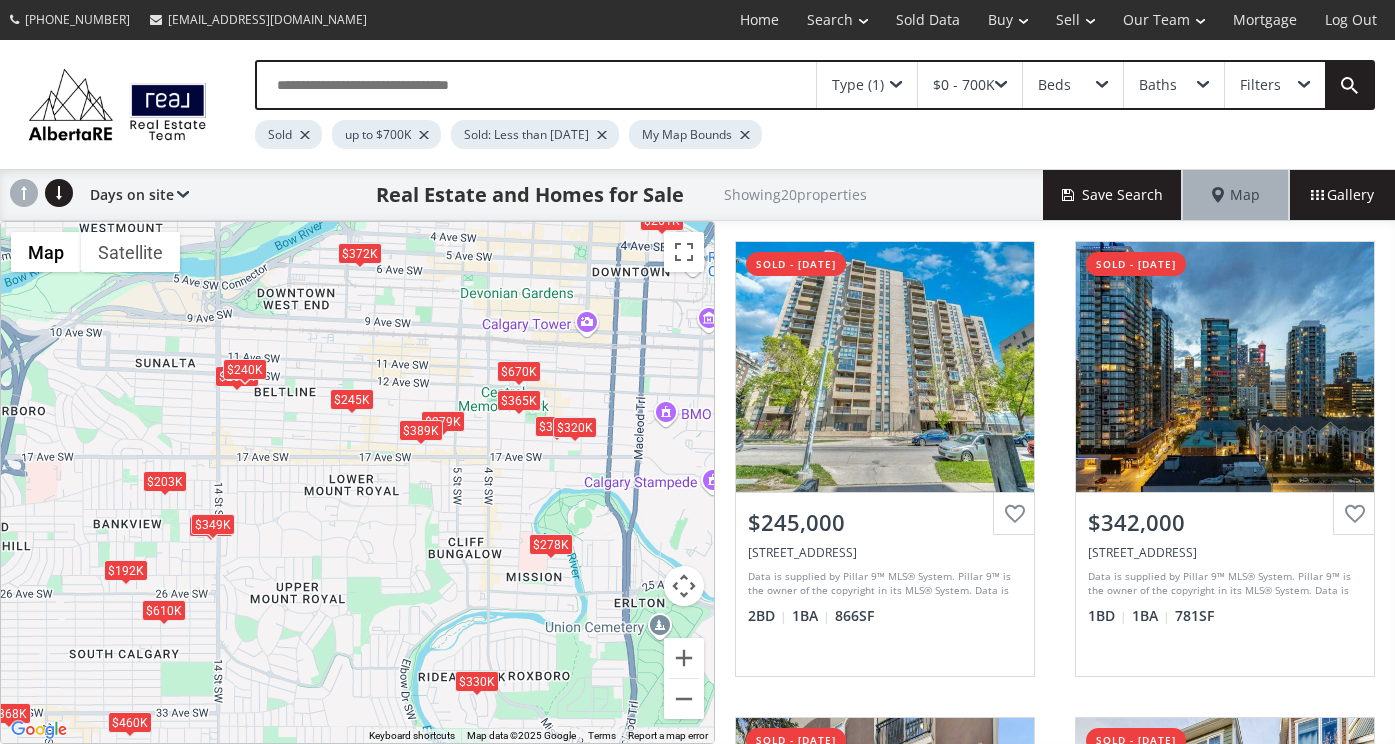 click on "$278K" at bounding box center [551, 543] 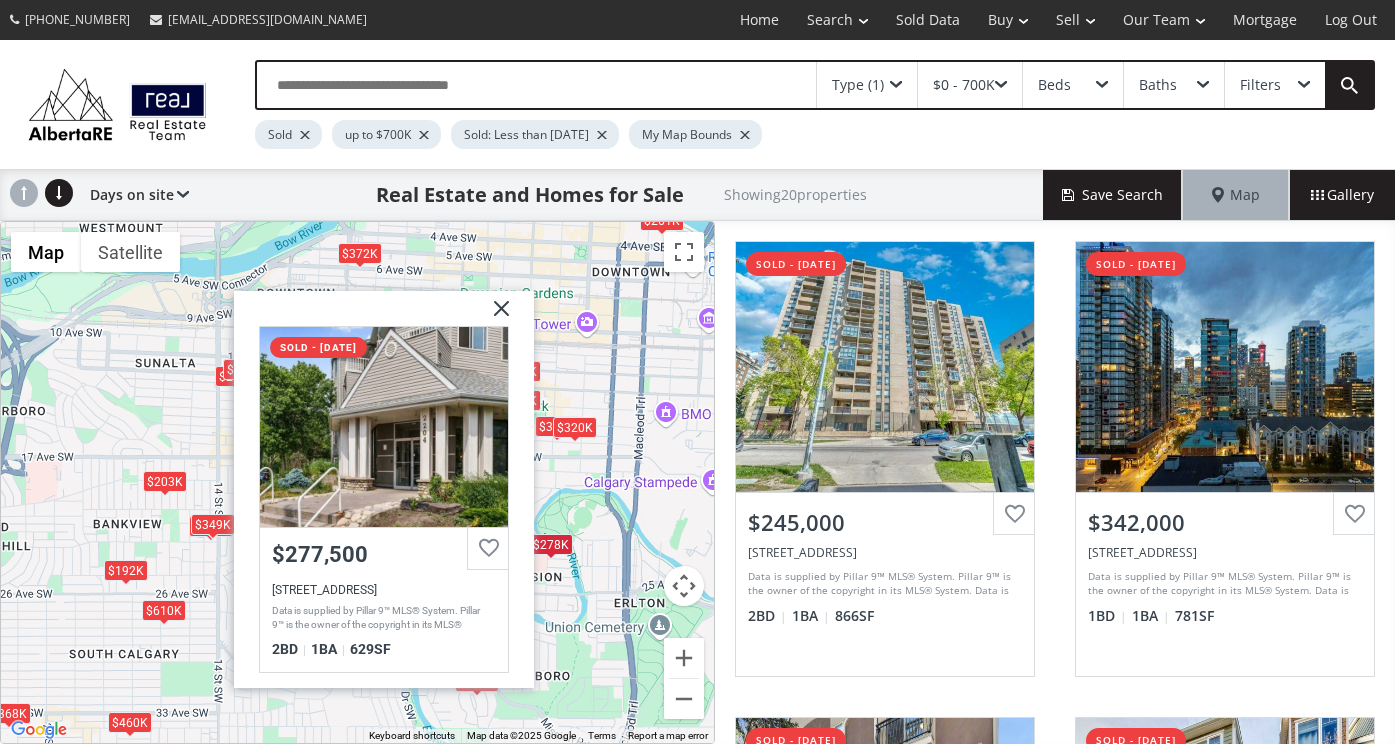 click at bounding box center [494, 315] 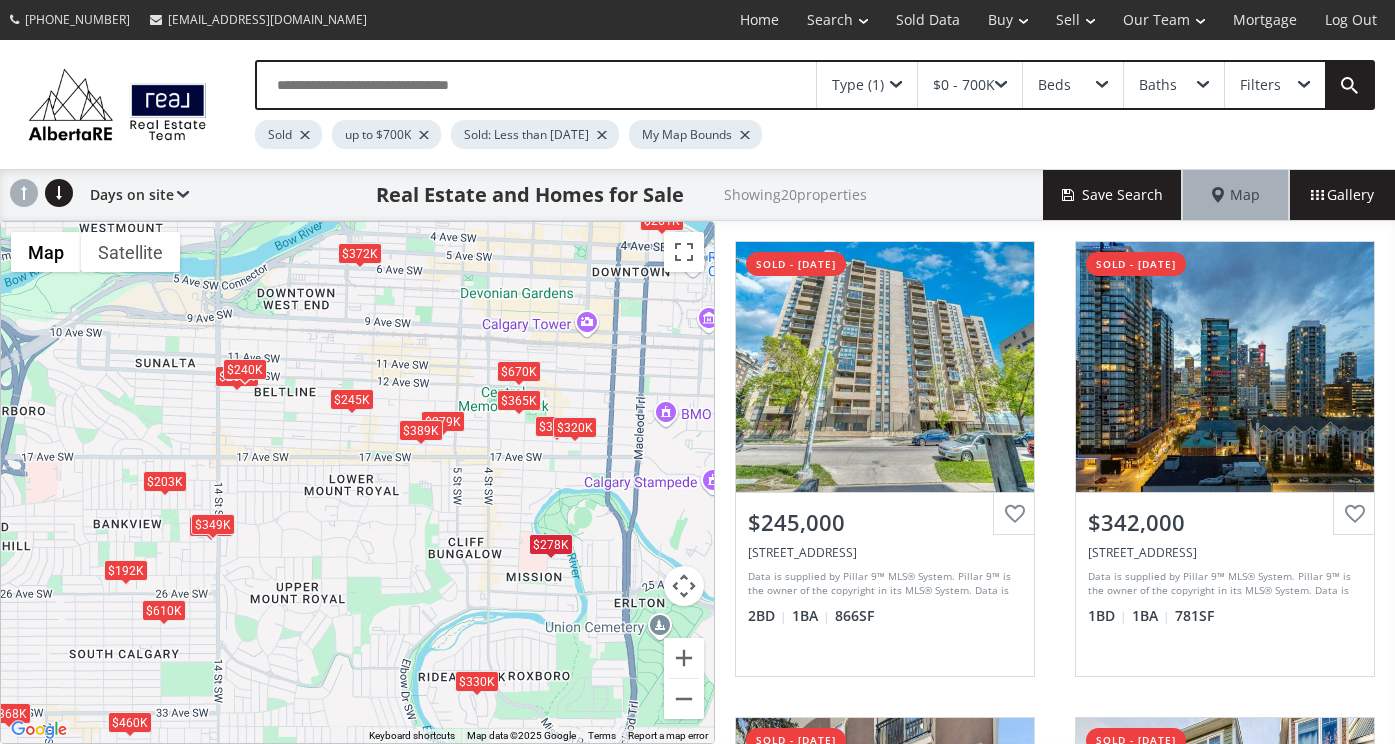 click on "$330K" at bounding box center [476, 680] 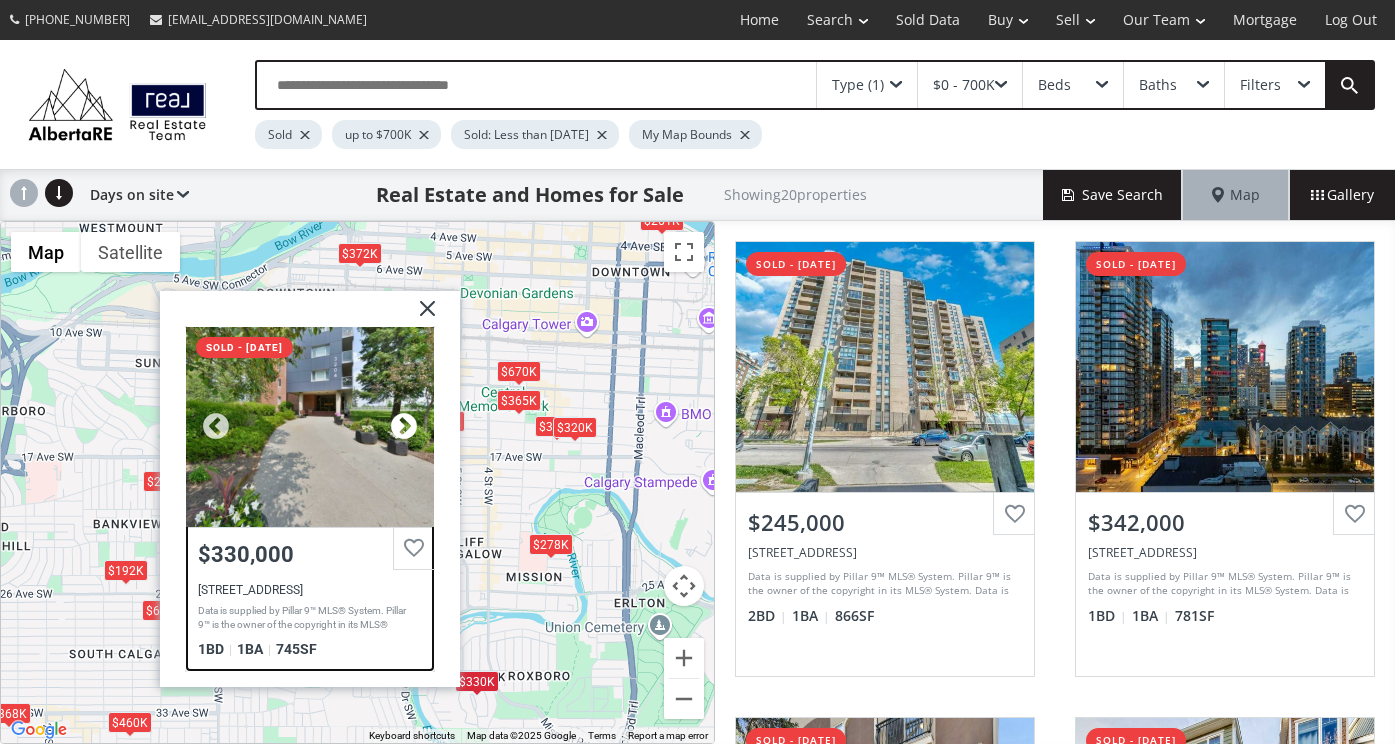 click at bounding box center [403, 426] 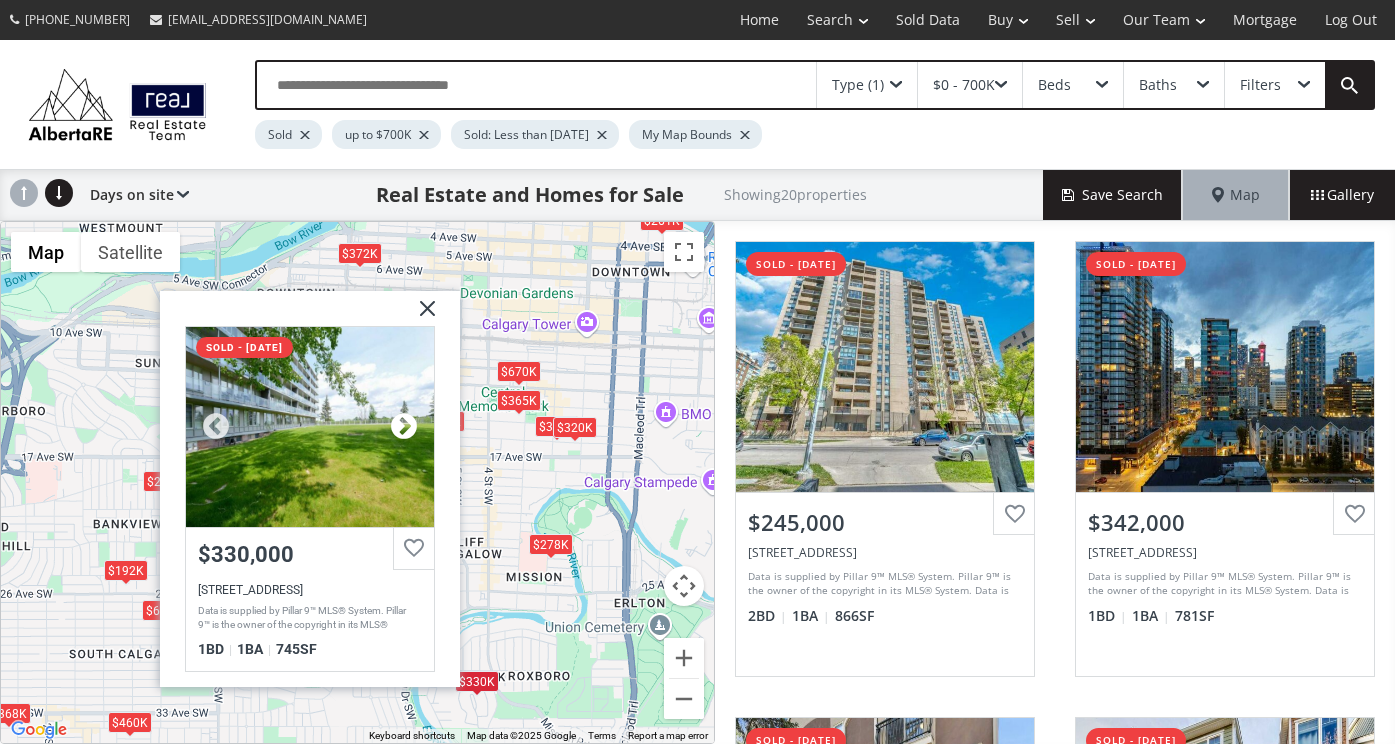 click at bounding box center (403, 426) 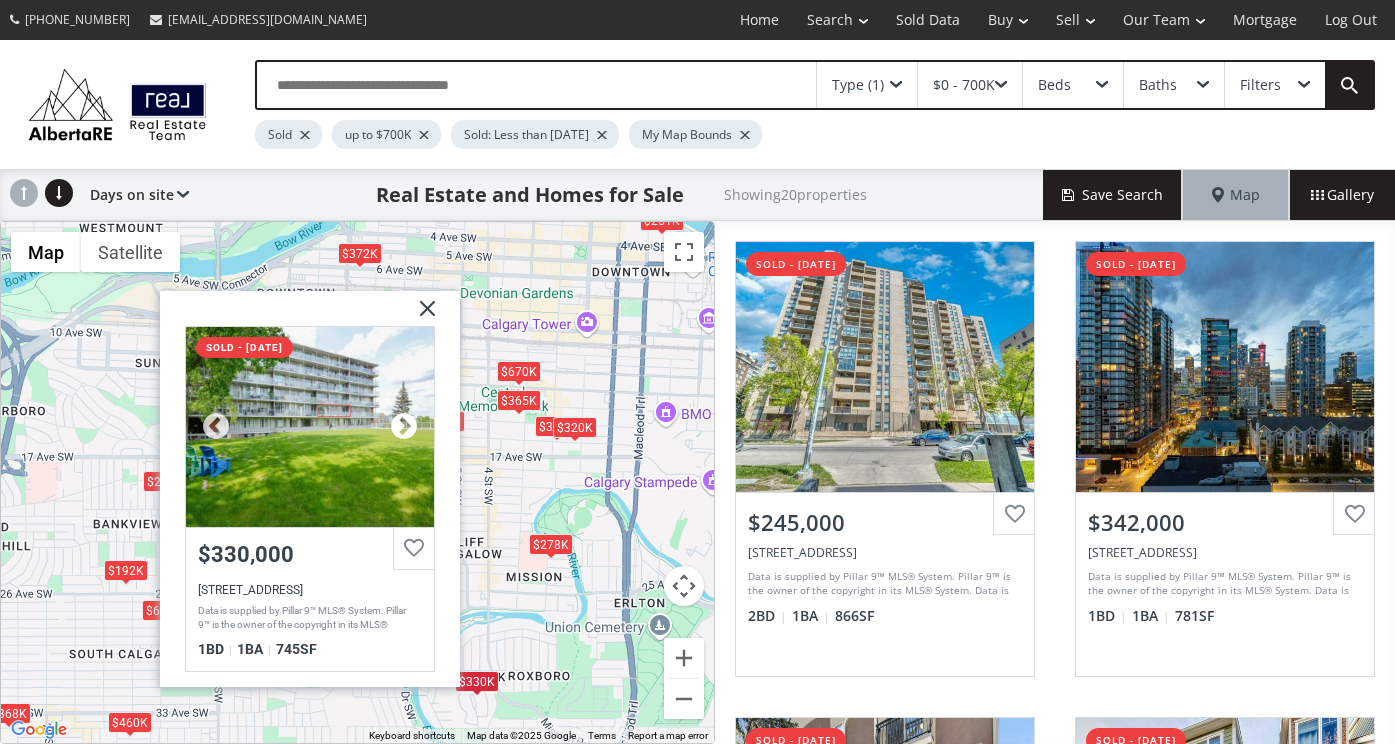 click at bounding box center (403, 426) 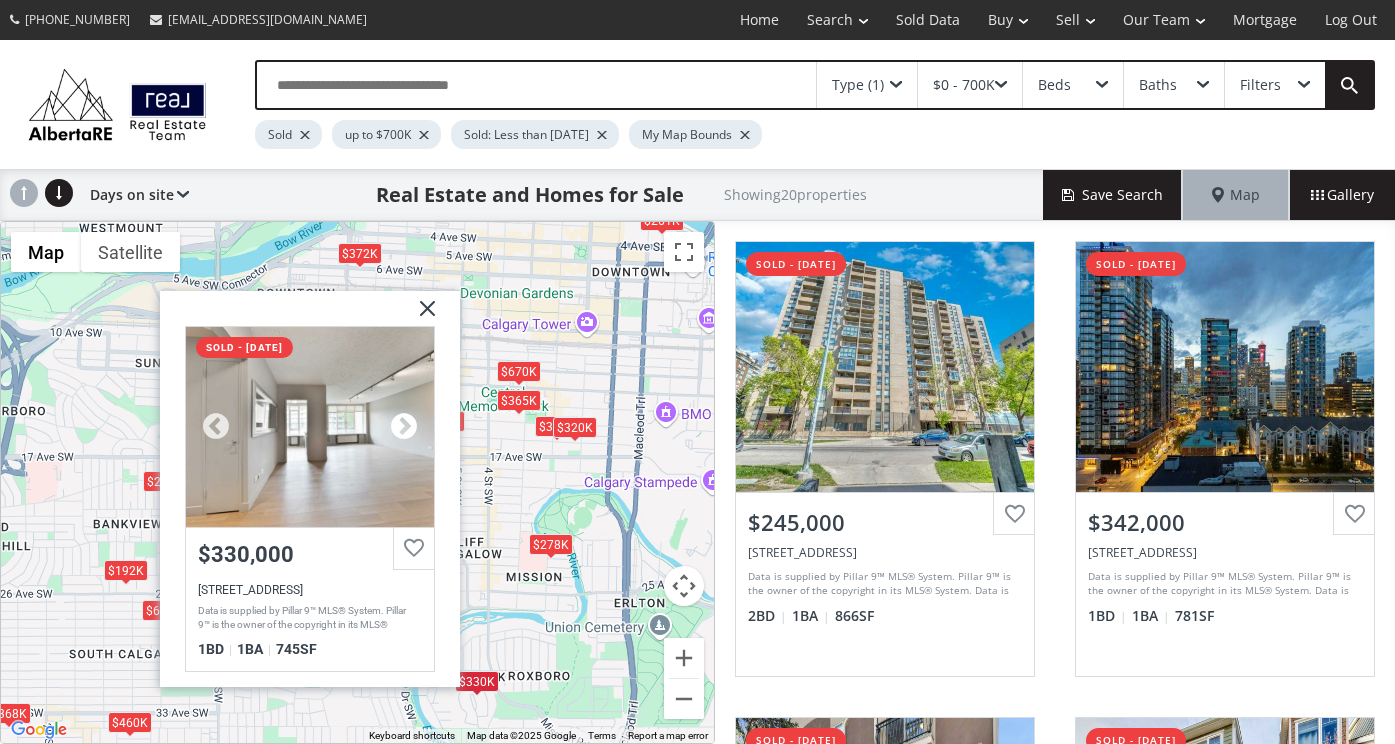 click at bounding box center [403, 426] 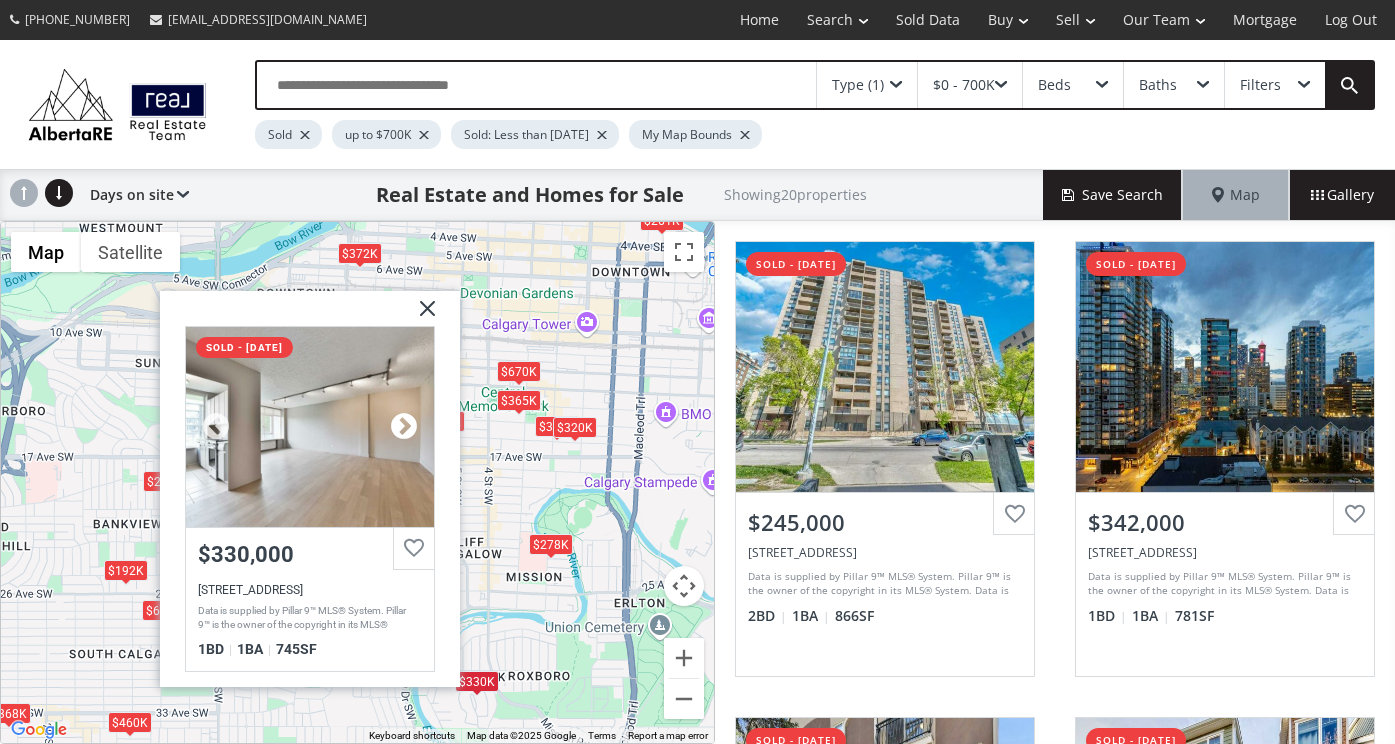 click at bounding box center (403, 426) 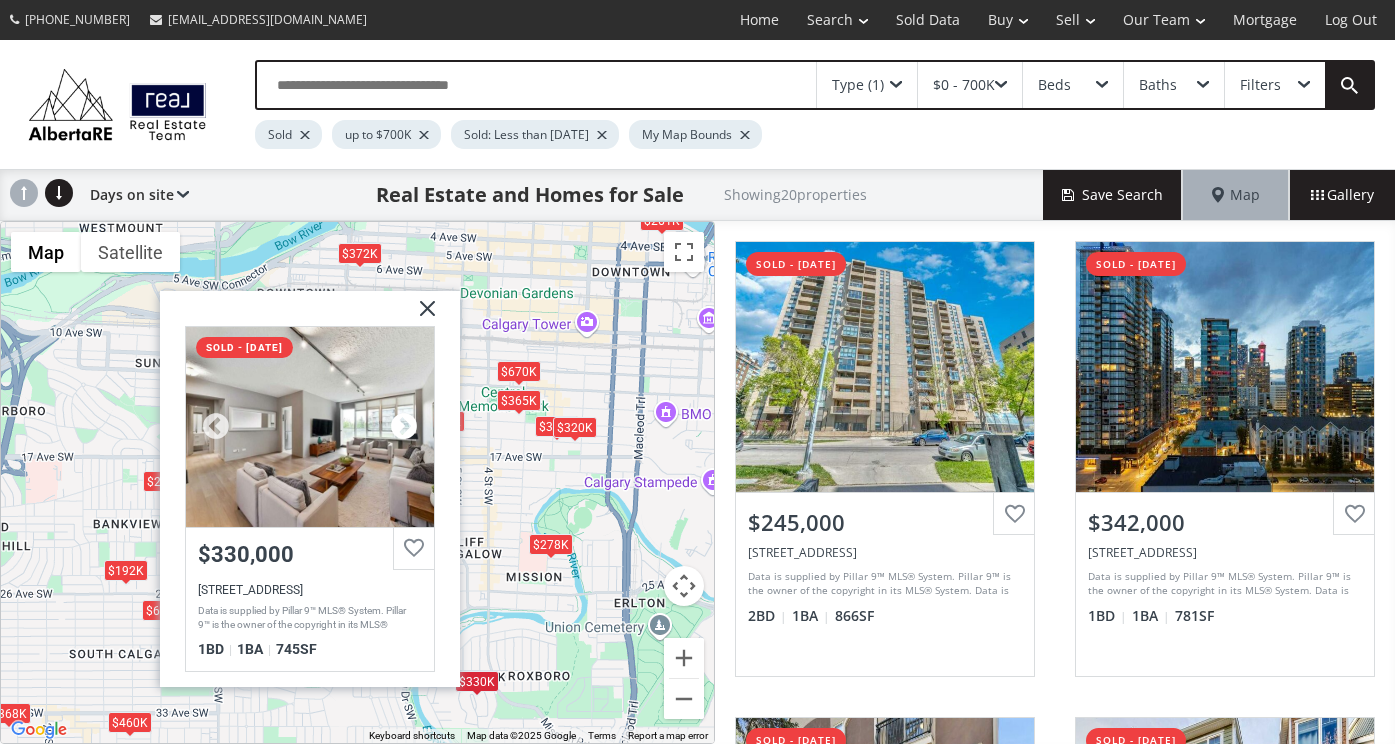 click at bounding box center (403, 426) 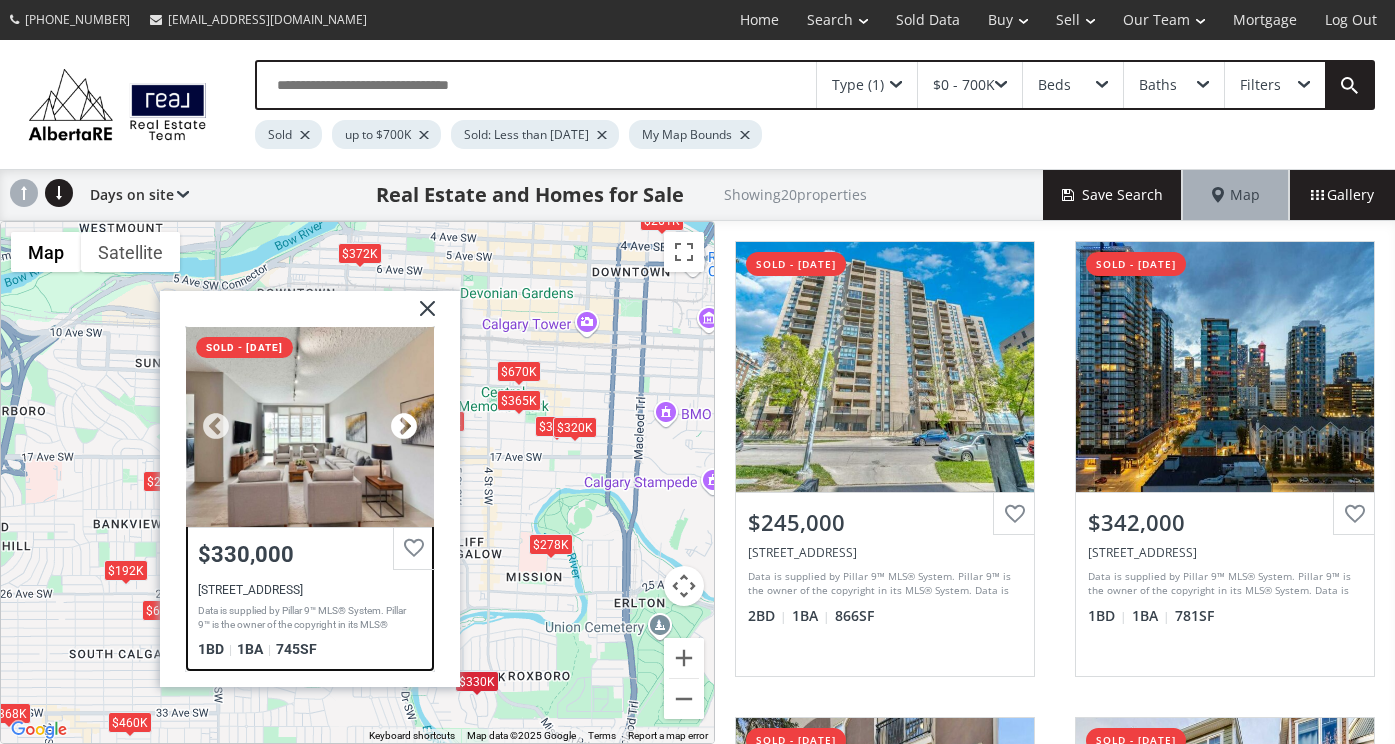click at bounding box center (403, 426) 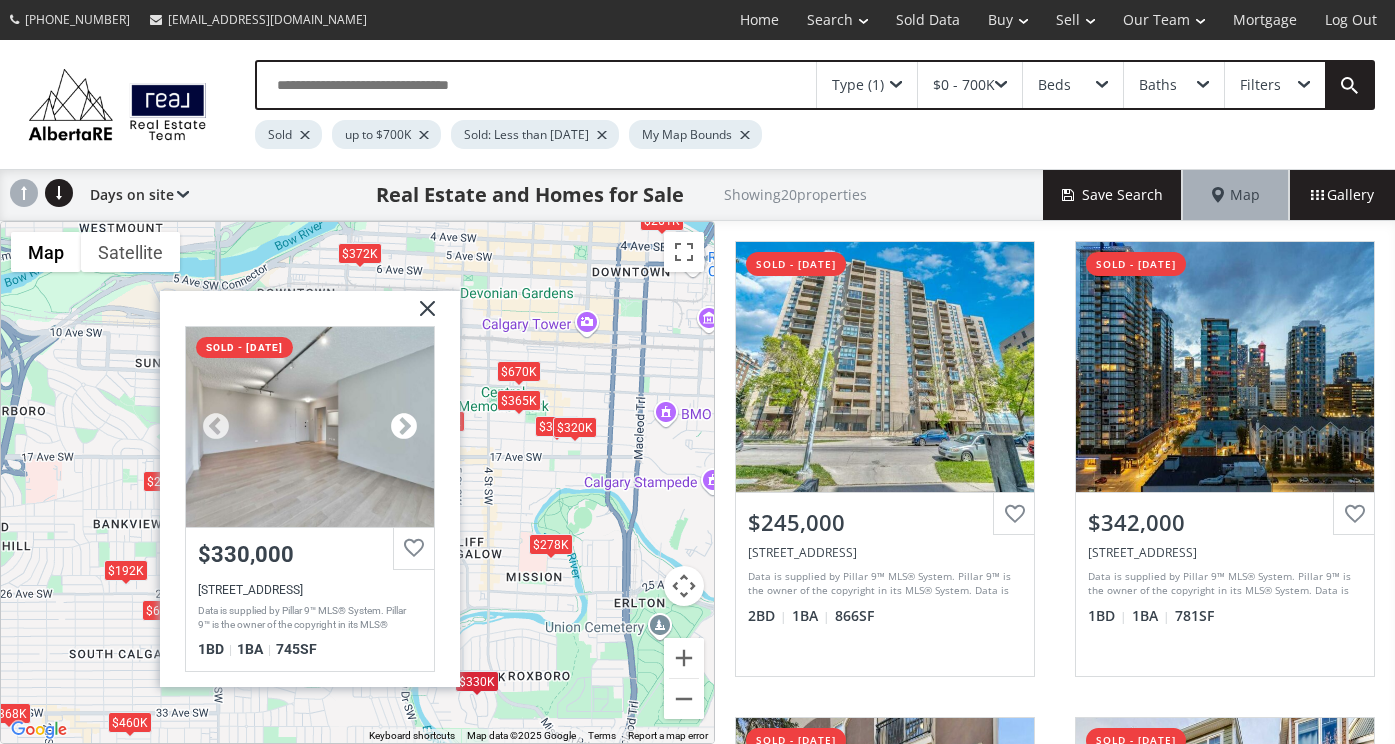 click at bounding box center (403, 426) 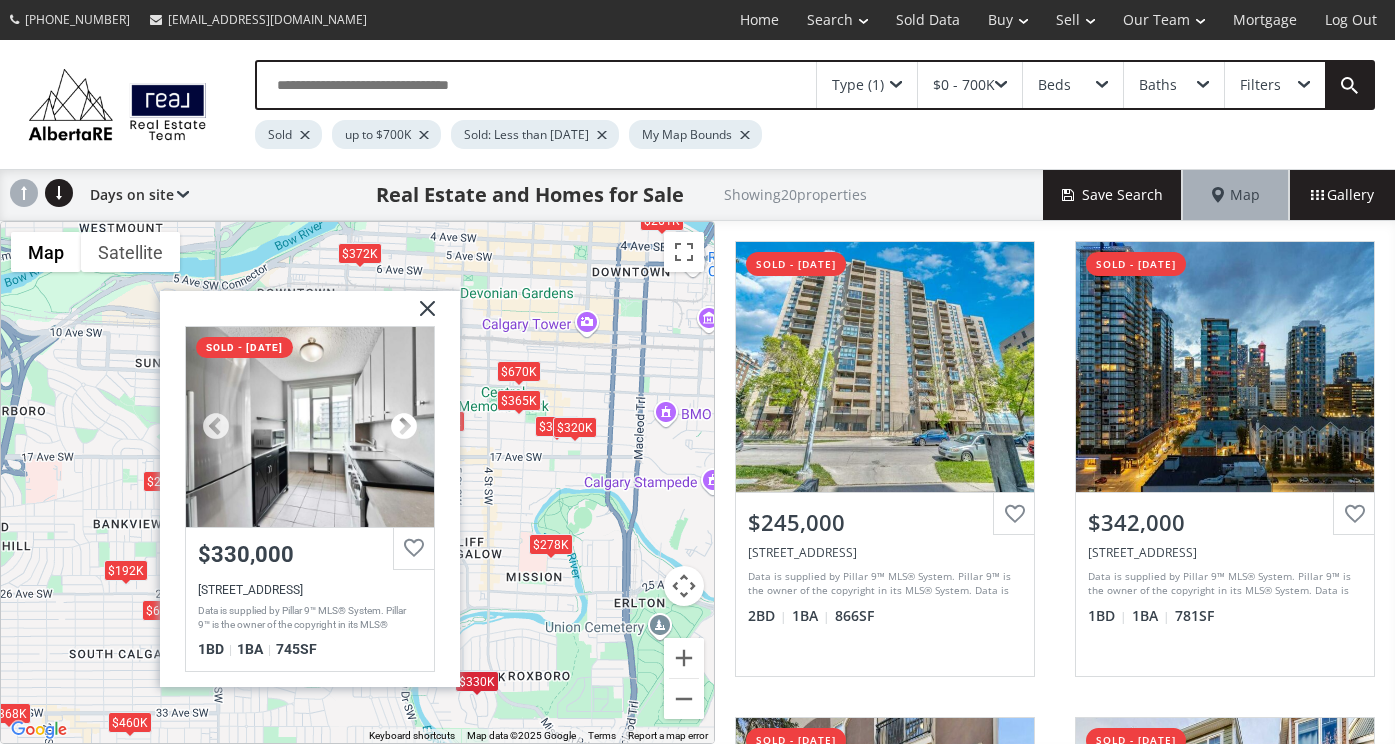 click at bounding box center (403, 426) 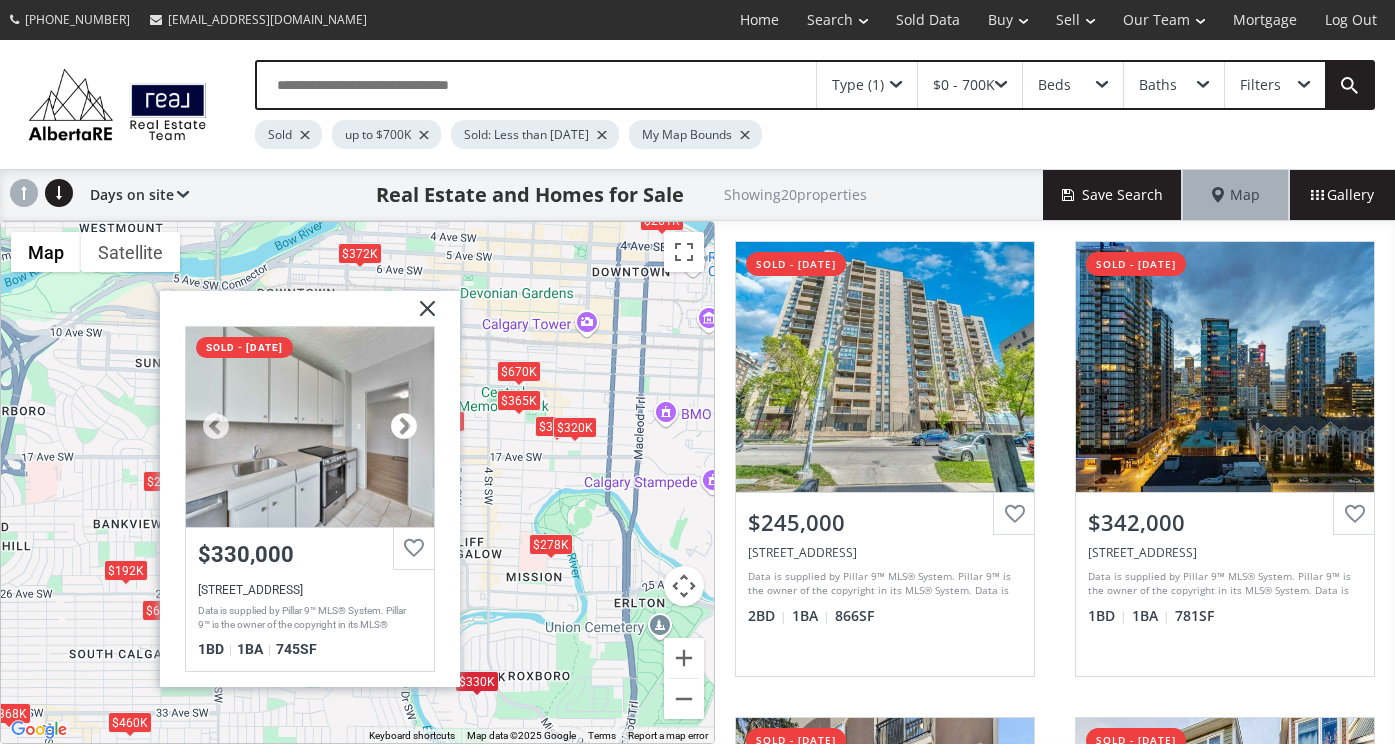 click at bounding box center (403, 426) 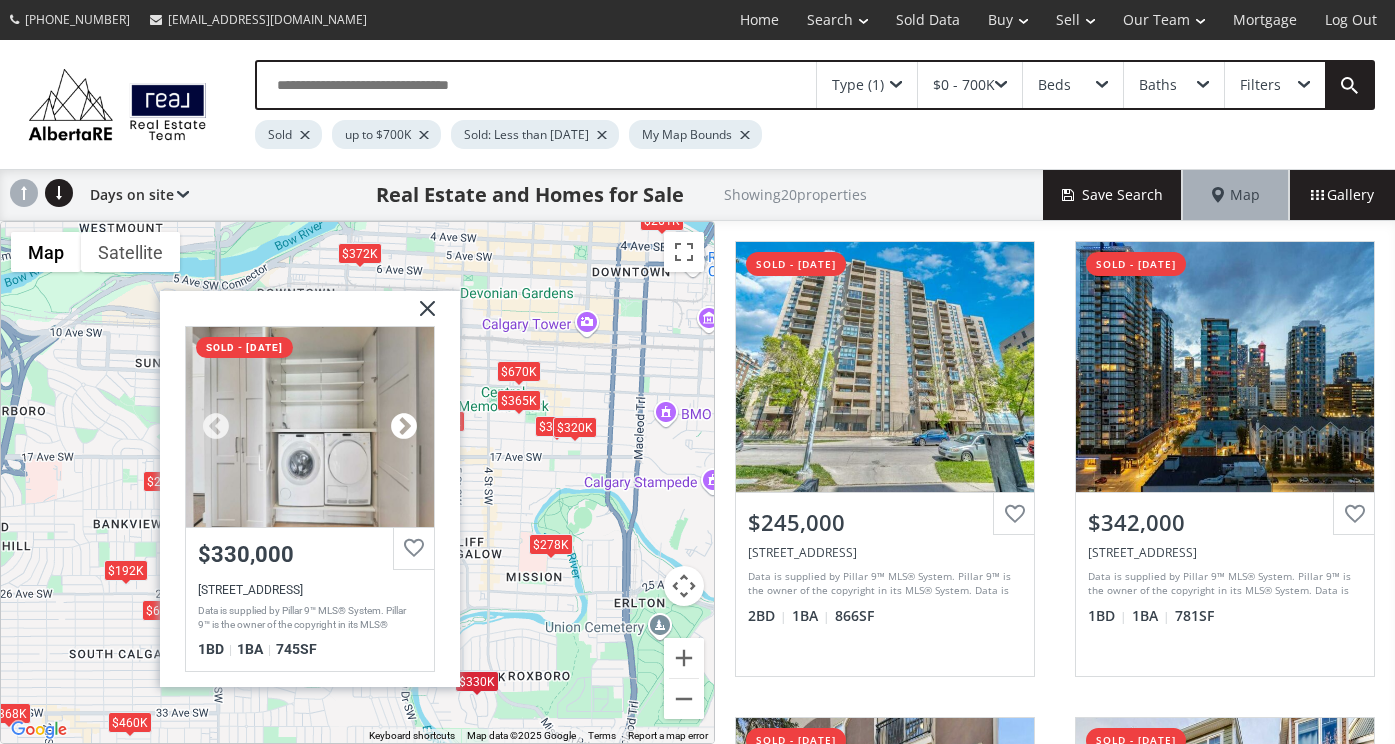 click at bounding box center [403, 426] 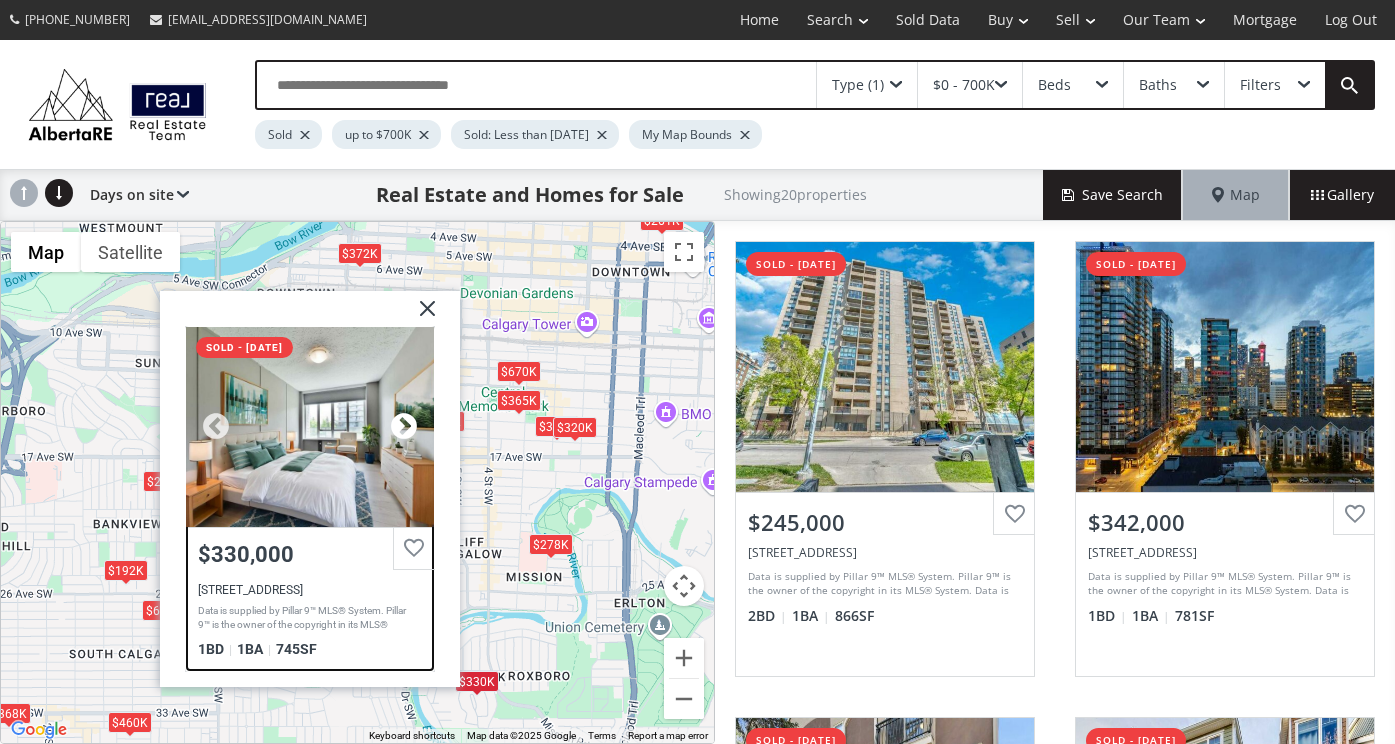 click at bounding box center (403, 426) 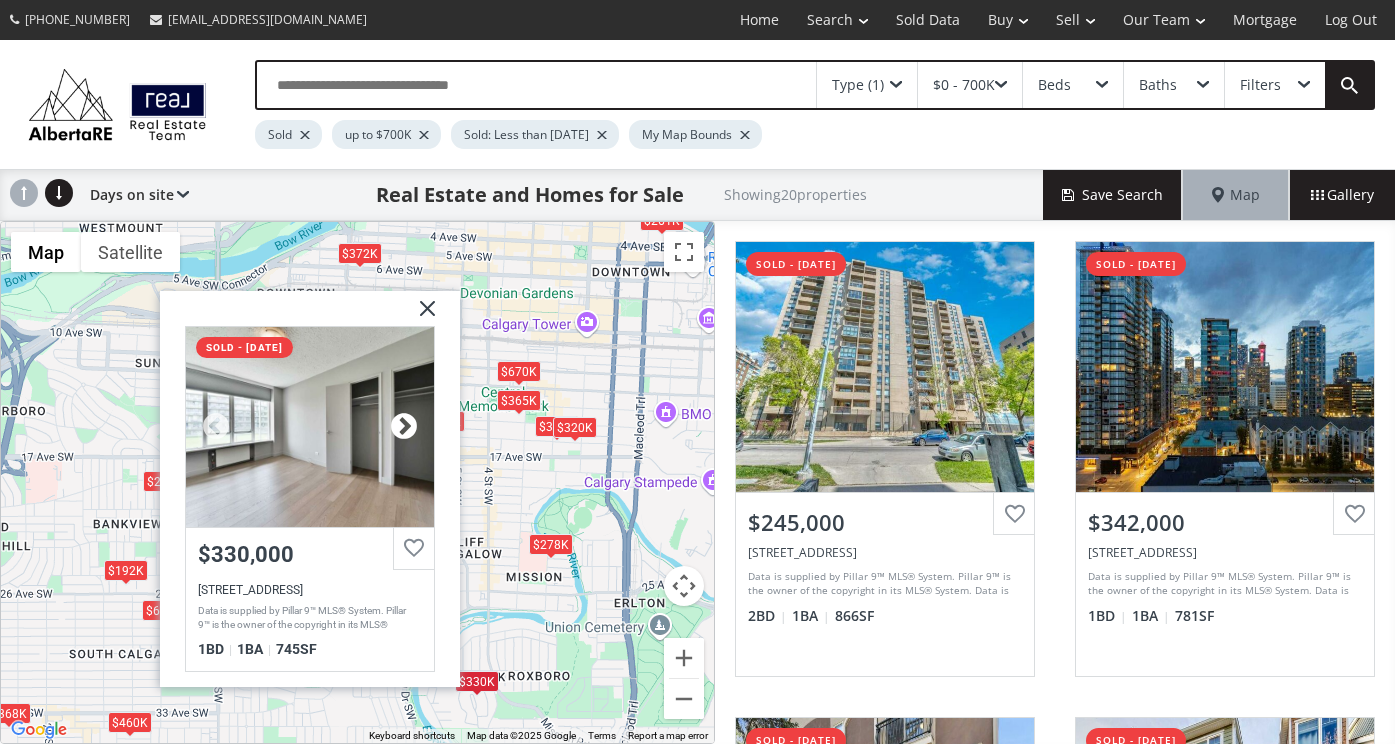 click at bounding box center (403, 426) 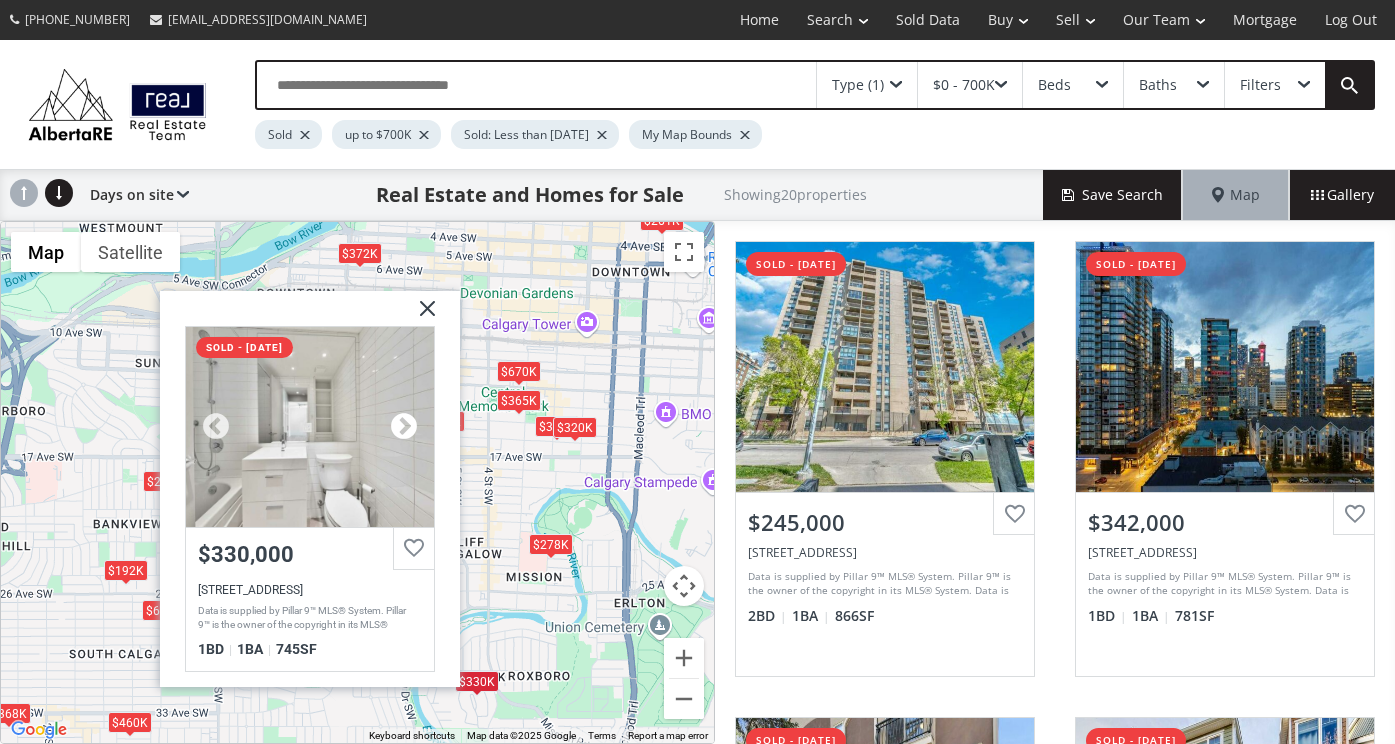 click at bounding box center (403, 426) 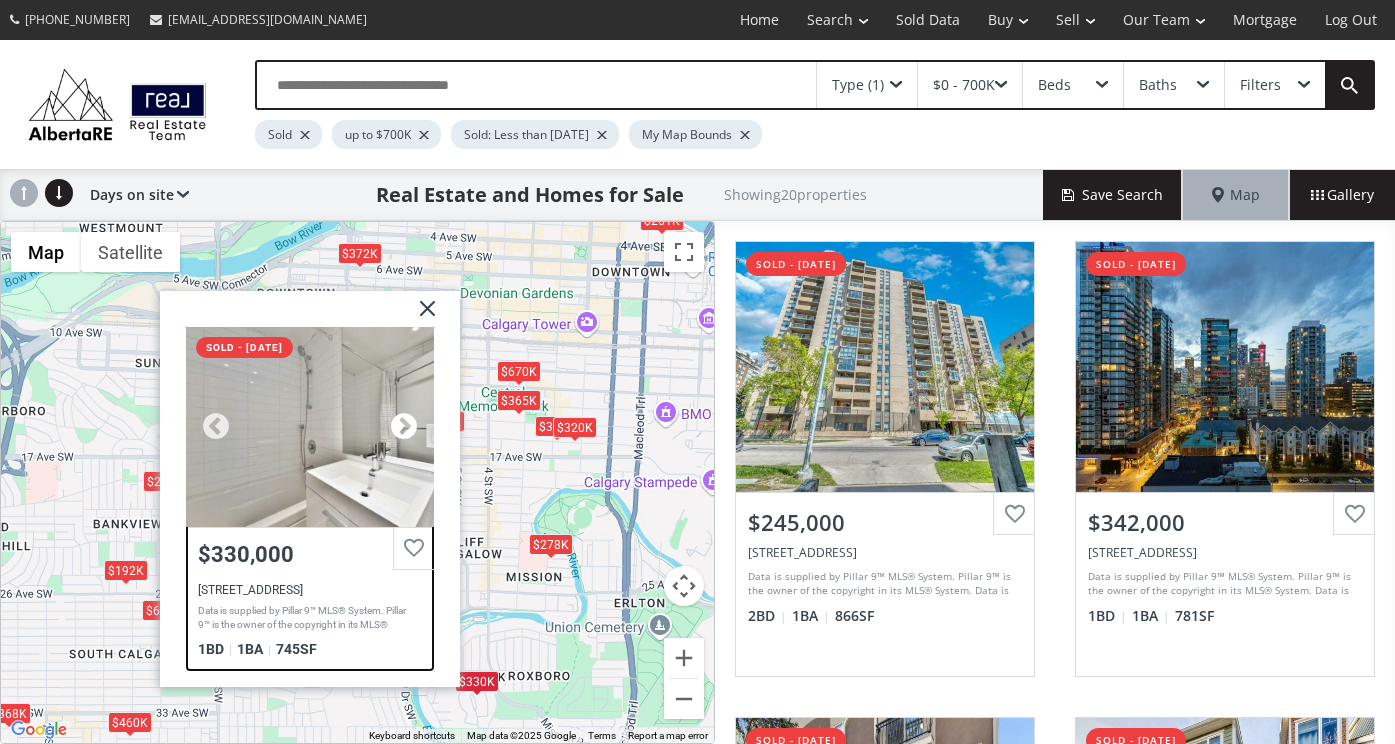 click at bounding box center (403, 426) 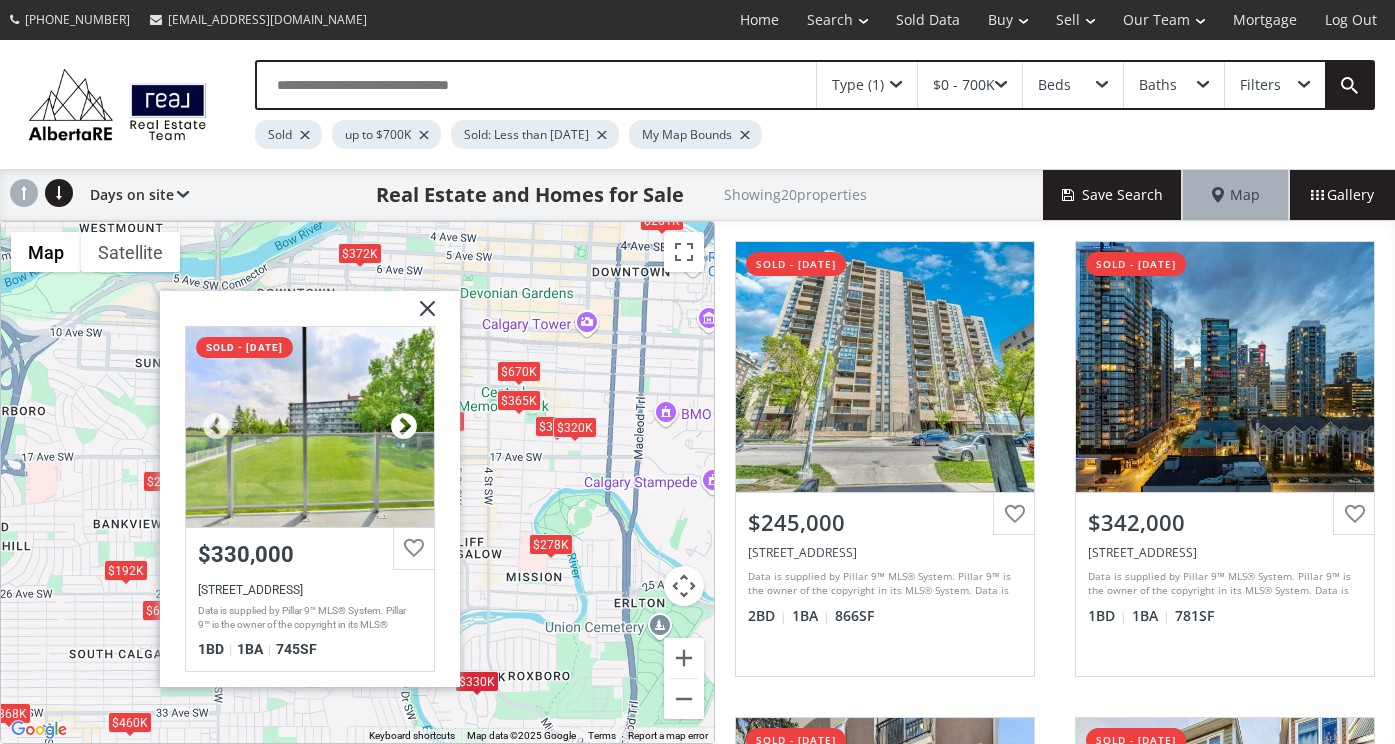 click at bounding box center [403, 426] 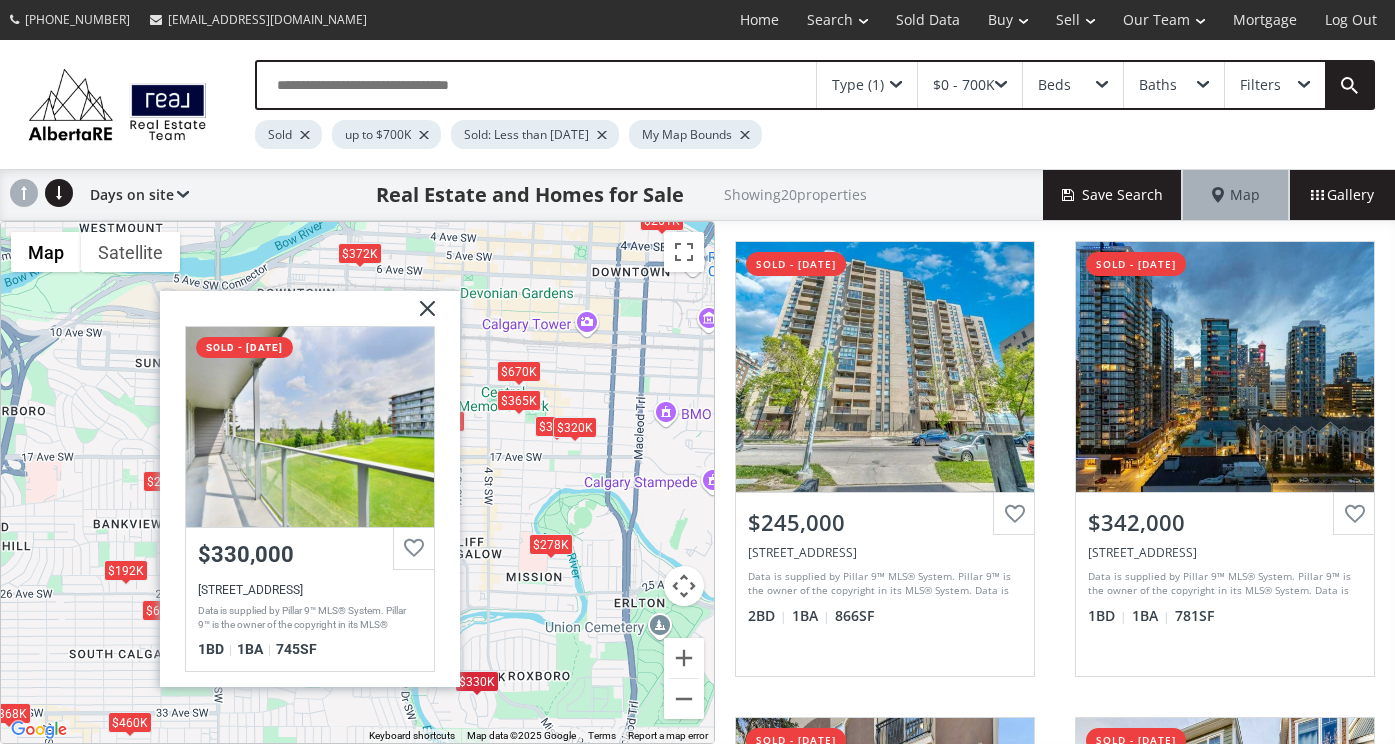 click at bounding box center [419, 315] 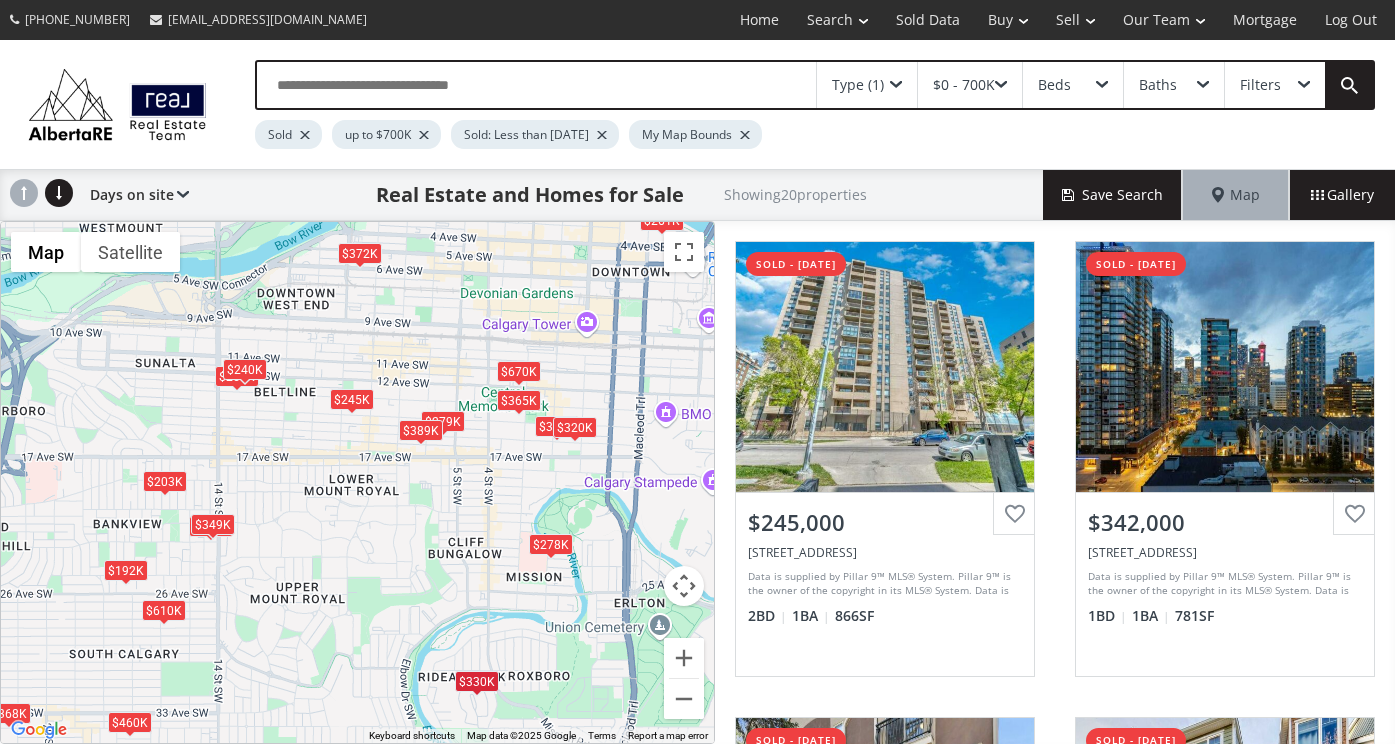 click on "$389K" at bounding box center [420, 429] 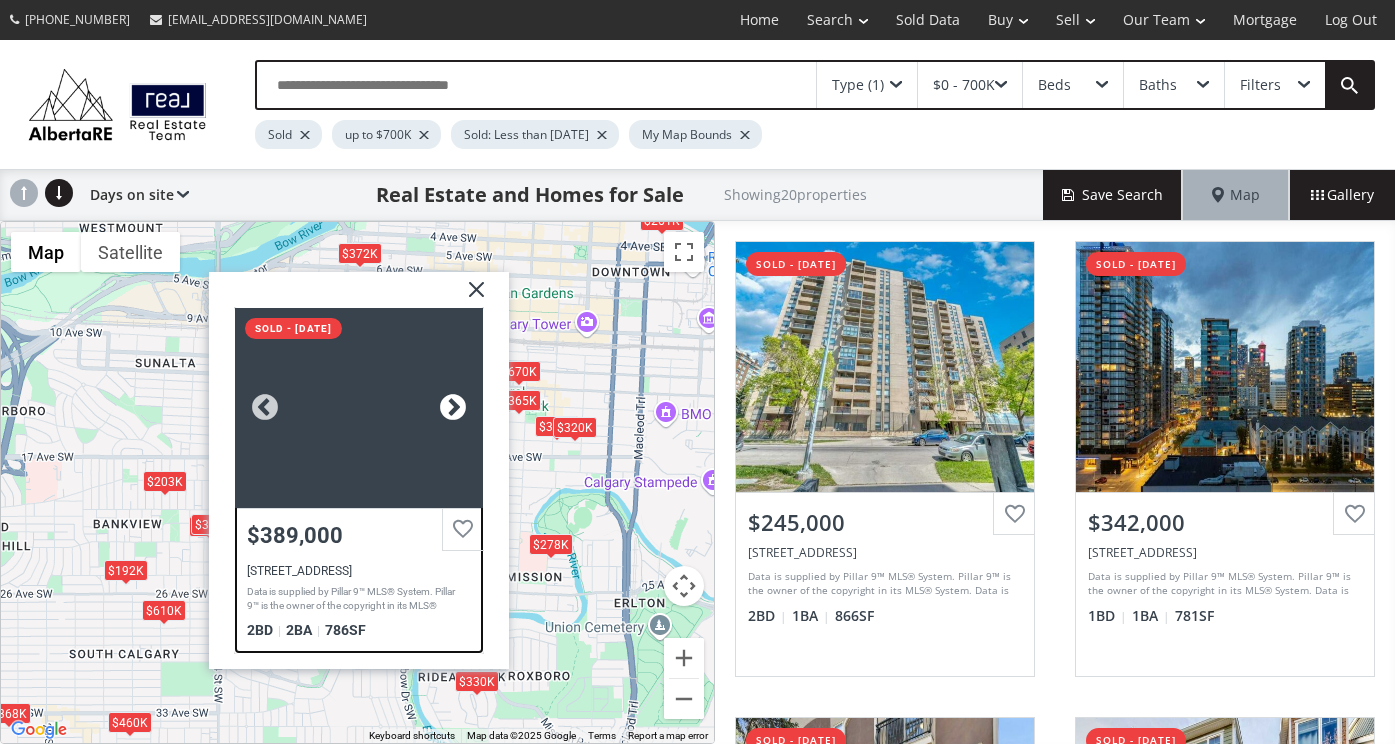 click at bounding box center (452, 407) 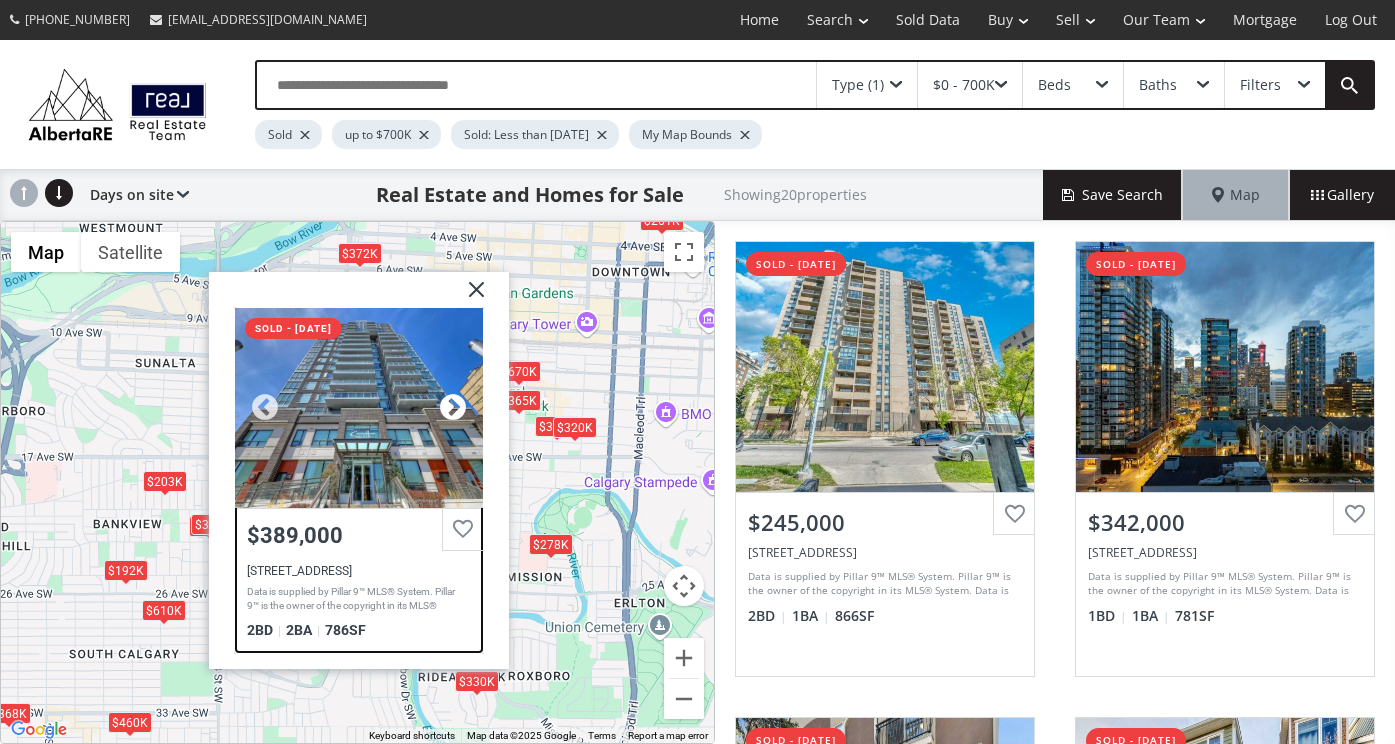 click at bounding box center (452, 407) 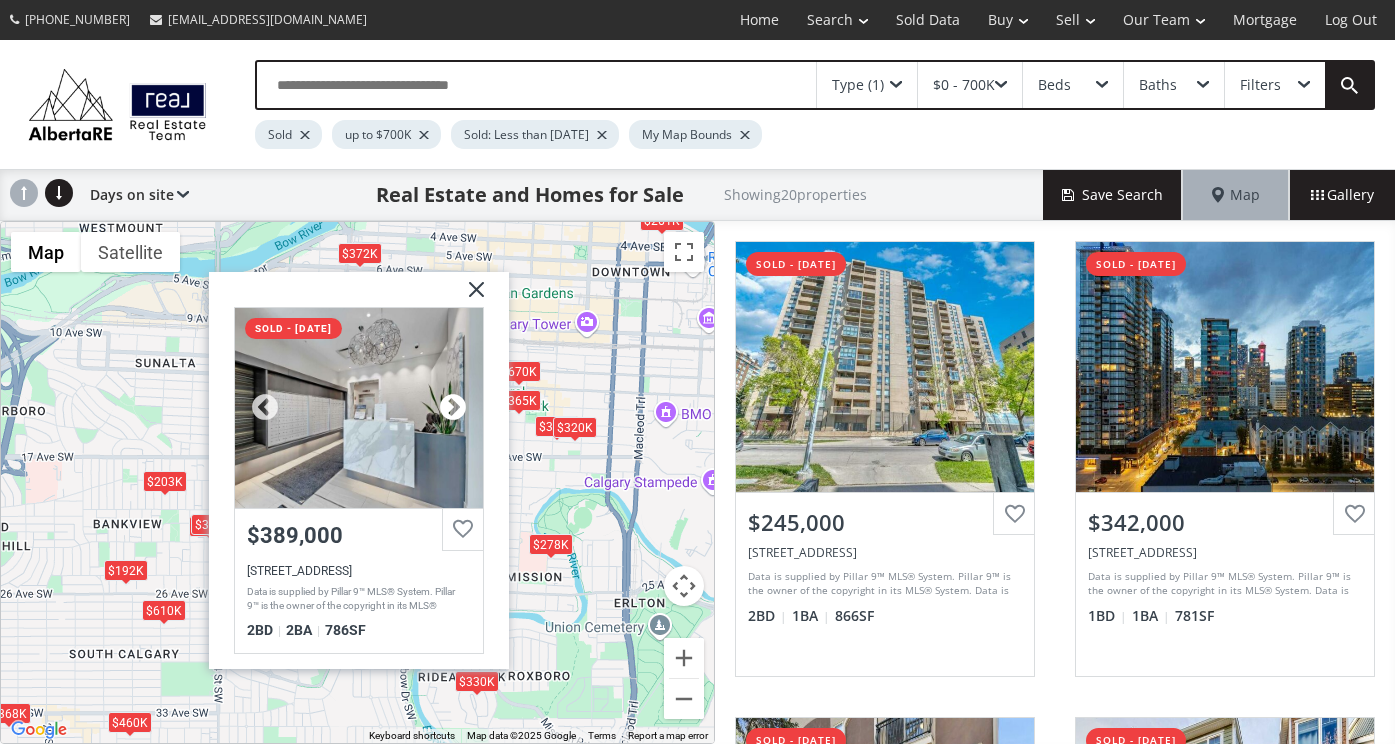 click at bounding box center (452, 407) 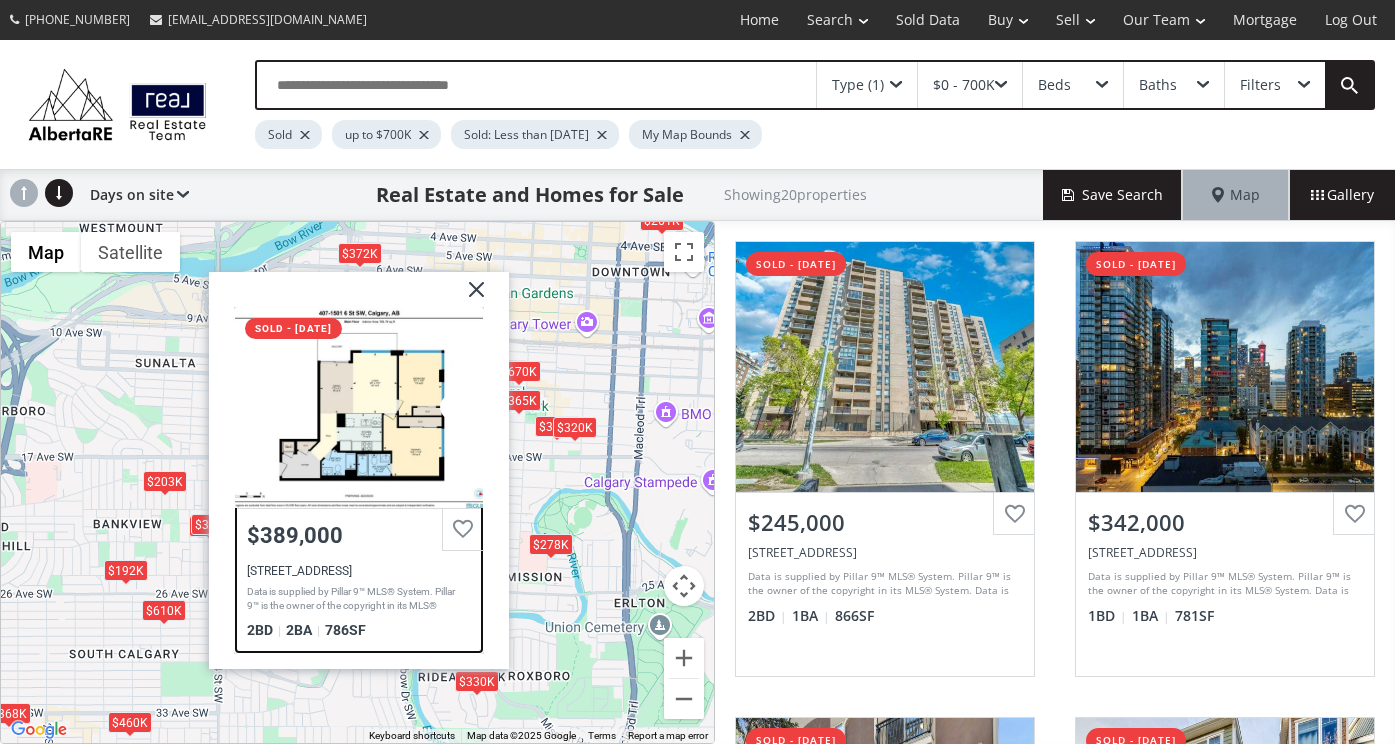 click at bounding box center (452, 407) 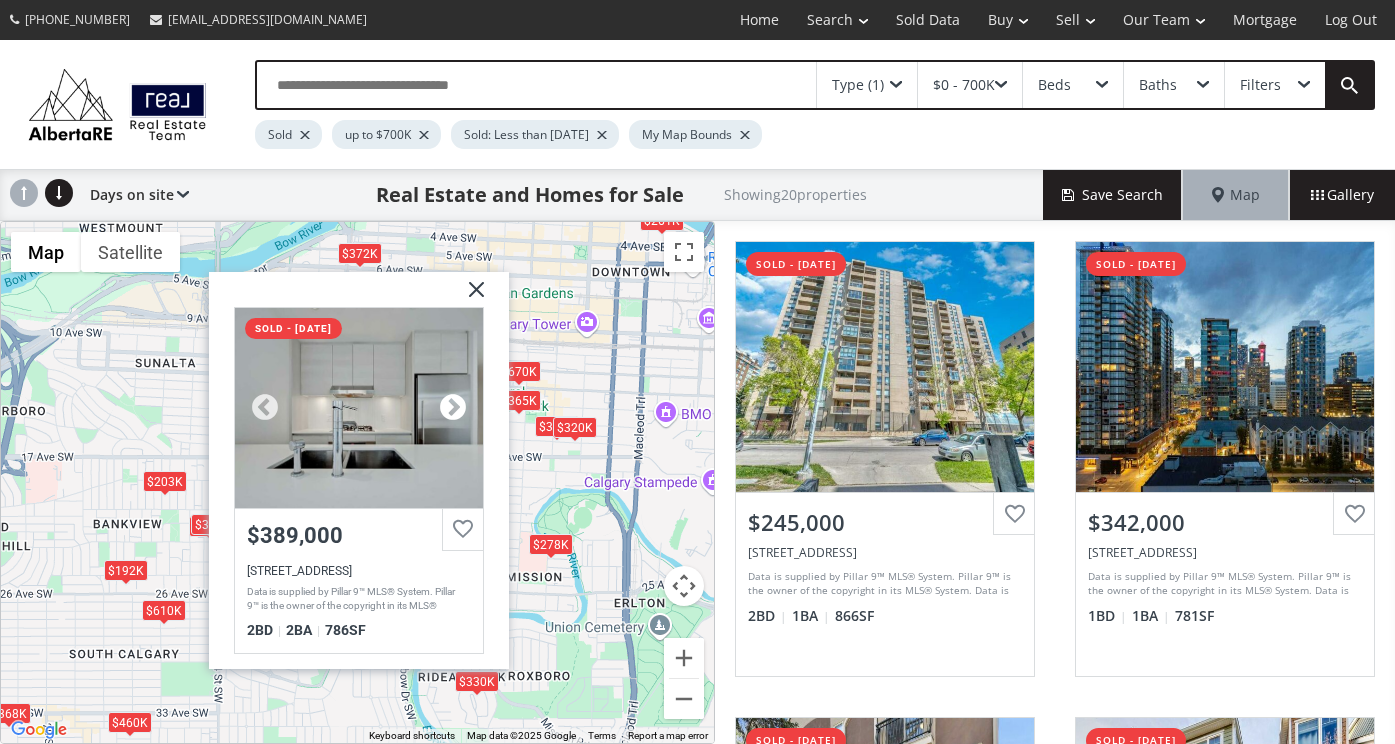 click at bounding box center [452, 407] 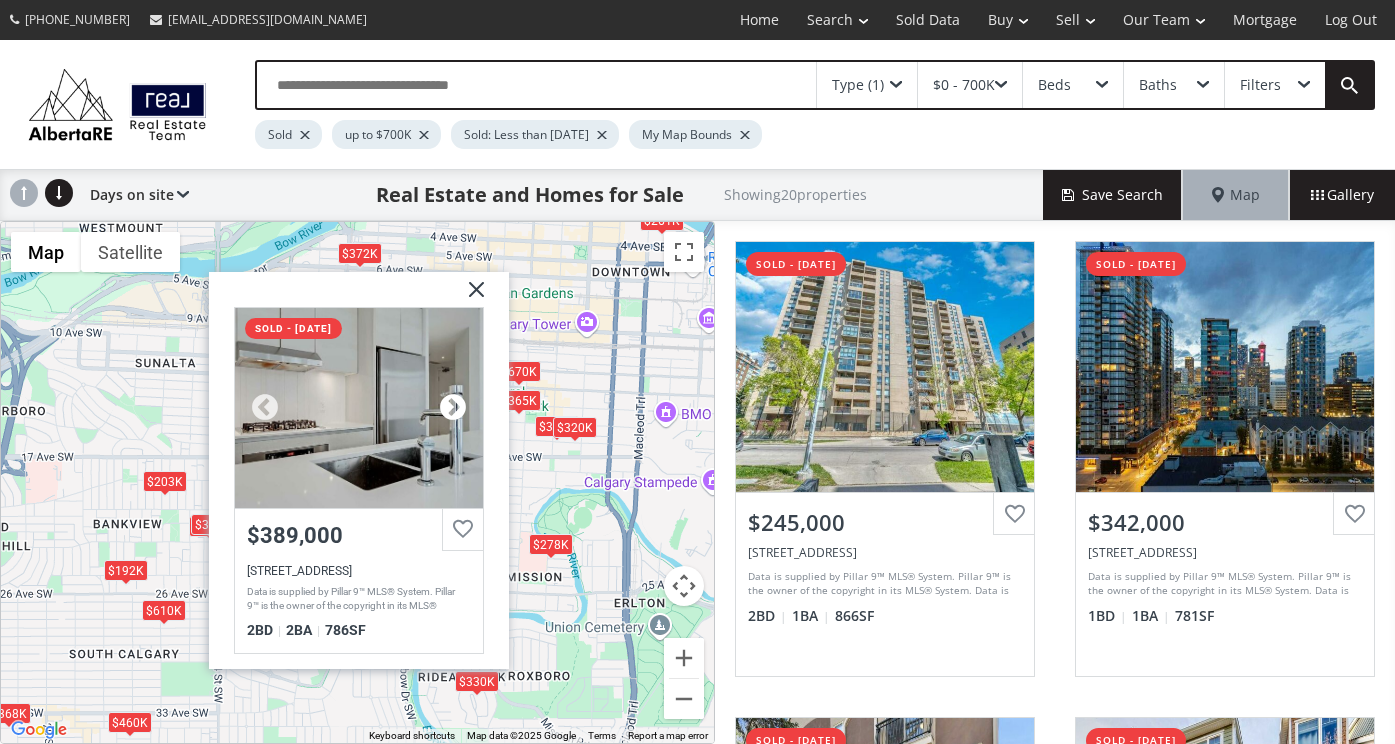 click at bounding box center [452, 407] 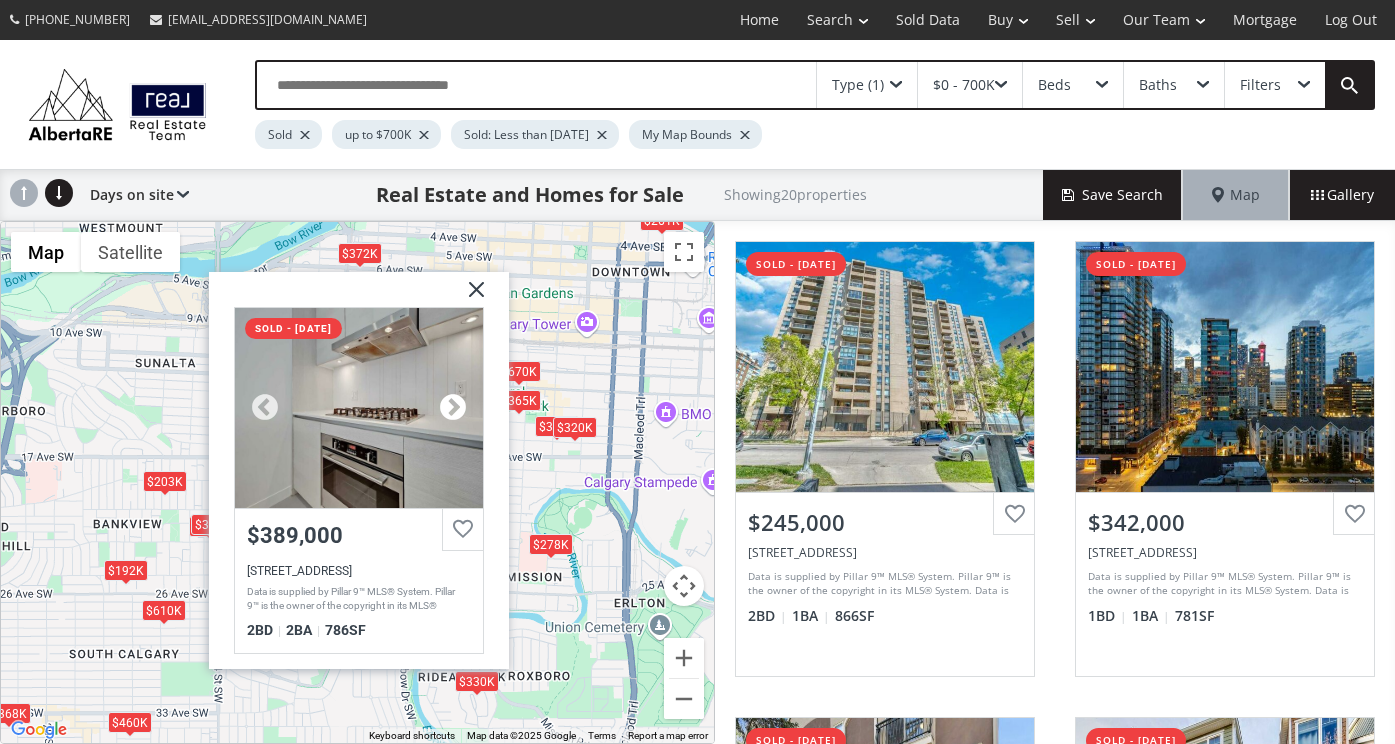 click at bounding box center (452, 407) 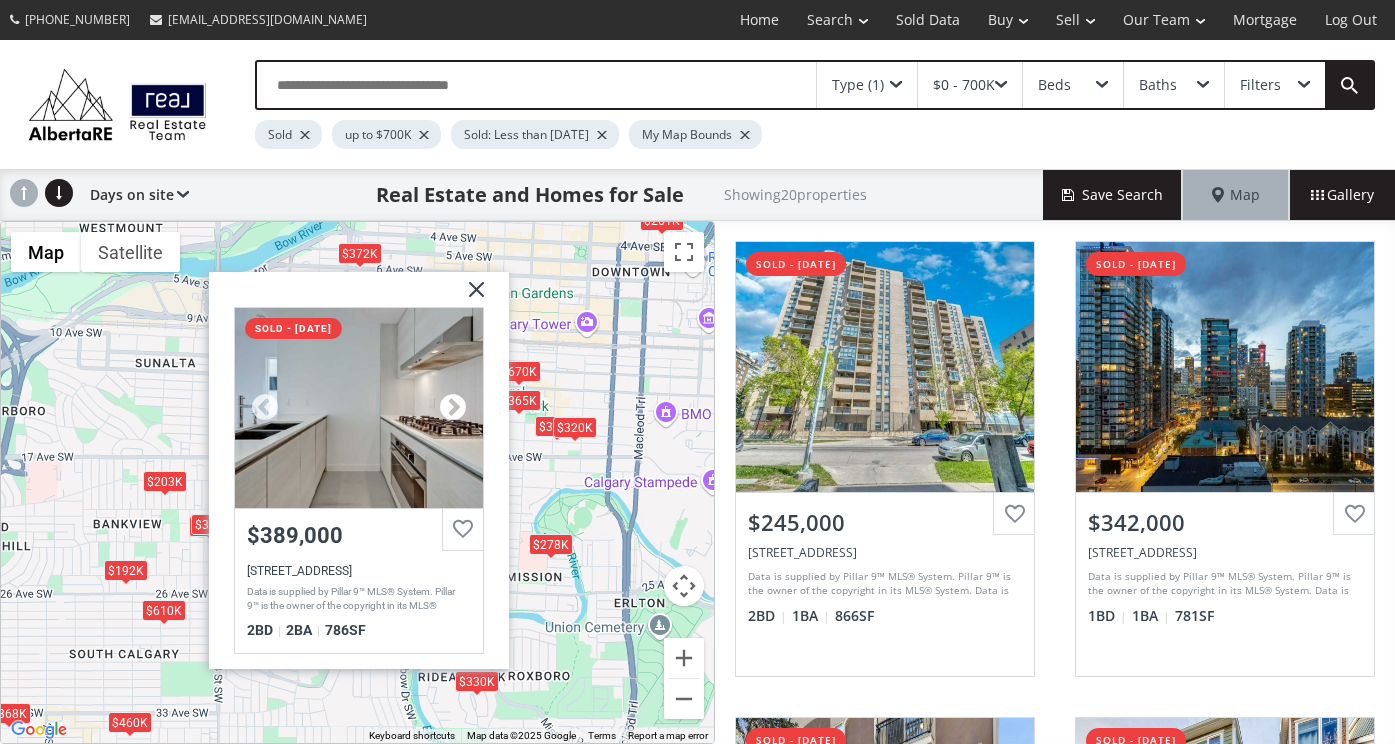 click at bounding box center [452, 407] 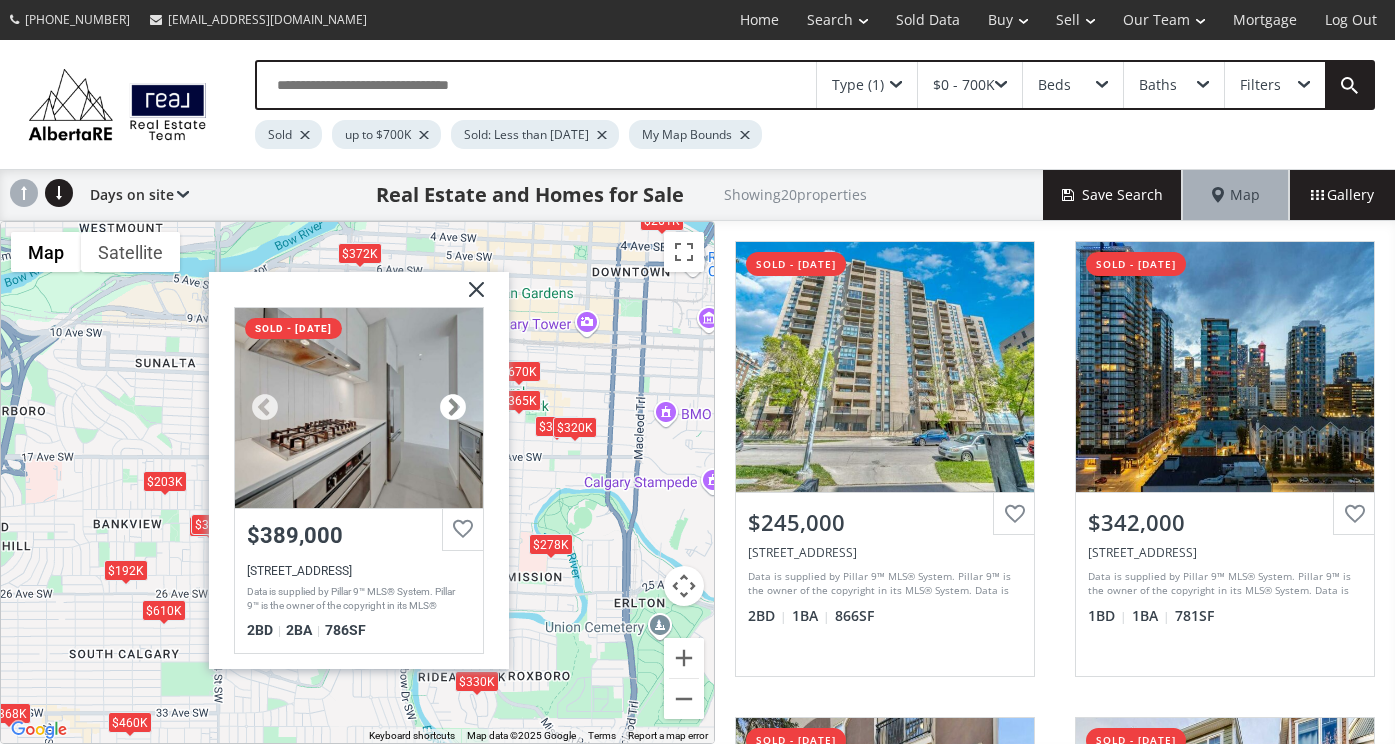 click at bounding box center (452, 407) 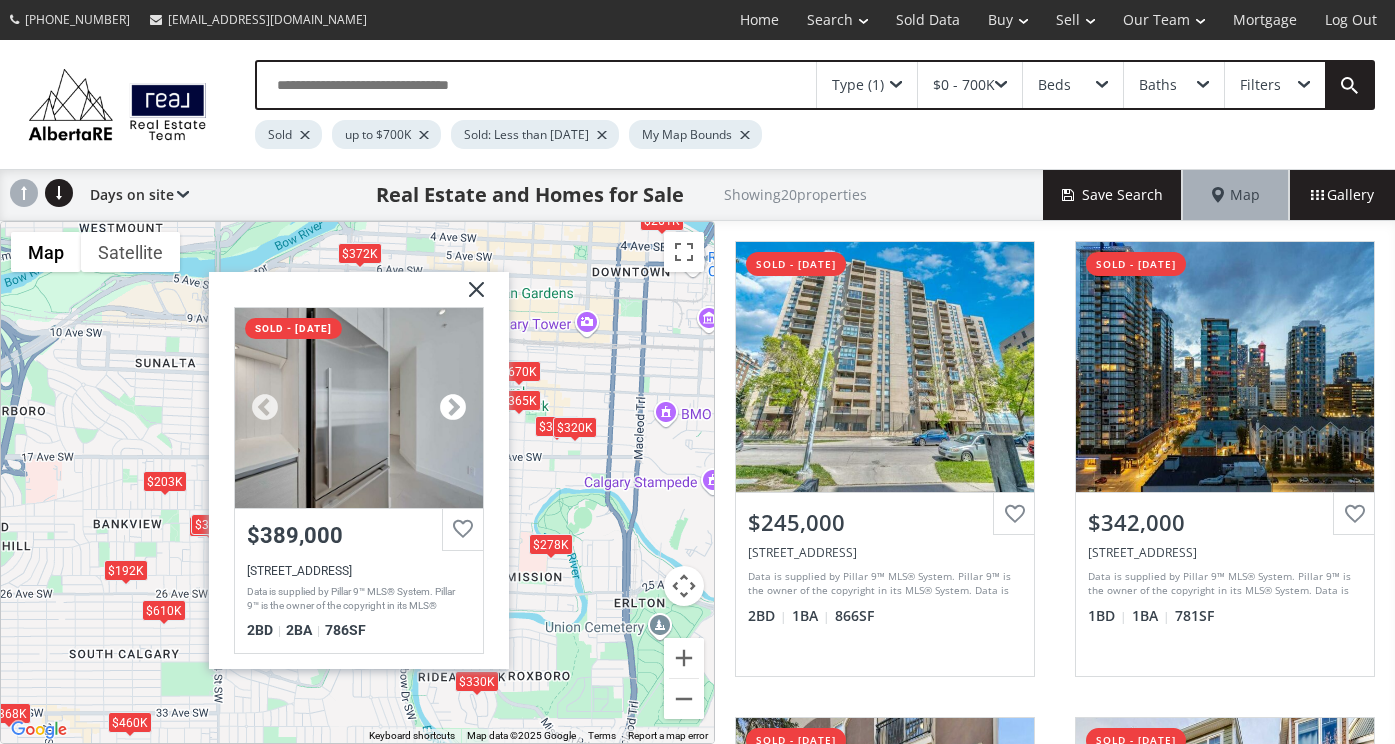 click at bounding box center (452, 407) 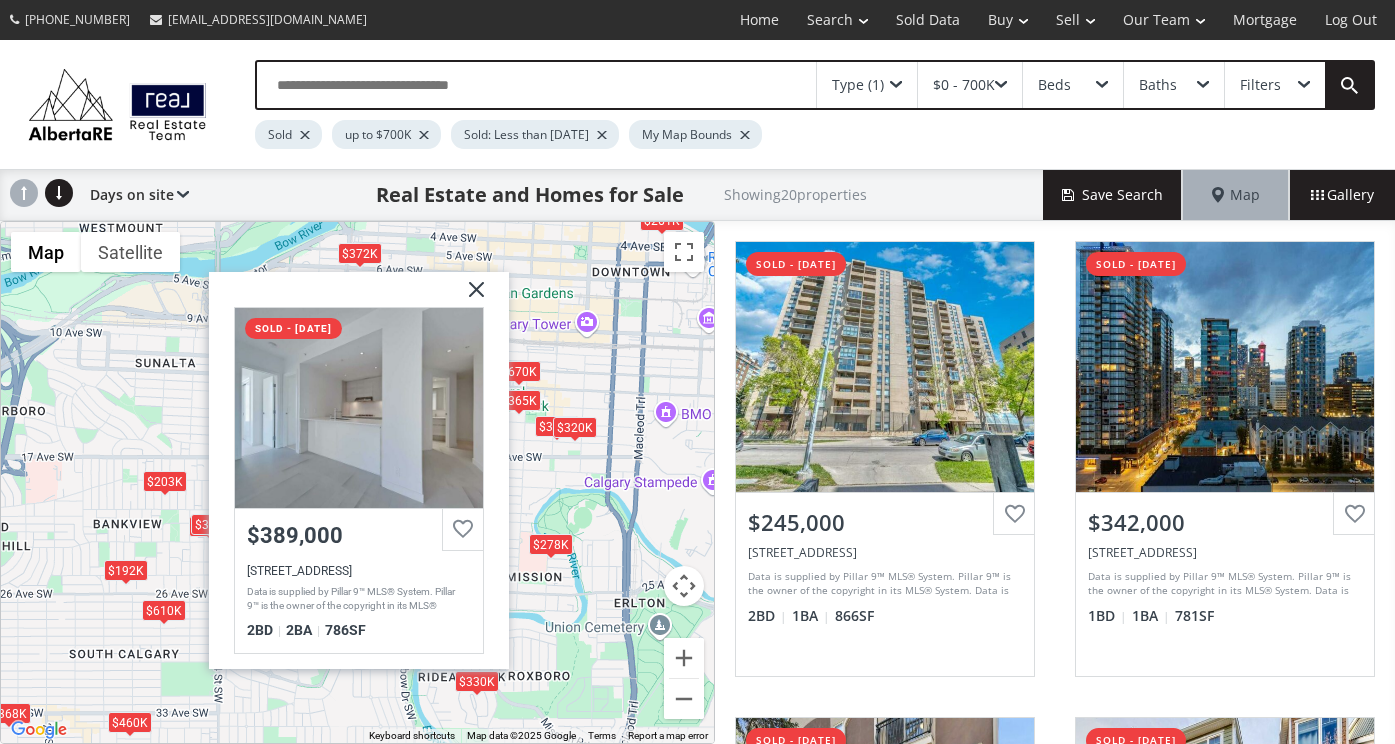 click at bounding box center [468, 296] 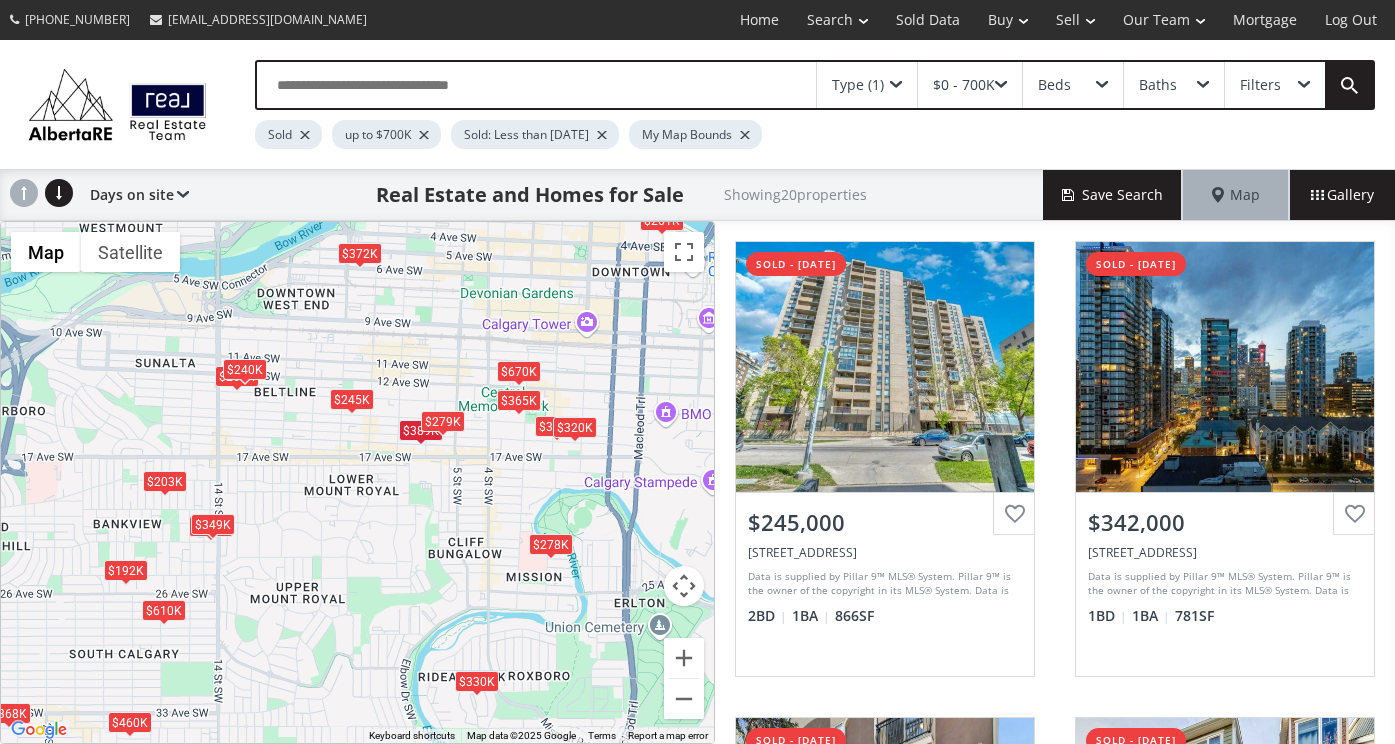 click on "$279K" at bounding box center (443, 420) 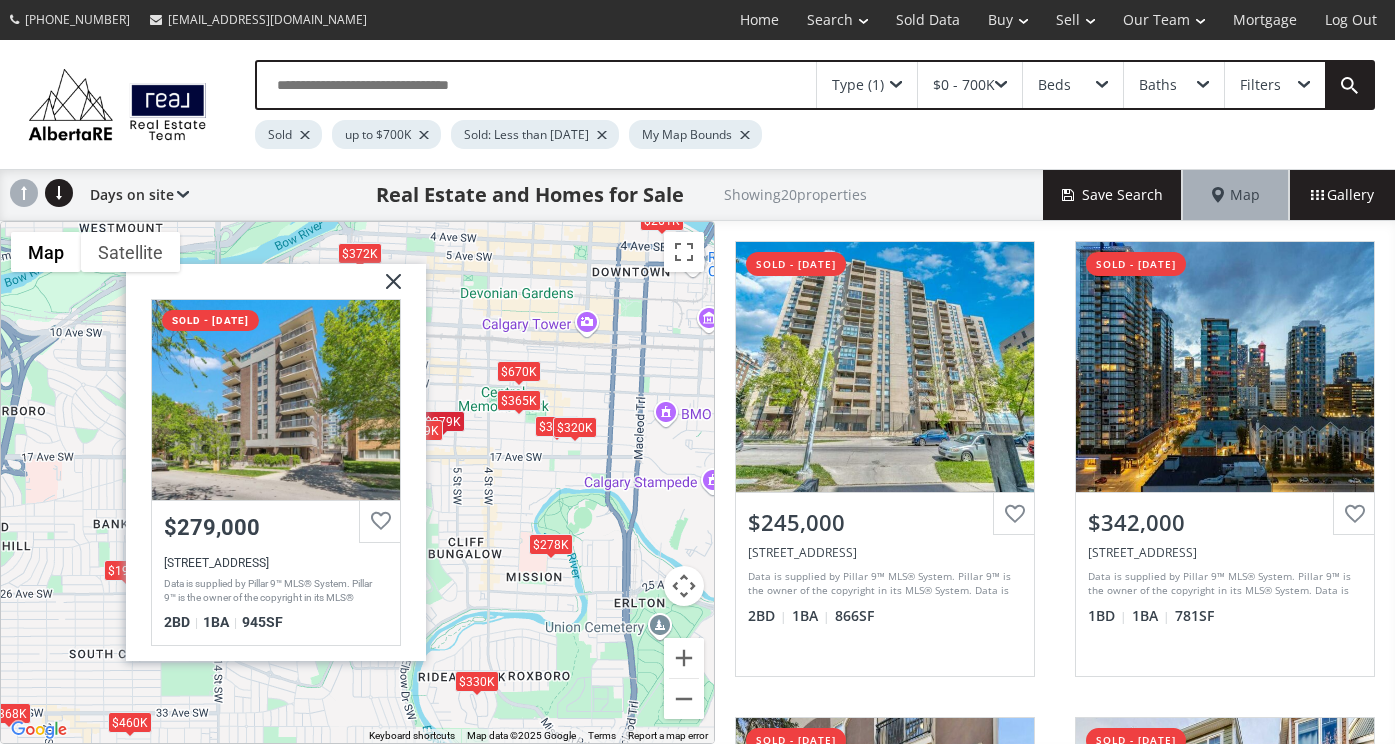 click on "To navigate, press the arrow keys. $245K $342K $460K $610K $320K $330K $365K $368K $279K $264K $278K $670K $360K $203K $240K $349K $372K $389K $192K $261K 15 Avenue SW Calgary AB T2R 0R5 sold - 07/02/2025 $279,000 616 15 Avenue SW #504, Calgary, AB T2R 0R5 Data is supplied by Pillar 9™ MLS® System. Pillar 9™ is the owner of the copyright in its MLS® System. Data is deemed reliable but is not guaranteed accurate by Pillar 9™. The trademarks MLS®, Multiple Listing Service® and the associated logos are owned by The Canadian Real Estate Association (CREA) and identify the quality of services provided by real estate professionals who are members of CREA. Used under license.
Last updated: 2025-07-02 20:46:45  2  BD 1  BA 945  SF" at bounding box center (357, 482) 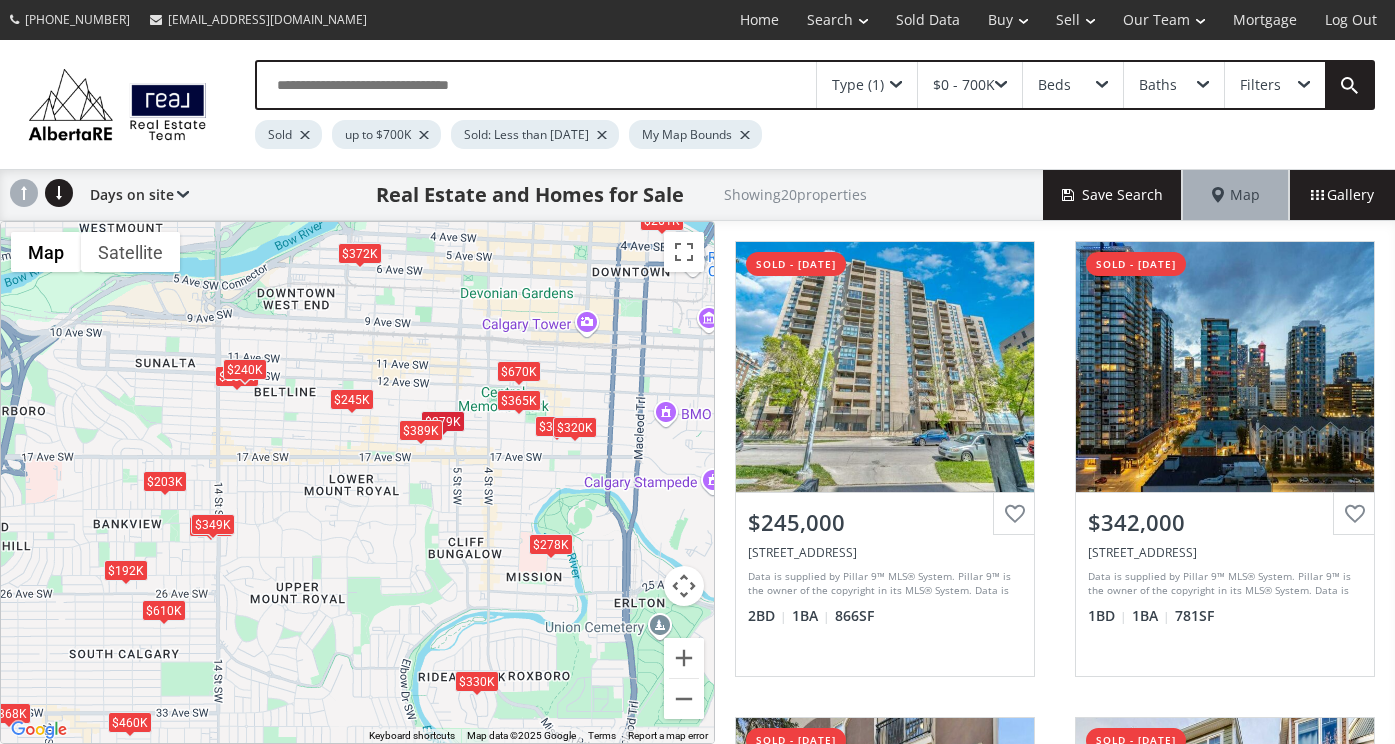click on "$245K" at bounding box center (352, 399) 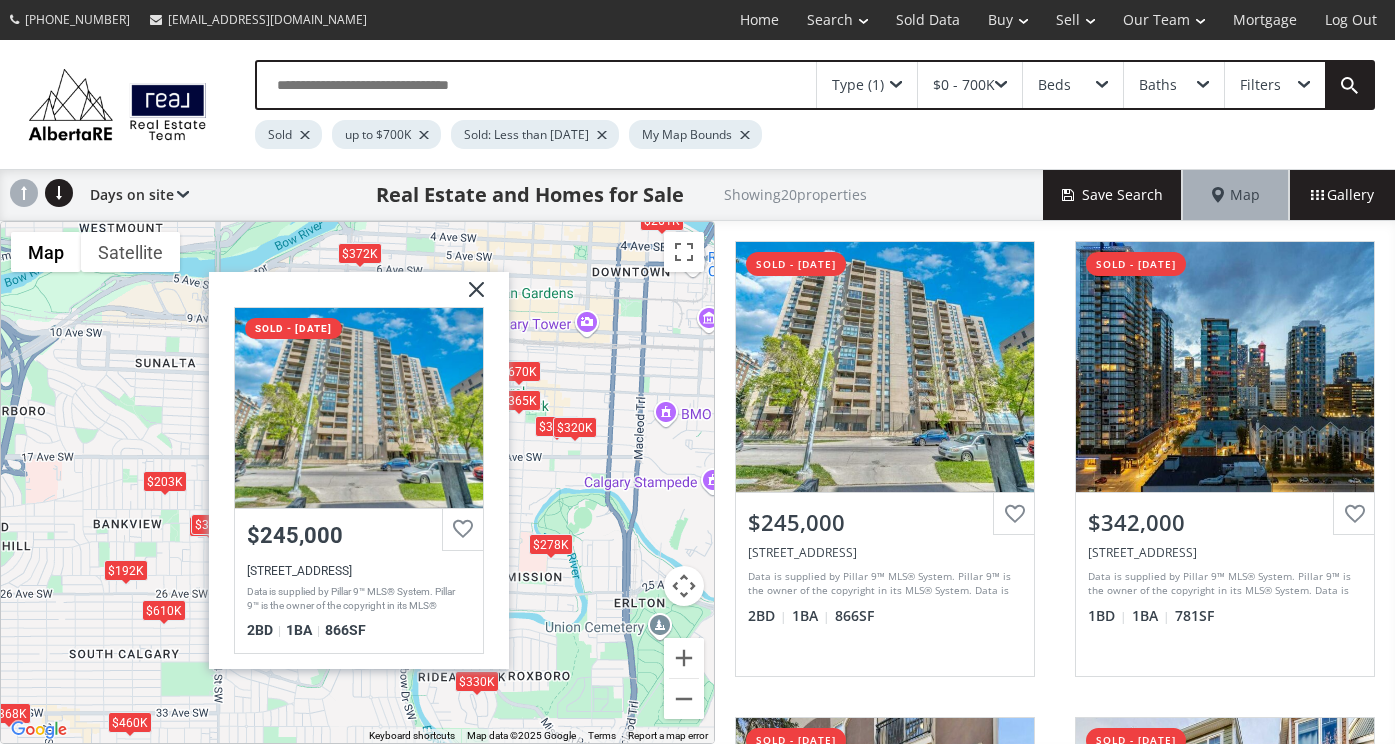click on "To navigate, press the arrow keys. $245K $342K $460K $610K $320K $330K $365K $368K $279K $264K $278K $670K $360K $203K $240K $349K $372K $389K $192K $261K 14 Avenue SW Calgary AB T2R 0N7 sold - 06/29/2025 $245,000 924 14 Avenue SW #508, Calgary, AB T2R 0N7 Data is supplied by Pillar 9™ MLS® System. Pillar 9™ is the owner of the copyright in its MLS® System. Data is deemed reliable but is not guaranteed accurate by Pillar 9™. The trademarks MLS®, Multiple Listing Service® and the associated logos are owned by The Canadian Real Estate Association (CREA) and identify the quality of services provided by real estate professionals who are members of CREA. Used under license.
Last updated: 2025-07-01 04:41:20  2  BD 1  BA 866  SF" at bounding box center (357, 482) 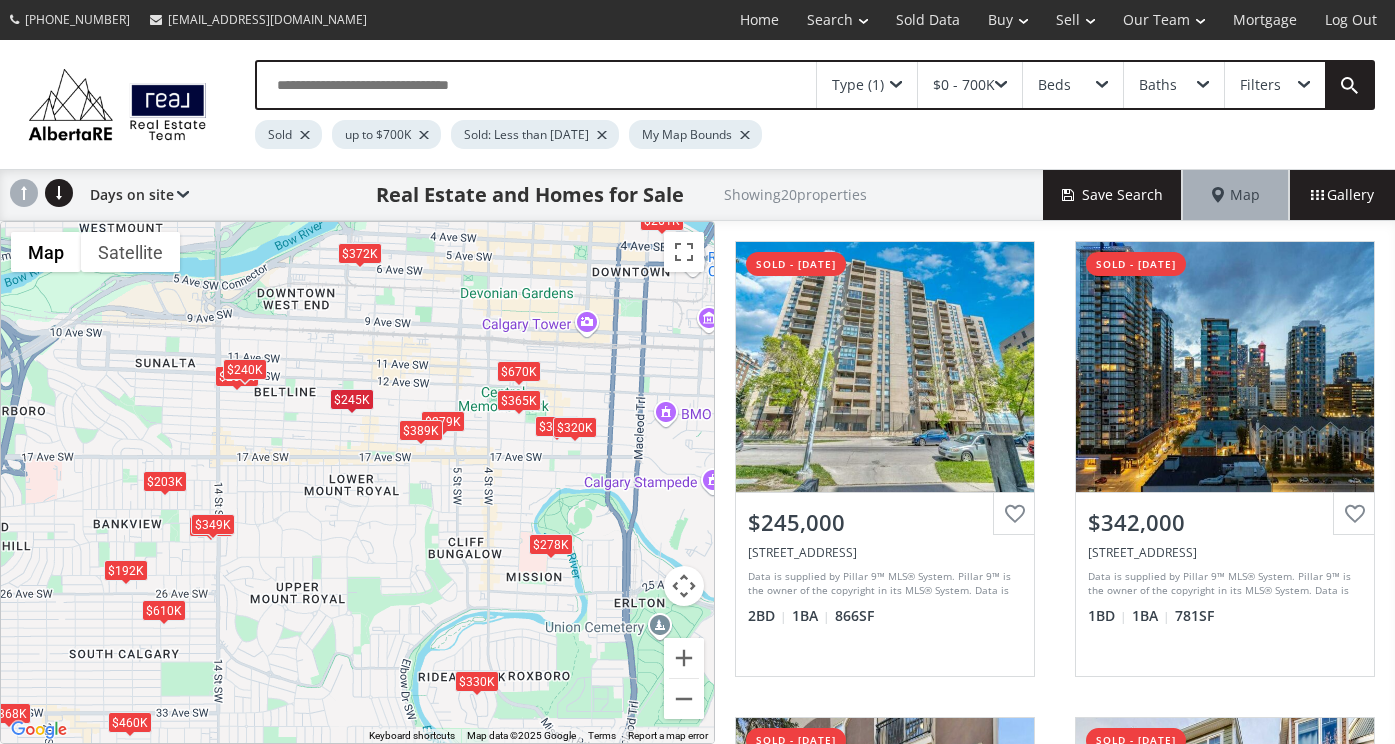 click on "$245K" at bounding box center [352, 399] 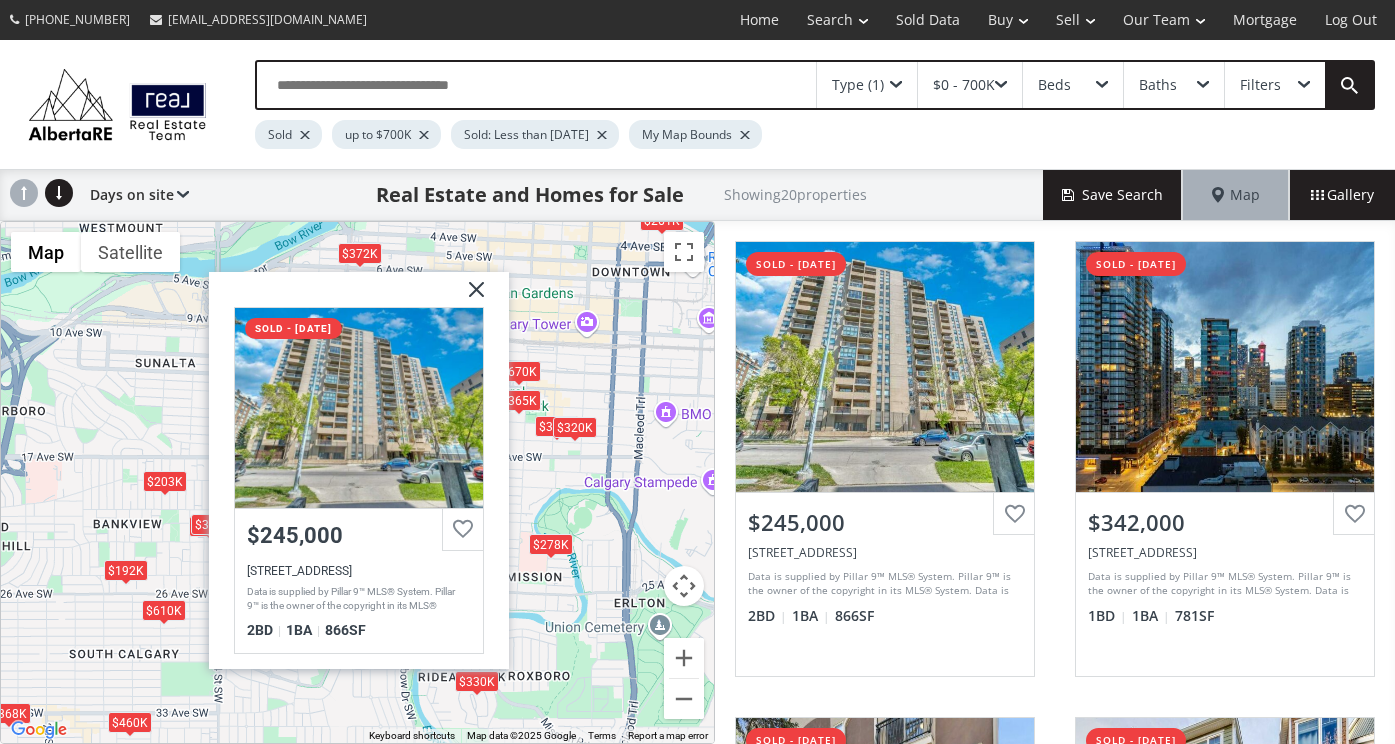 click on "To navigate, press the arrow keys. $245K $342K $460K $610K $320K $330K $365K $368K $279K $264K $278K $670K $360K $203K $240K $349K $372K $389K $192K $261K 14 Avenue SW Calgary AB T2R 0N7 sold - 06/29/2025 $245,000 924 14 Avenue SW #508, Calgary, AB T2R 0N7 Data is supplied by Pillar 9™ MLS® System. Pillar 9™ is the owner of the copyright in its MLS® System. Data is deemed reliable but is not guaranteed accurate by Pillar 9™. The trademarks MLS®, Multiple Listing Service® and the associated logos are owned by The Canadian Real Estate Association (CREA) and identify the quality of services provided by real estate professionals who are members of CREA. Used under license.
Last updated: 2025-07-01 04:41:20  2  BD 1  BA 866  SF" at bounding box center (357, 482) 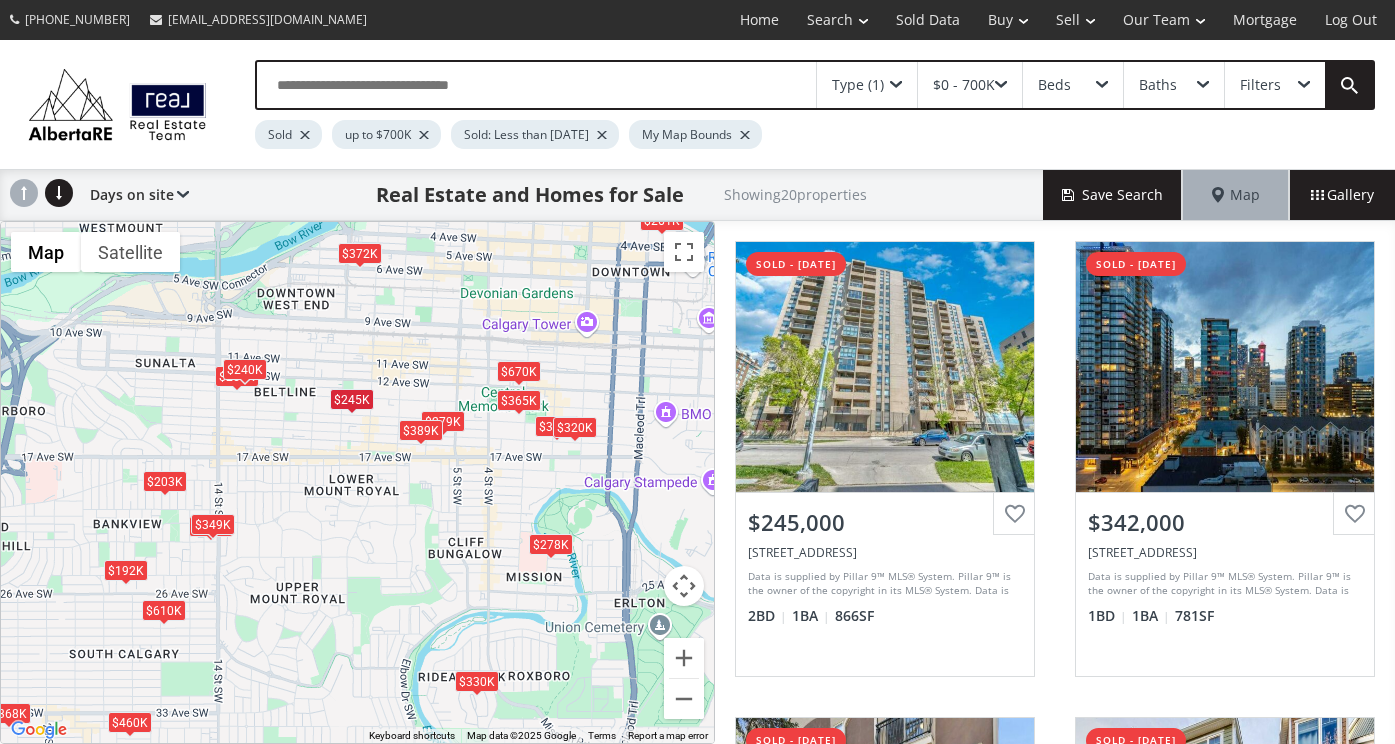 click on "To navigate, press the arrow keys. $245K $342K $460K $610K $320K $330K $365K $368K $279K $264K $278K $670K $360K $203K $240K $349K $372K $389K $192K $261K" at bounding box center (357, 482) 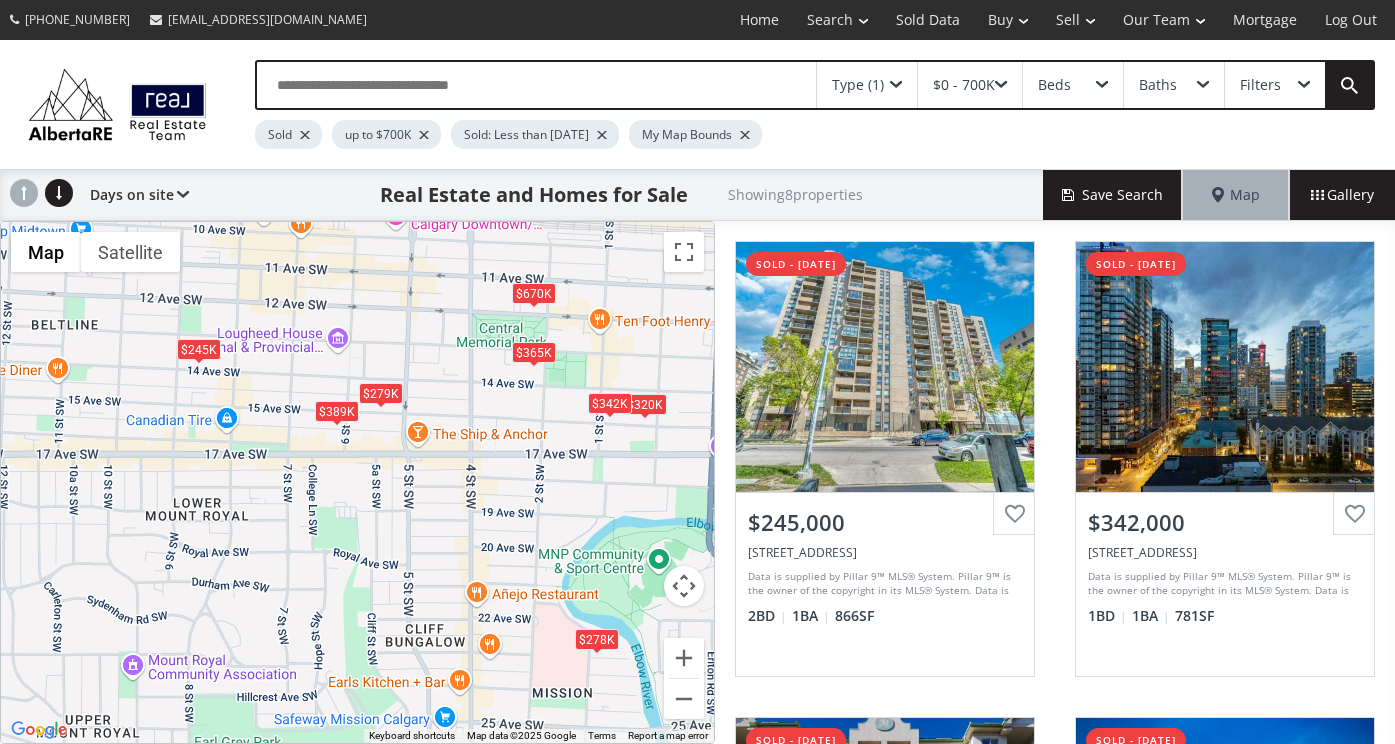 click on "$342K" at bounding box center [609, 402] 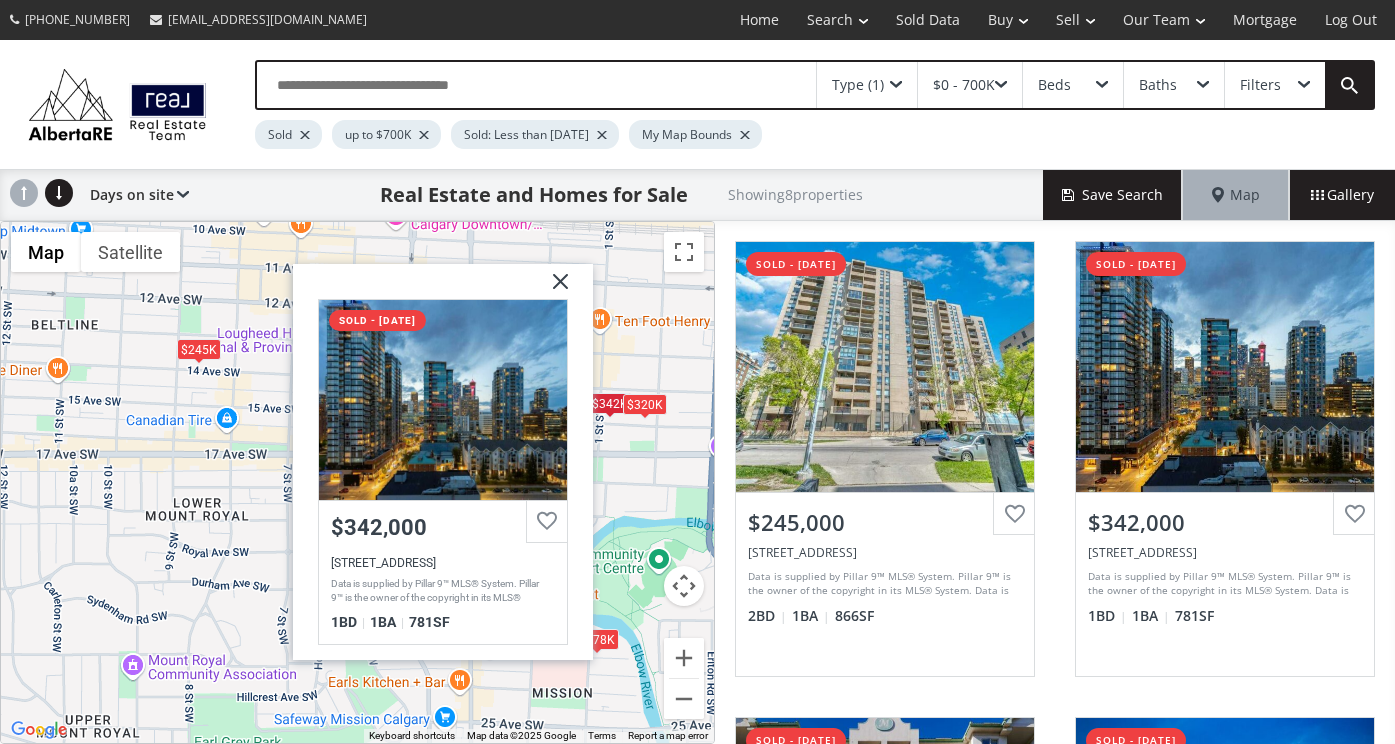 click at bounding box center [552, 288] 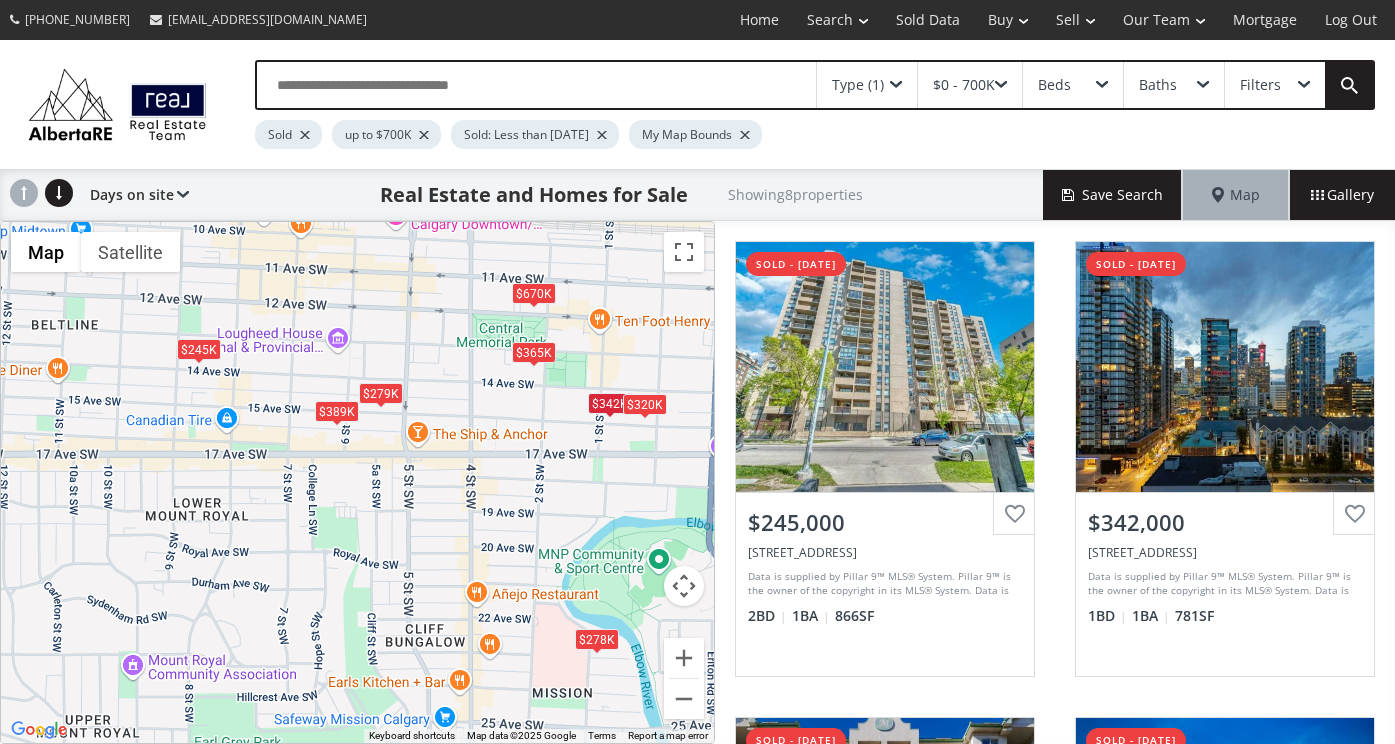 click on "$320K" at bounding box center [644, 404] 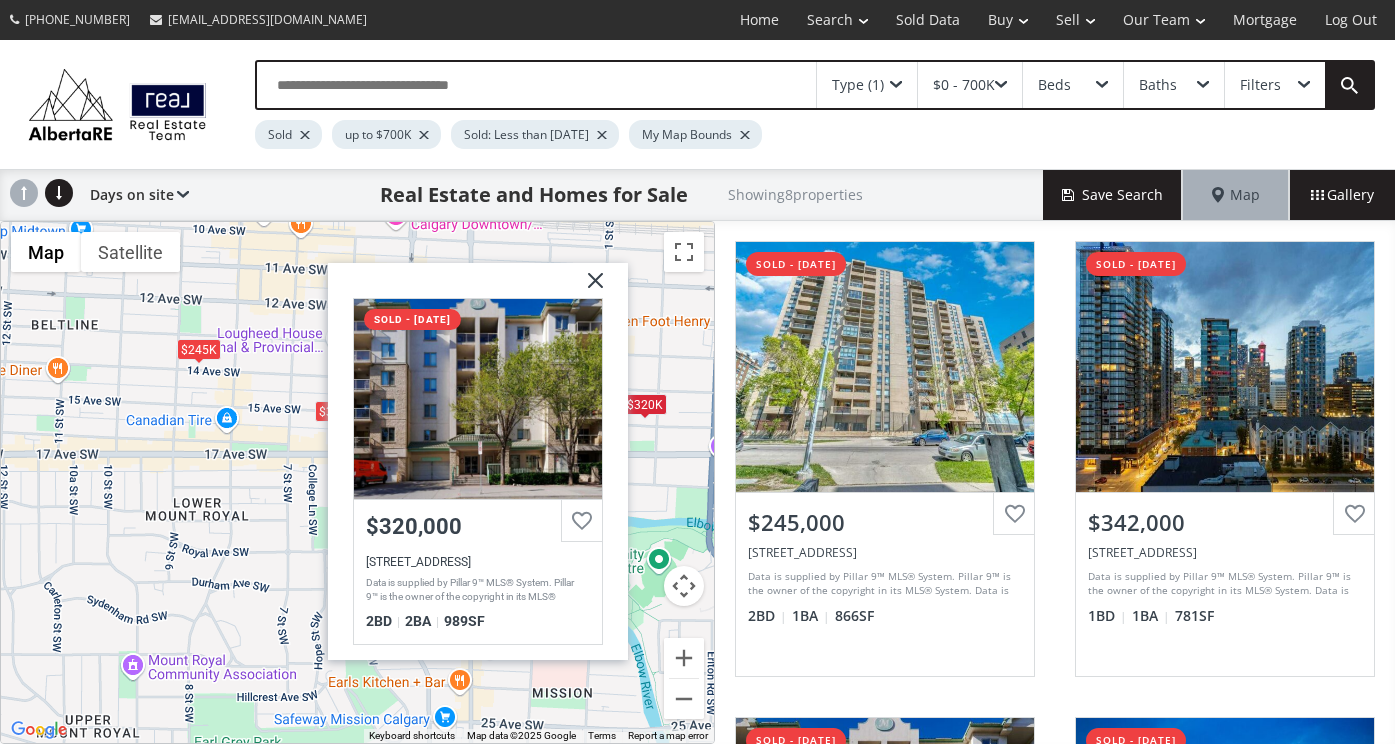 click at bounding box center (587, 288) 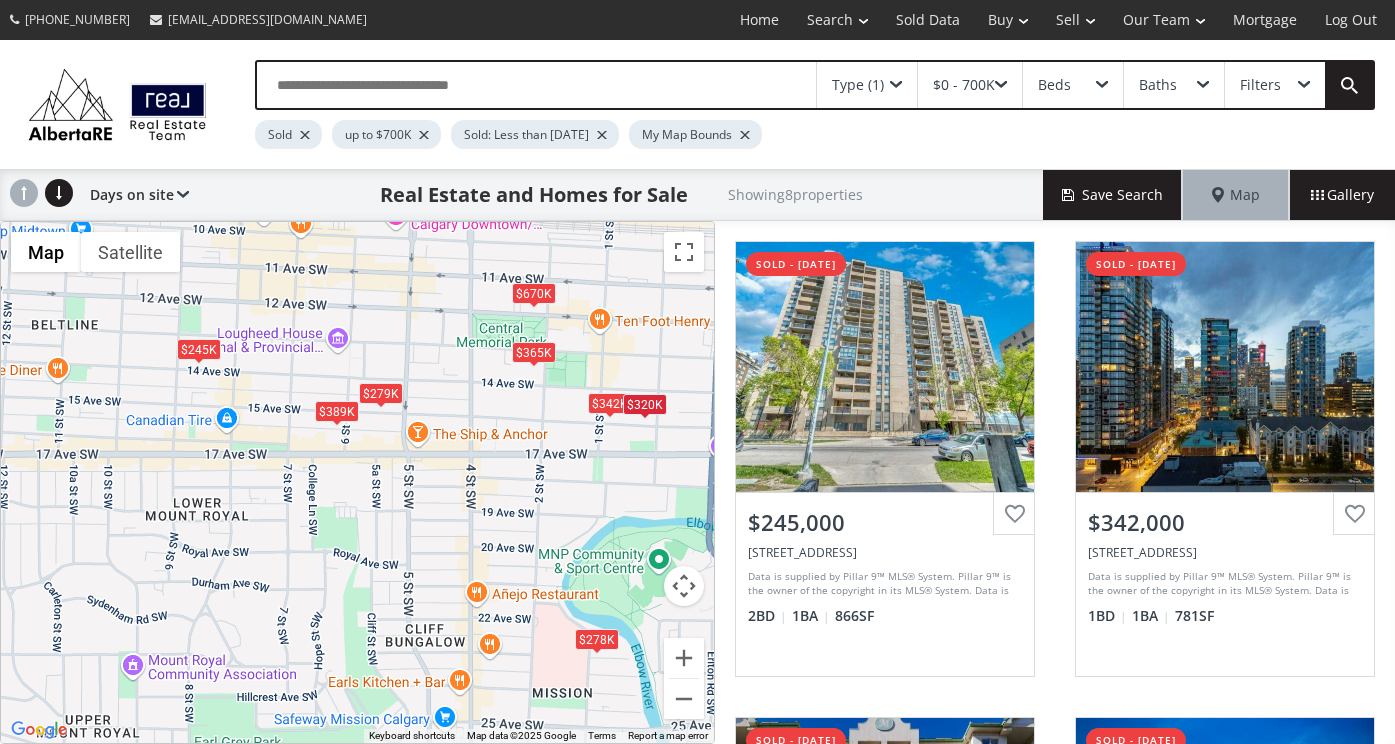 click on "$365K" at bounding box center [533, 351] 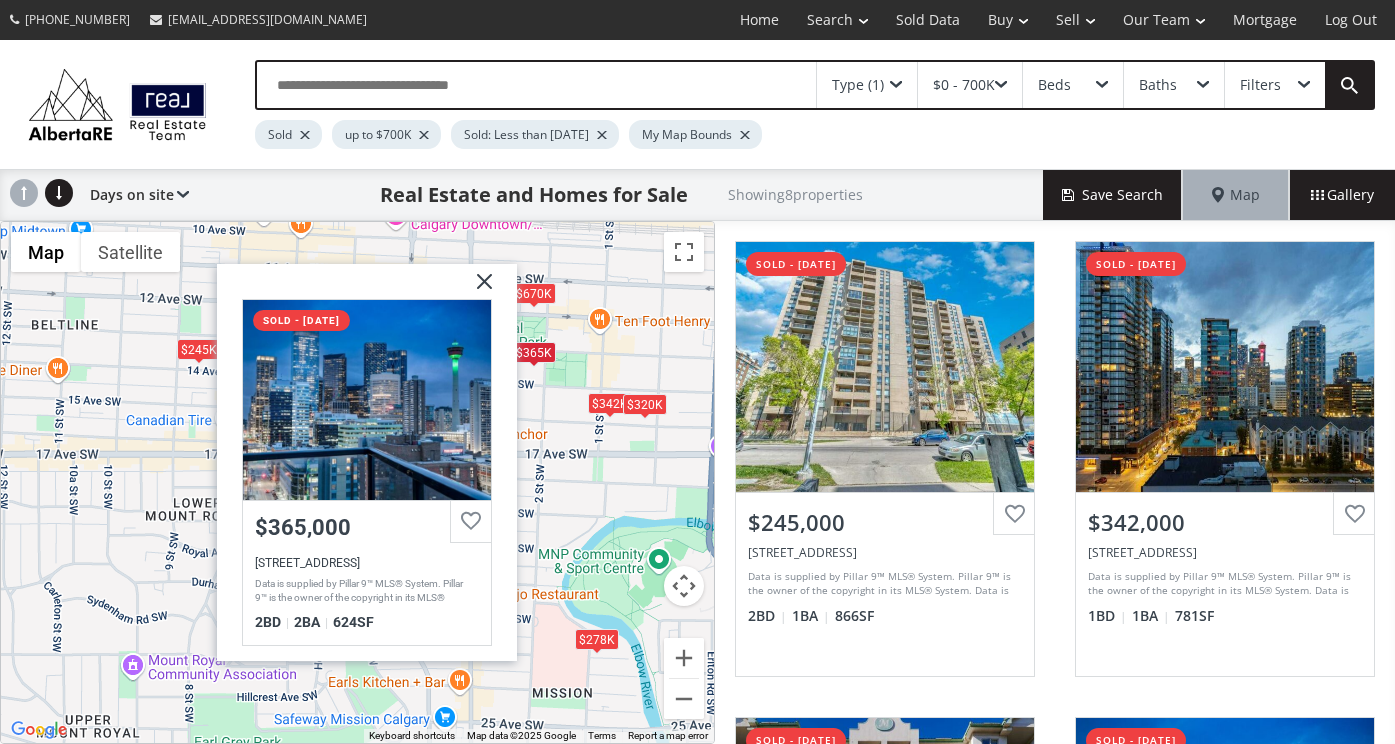 click at bounding box center (476, 288) 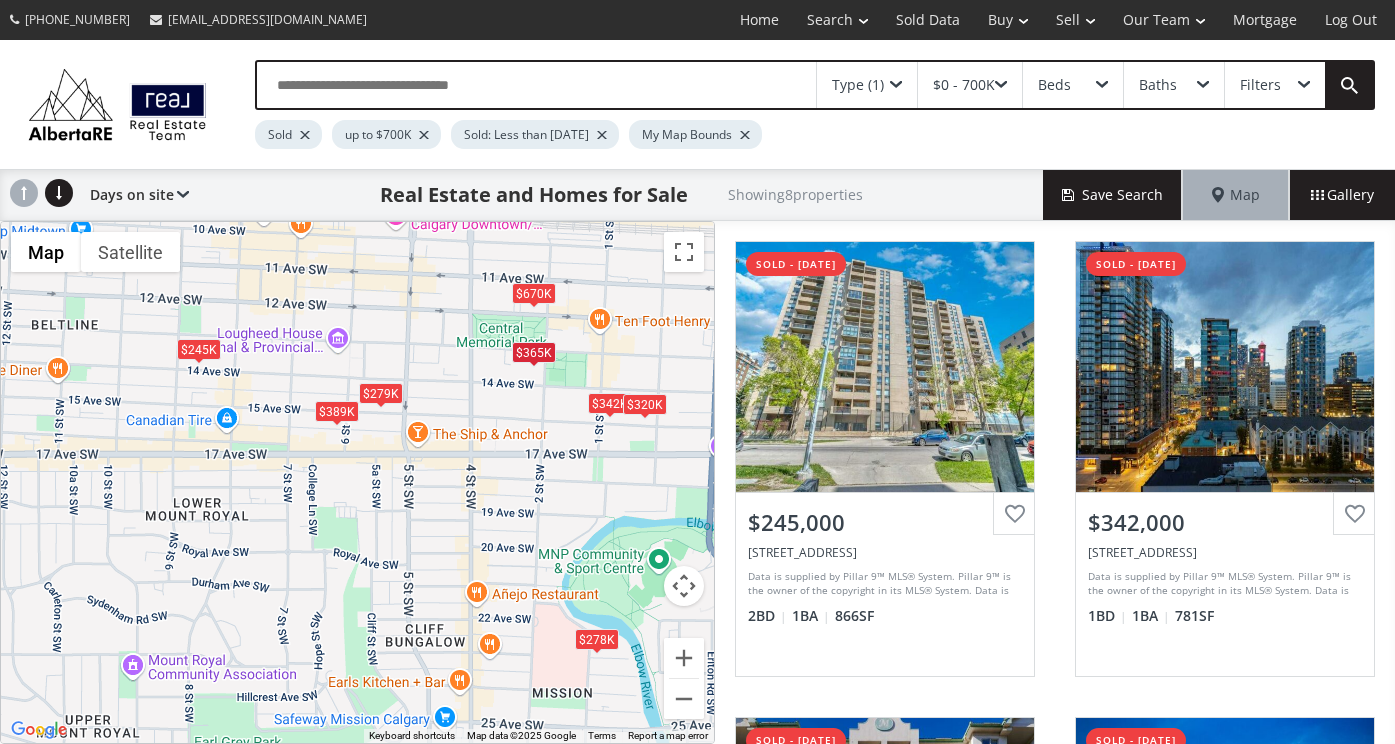 click on "$670K" at bounding box center [533, 292] 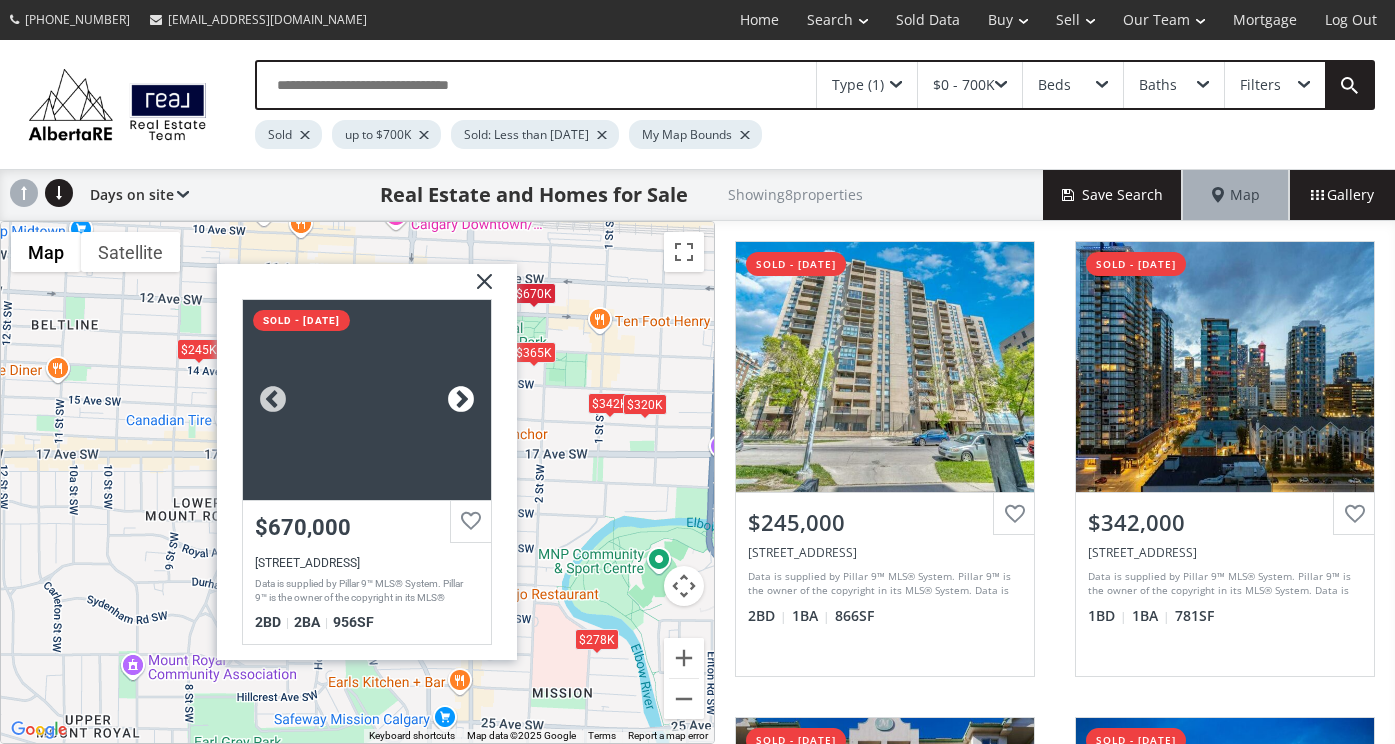 click at bounding box center [460, 399] 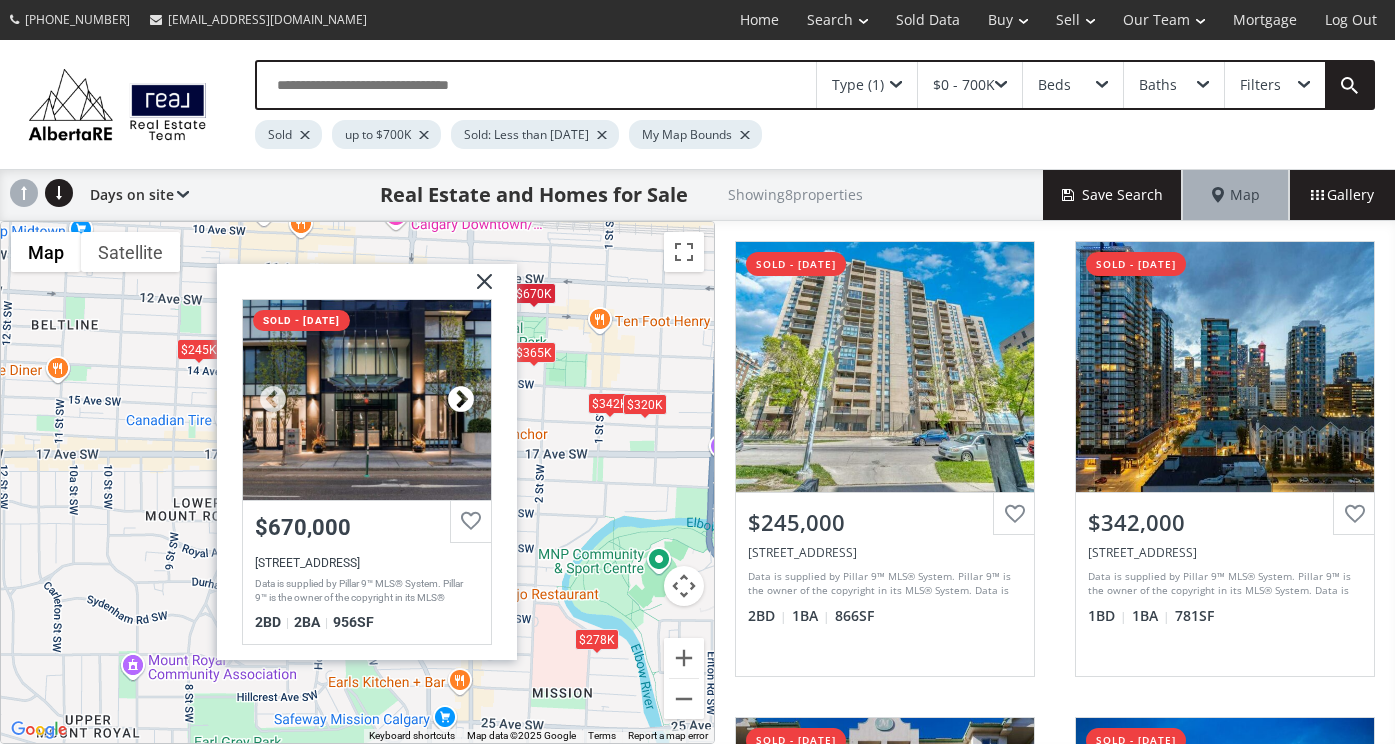 click at bounding box center (460, 399) 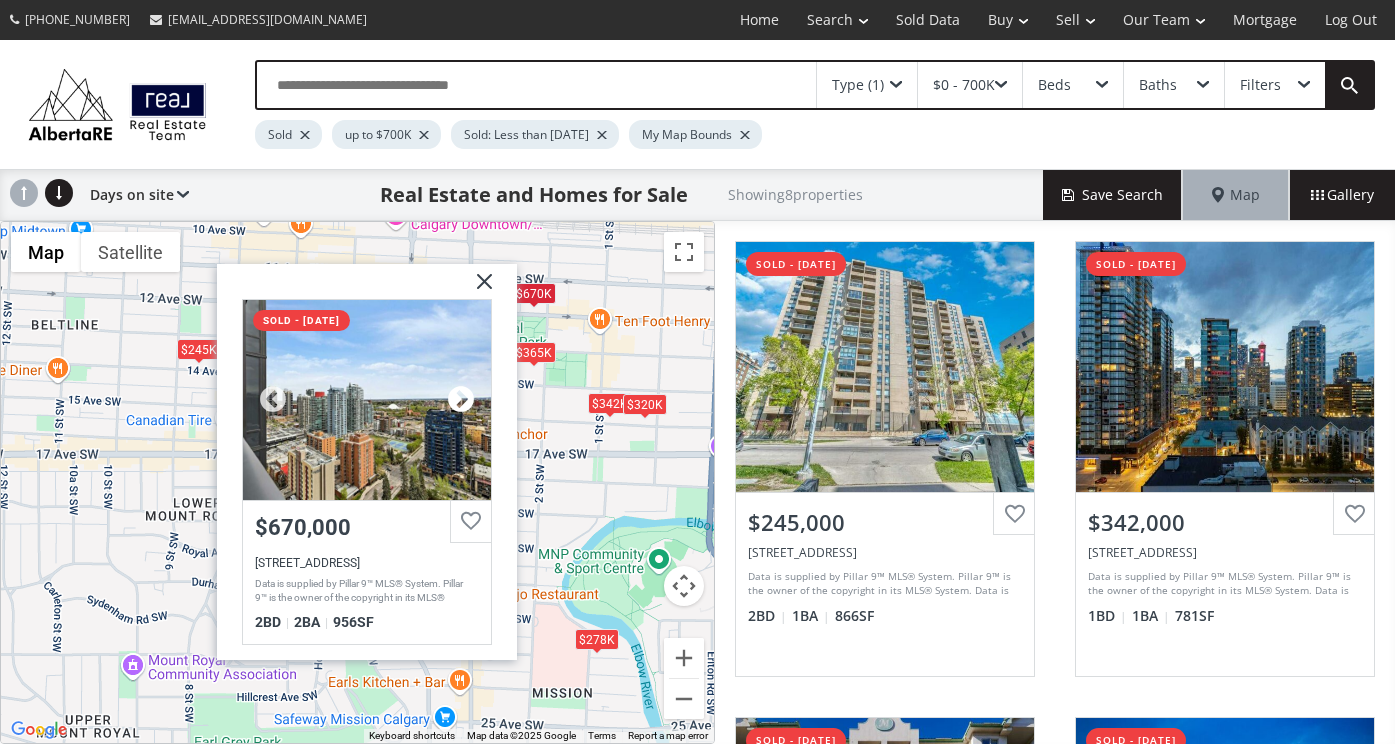 click at bounding box center [460, 399] 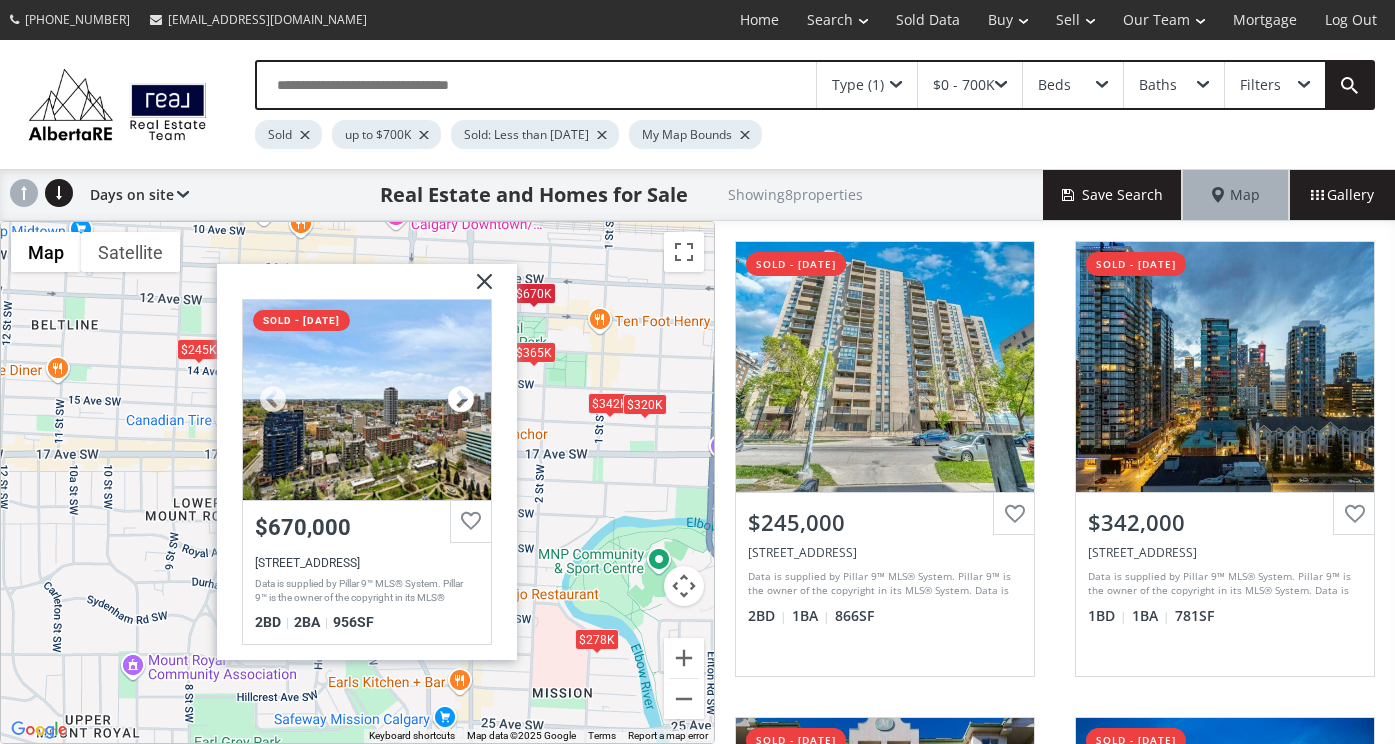 click at bounding box center (460, 399) 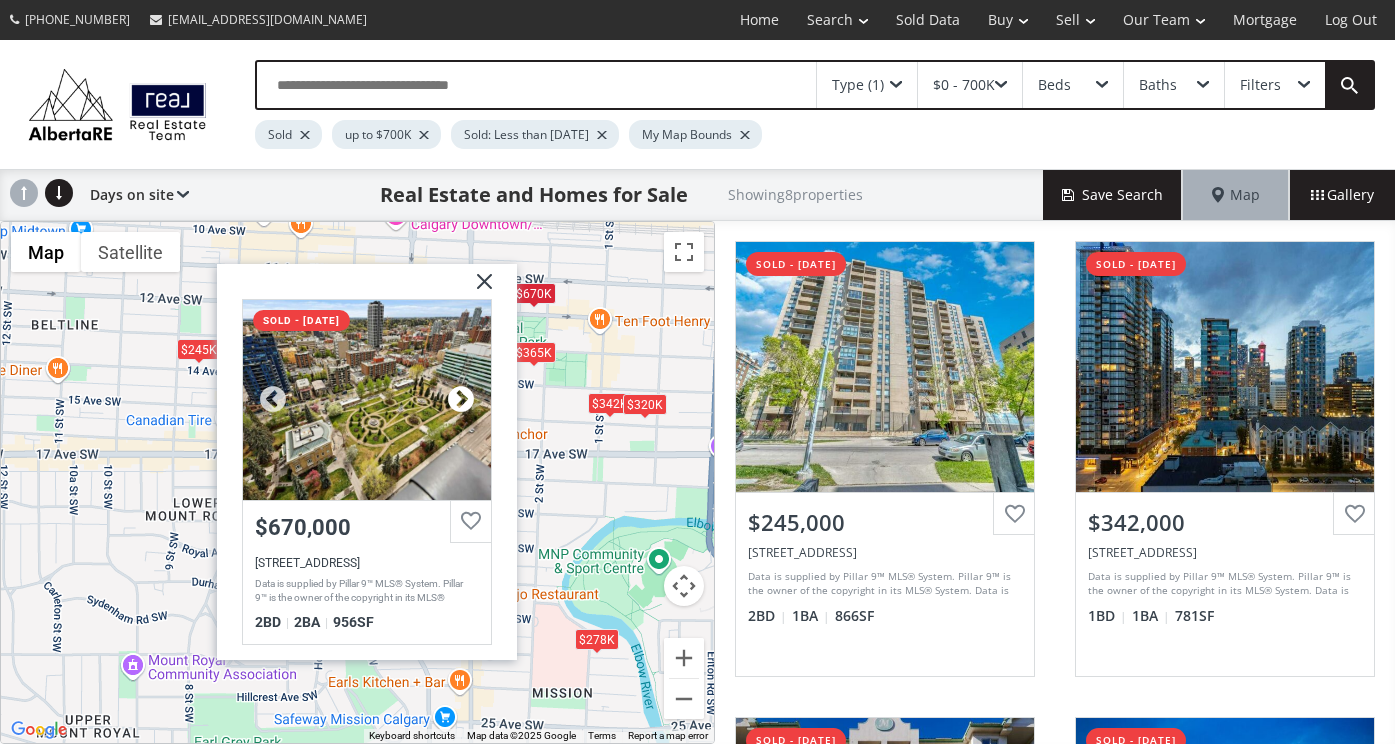 click at bounding box center [460, 399] 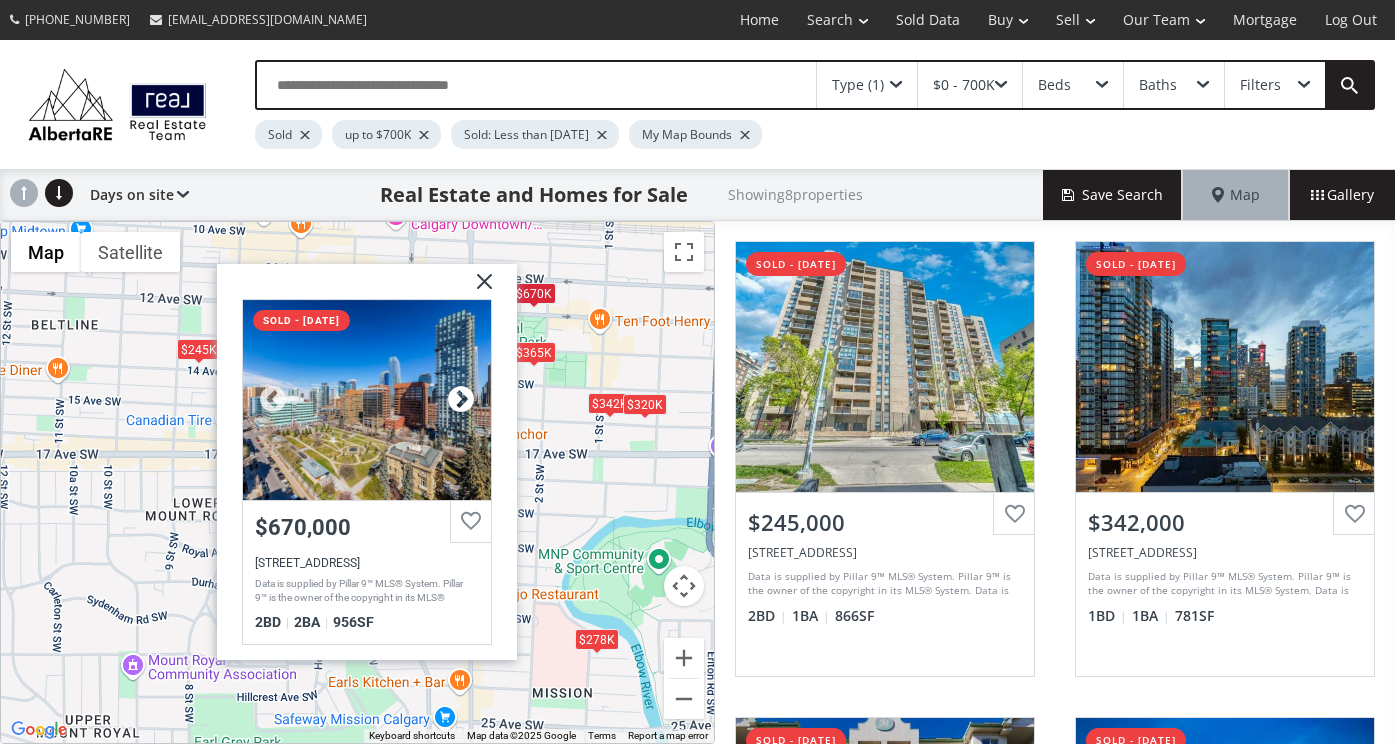 click at bounding box center [460, 399] 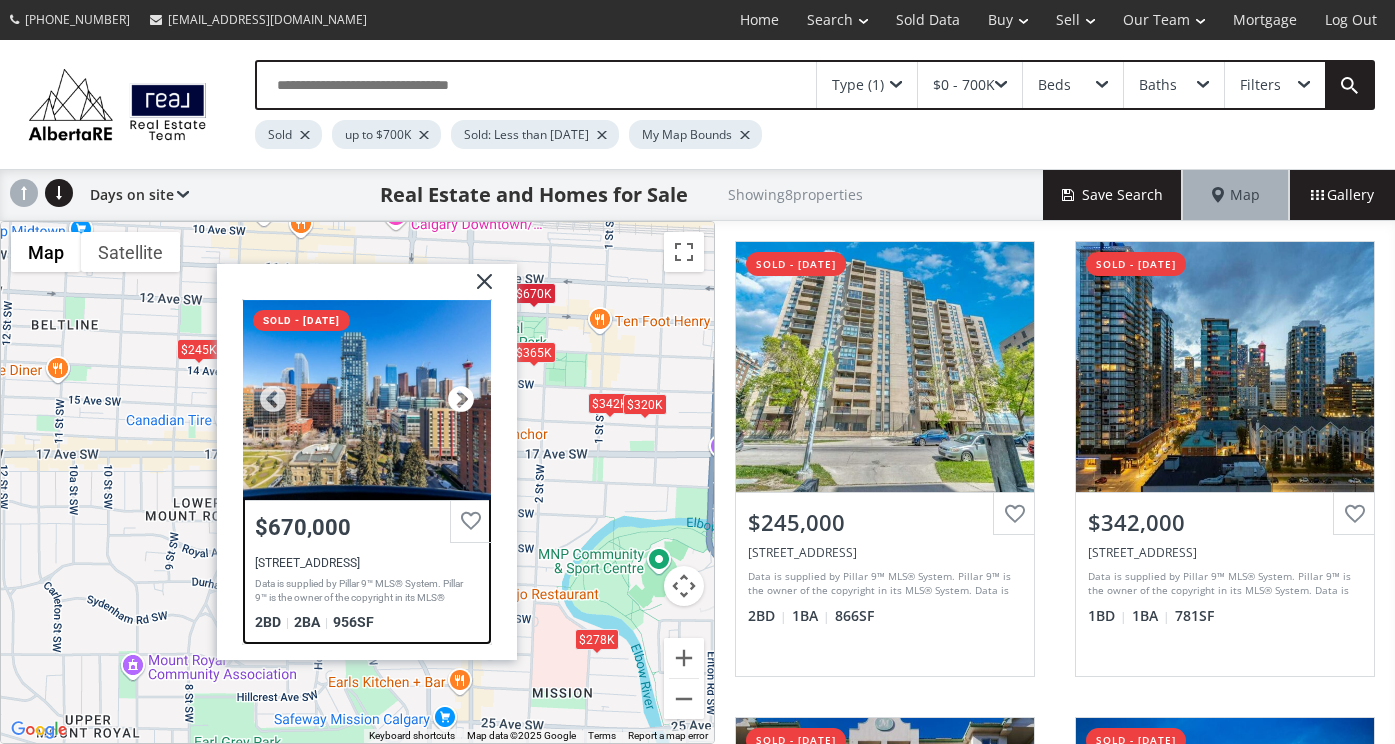 click at bounding box center [460, 399] 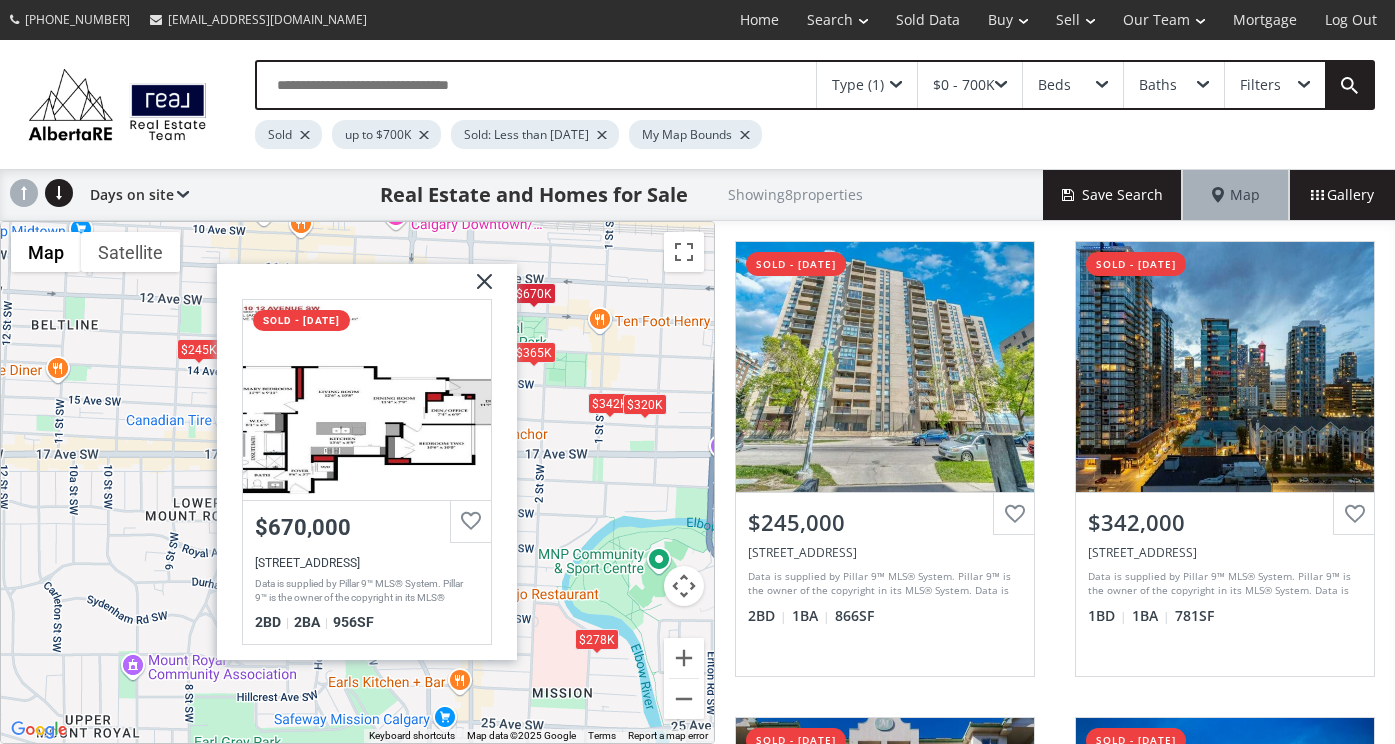 click at bounding box center [476, 288] 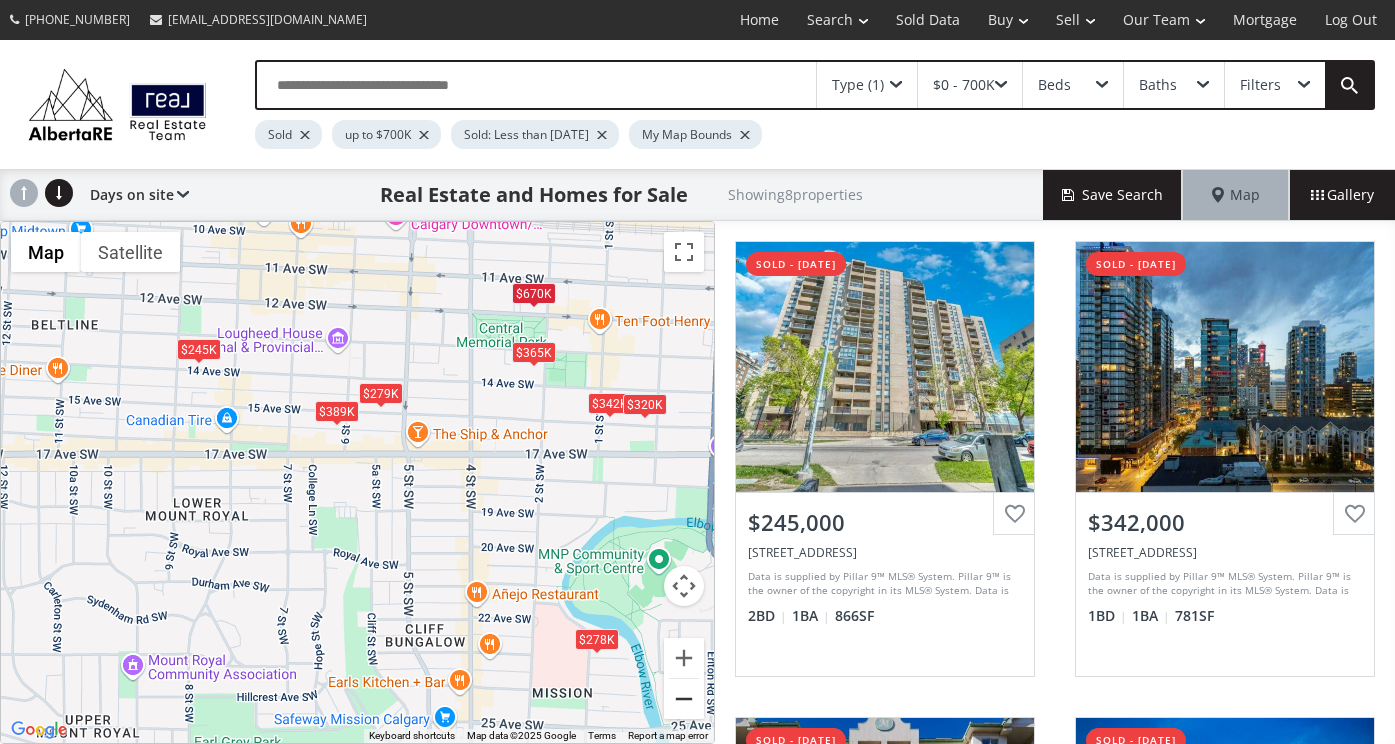 click at bounding box center (684, 699) 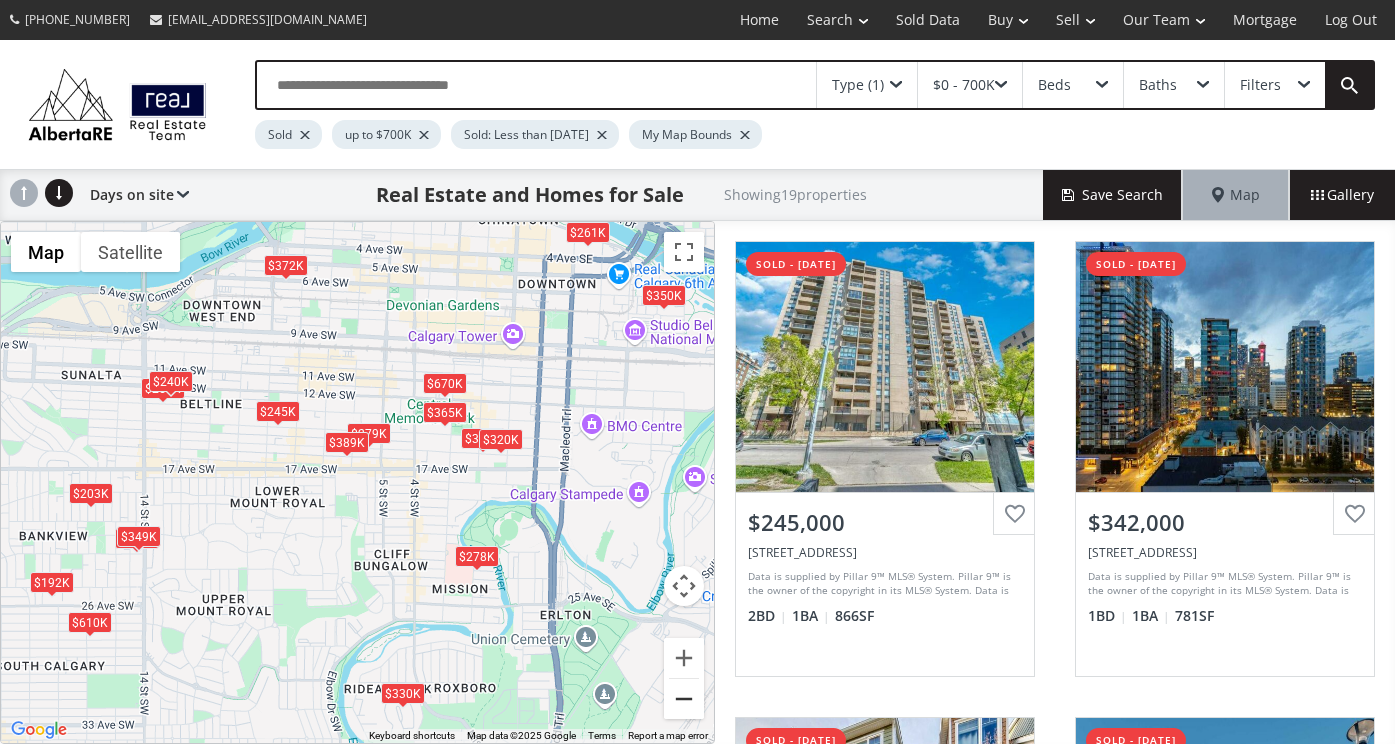 click at bounding box center [684, 699] 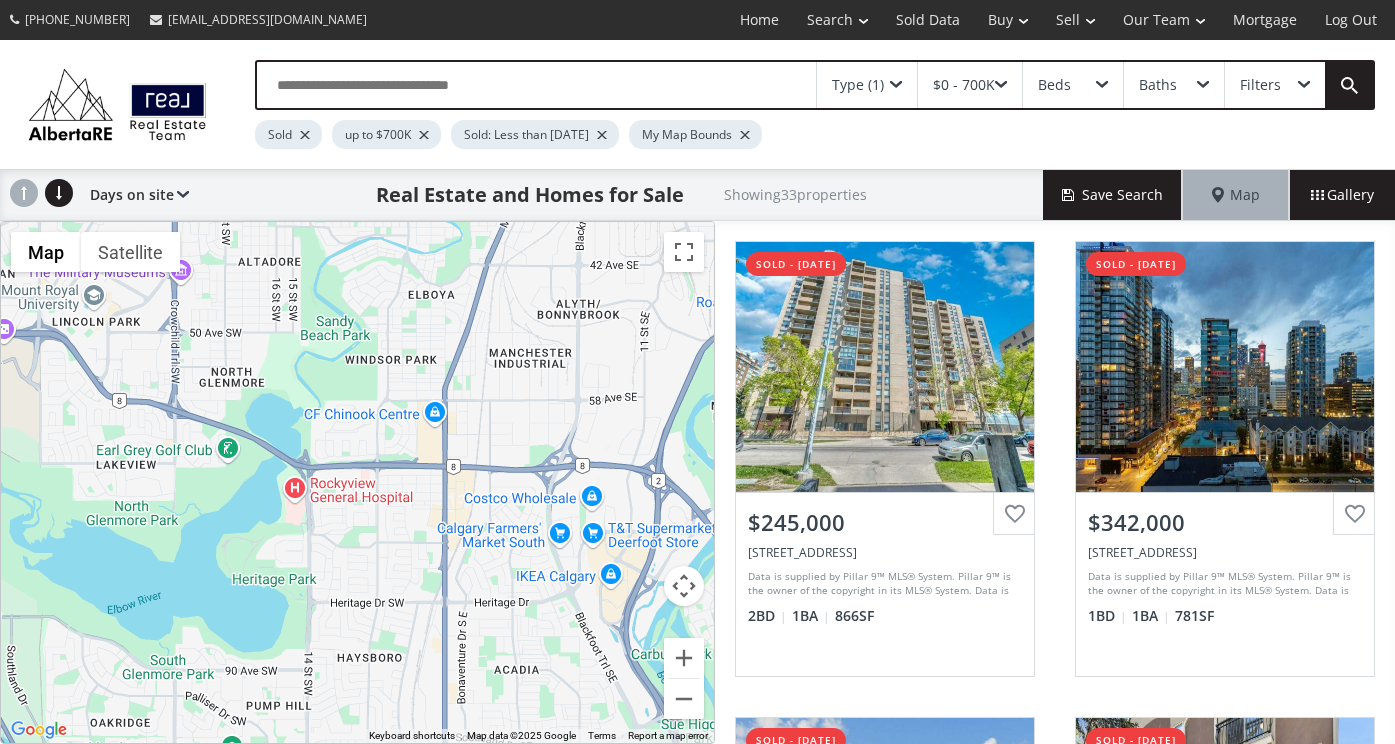 drag, startPoint x: 462, startPoint y: 676, endPoint x: 521, endPoint y: 260, distance: 420.16306 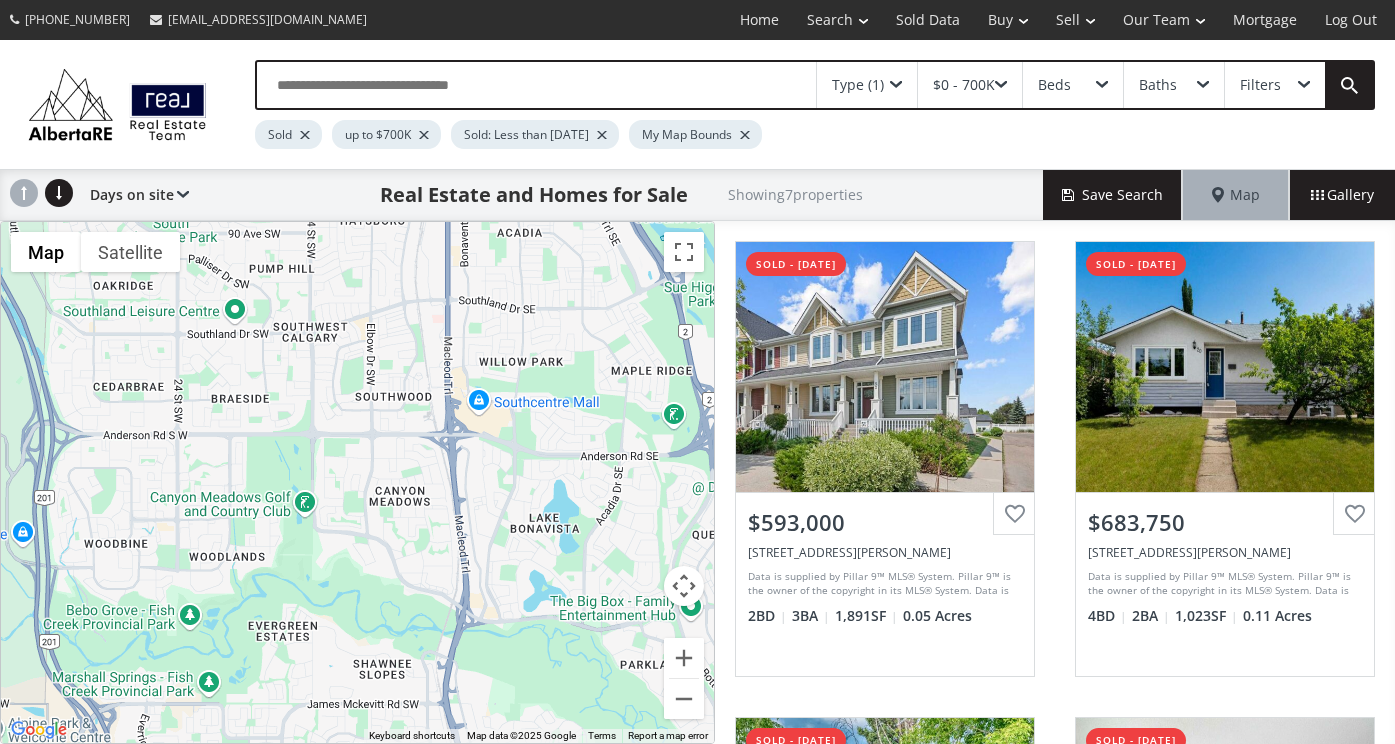 drag, startPoint x: 495, startPoint y: 693, endPoint x: 497, endPoint y: 253, distance: 440.00455 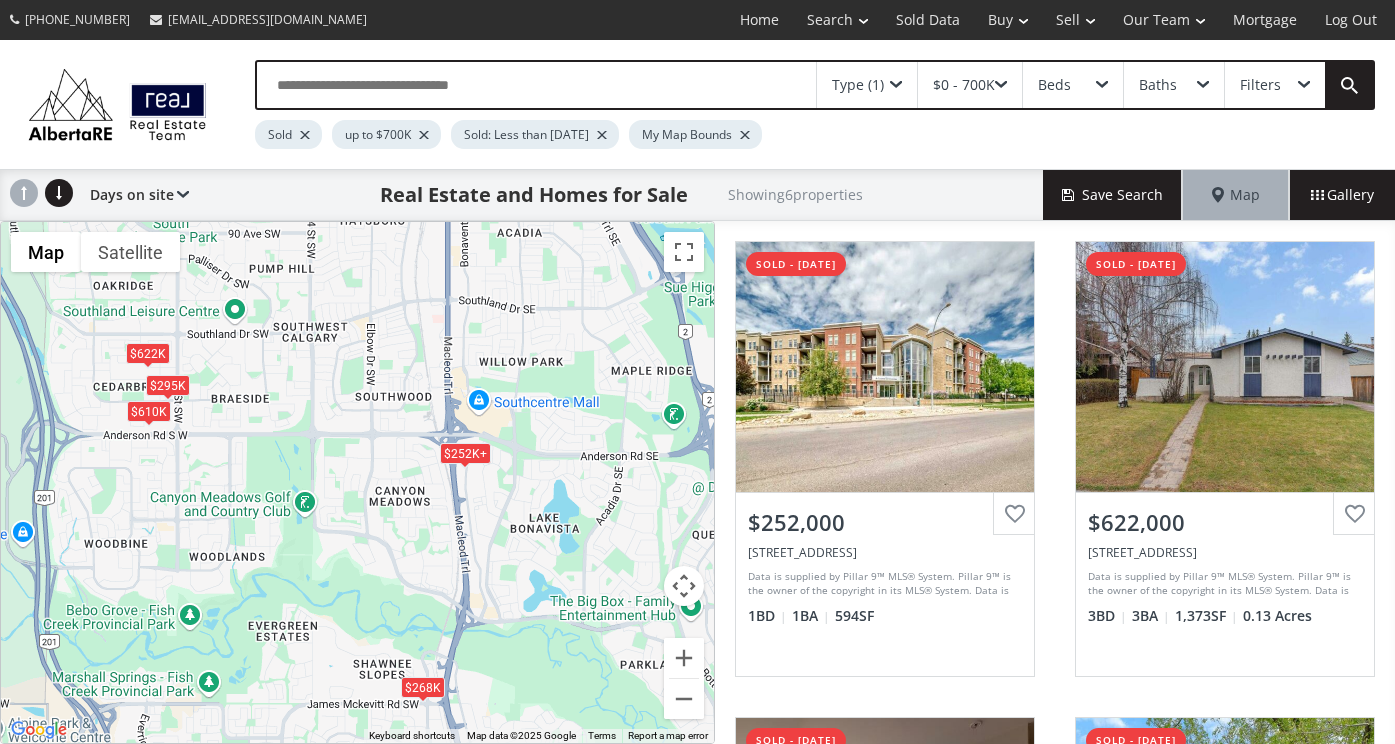 click on "$252K+" at bounding box center [464, 453] 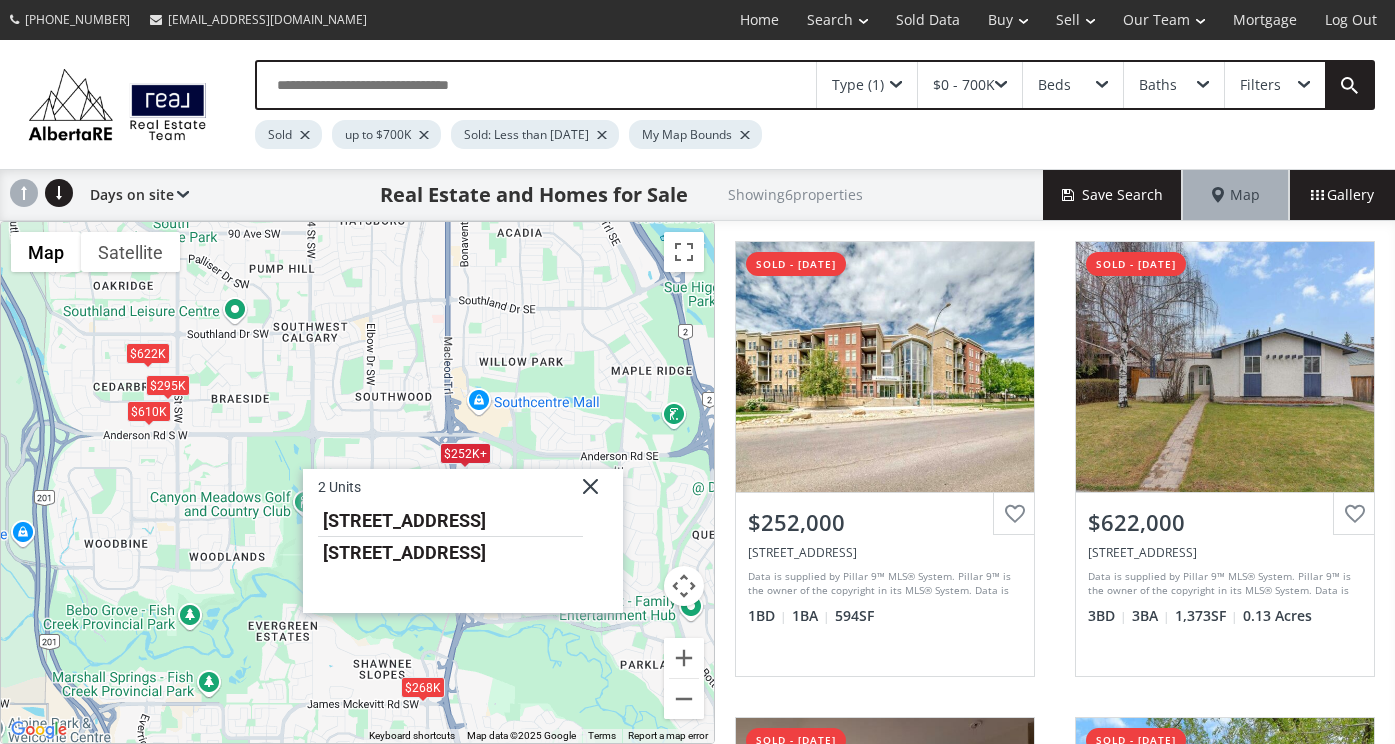 click on "To navigate, press the arrow keys. $252K+ $622K $268K $610K $252K+ $295K
2 Units
11811 Lake Fraser Drive #2709
11811 Lake Fraser Drive SE #6513" at bounding box center [357, 482] 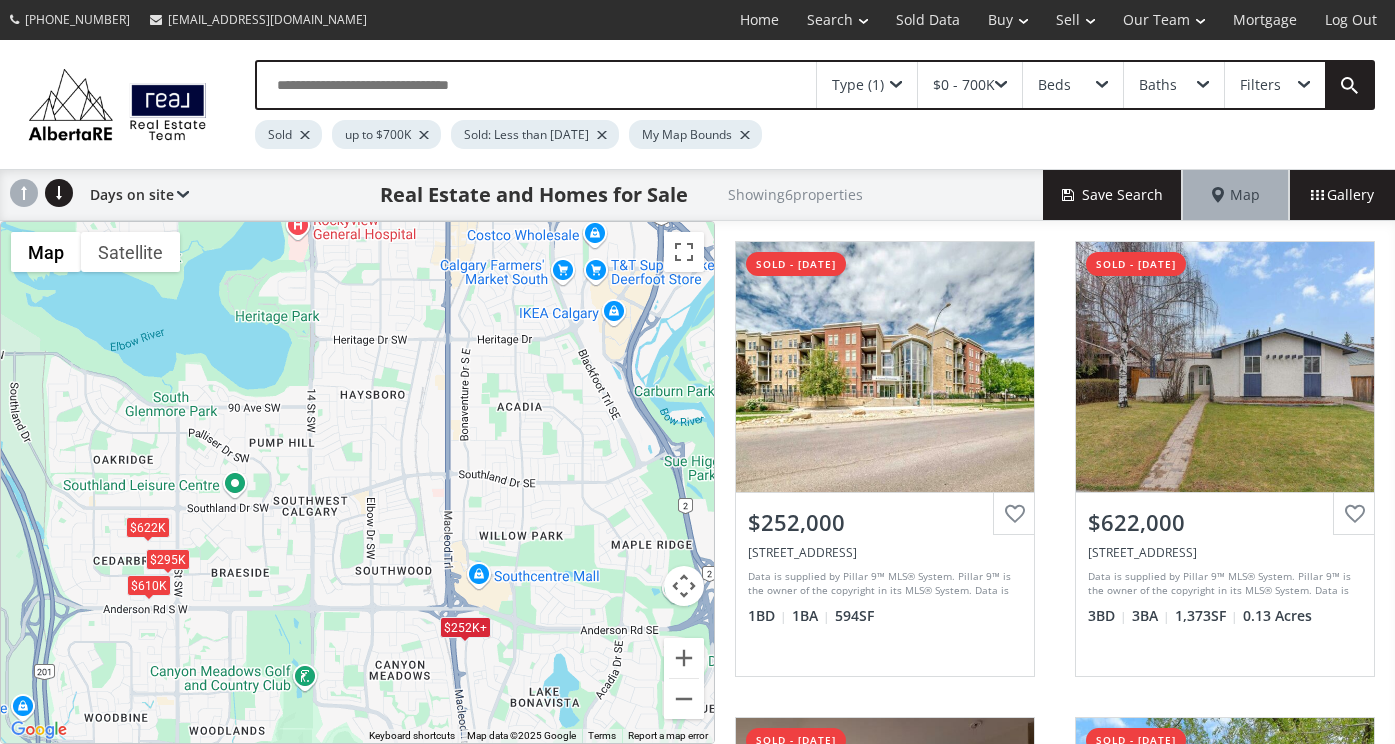drag, startPoint x: 528, startPoint y: 263, endPoint x: 527, endPoint y: 474, distance: 211.00237 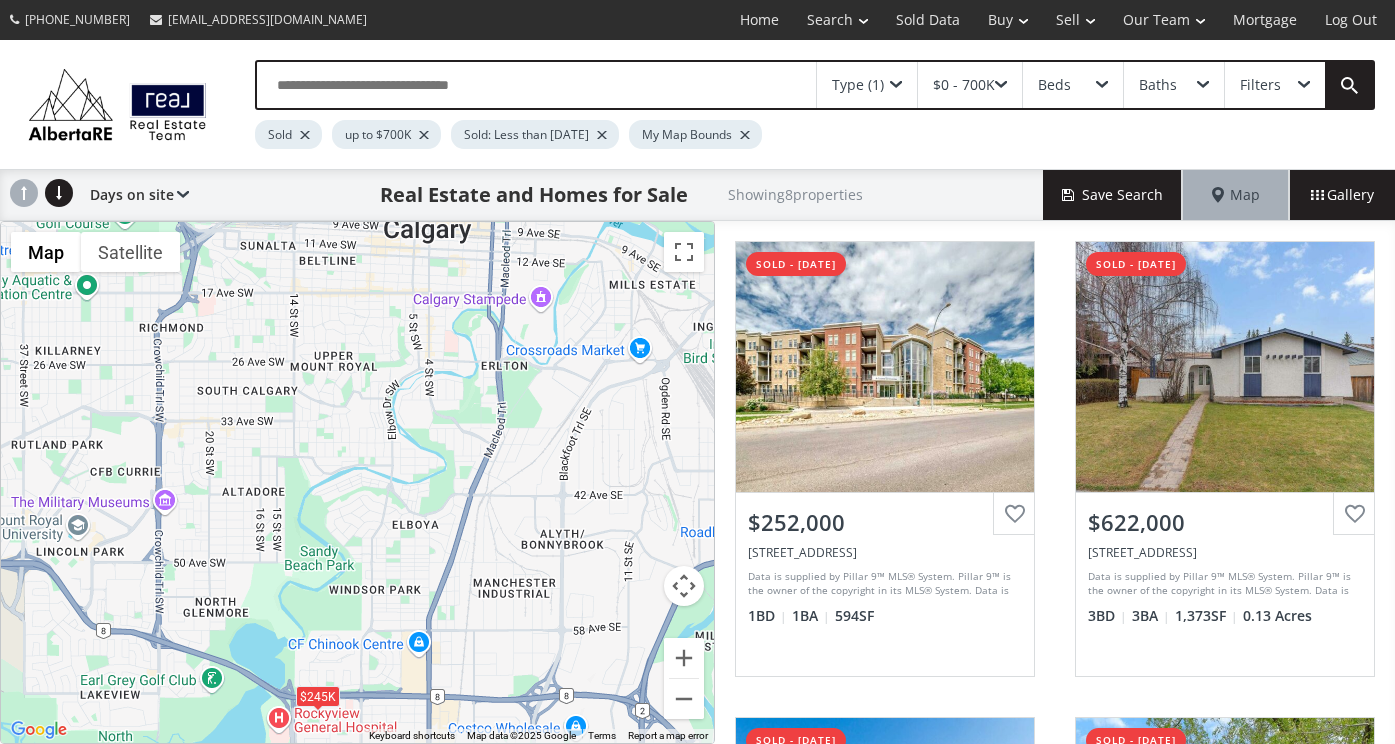 drag, startPoint x: 418, startPoint y: 239, endPoint x: 400, endPoint y: 705, distance: 466.3475 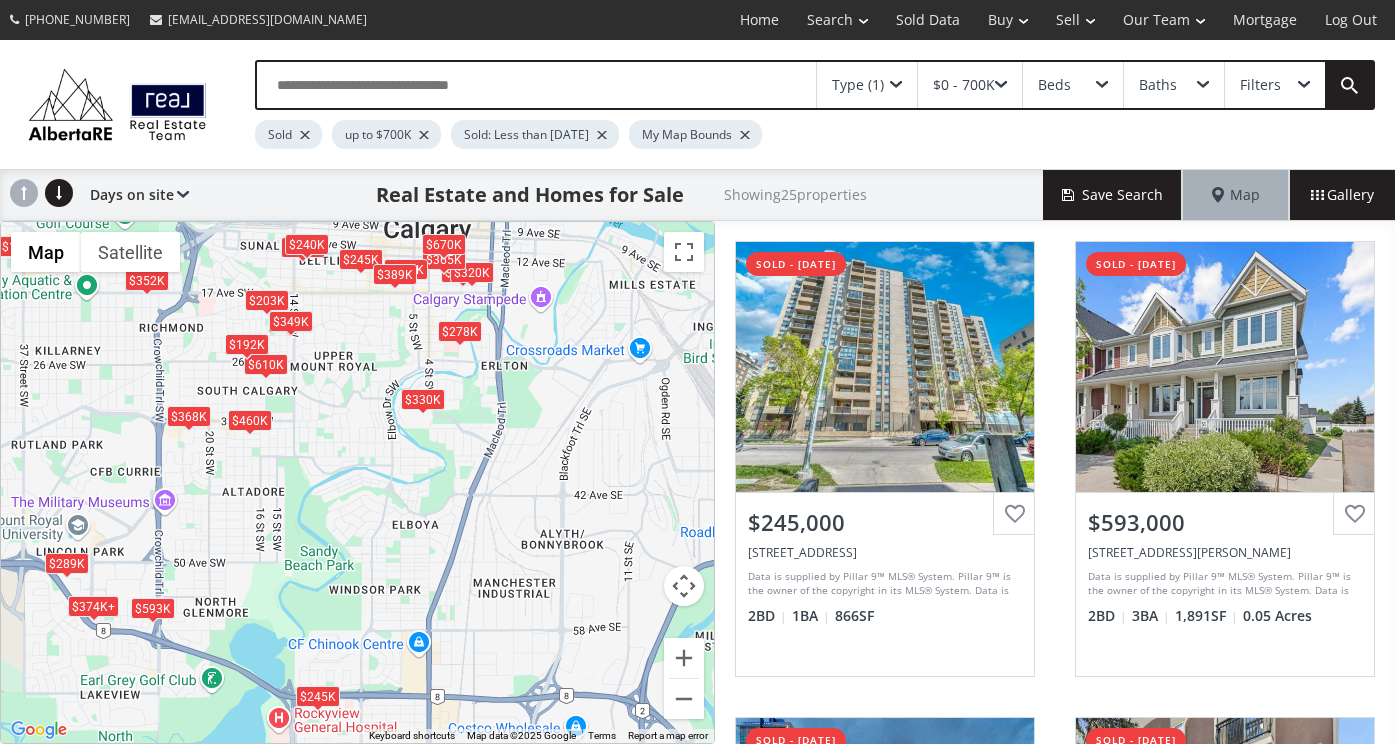 click on "To navigate, press the arrow keys. $245K $593K $342K $460K $610K $320K $330K $365K $368K $279K $264K $278K $670K $352K $374K+ $360K $245K $203K $374K+ $240K $349K $150K $289K $389K $192K" at bounding box center [357, 482] 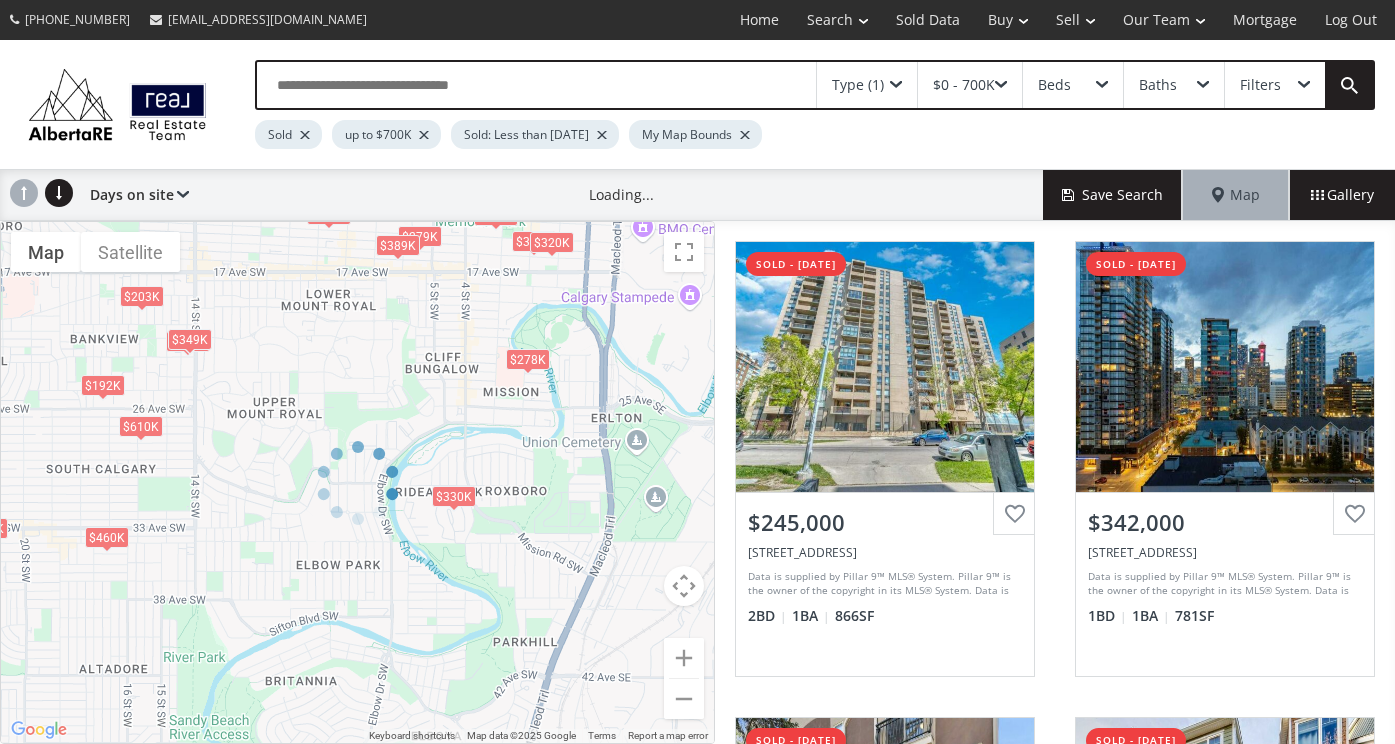 click at bounding box center [357, 482] 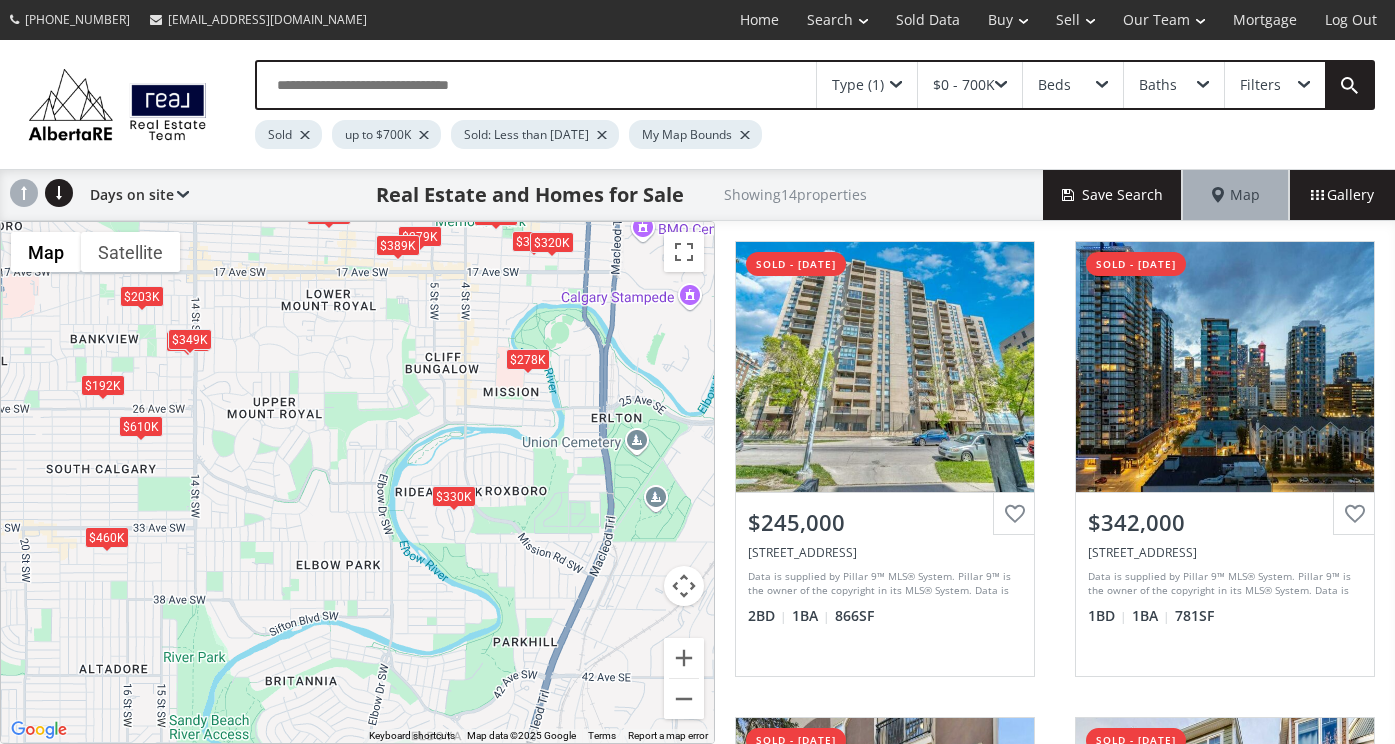 click on "To navigate, press the arrow keys. $245K $342K $460K $610K $320K $330K $365K $279K $278K $360K $203K $349K $389K $192K" at bounding box center (357, 482) 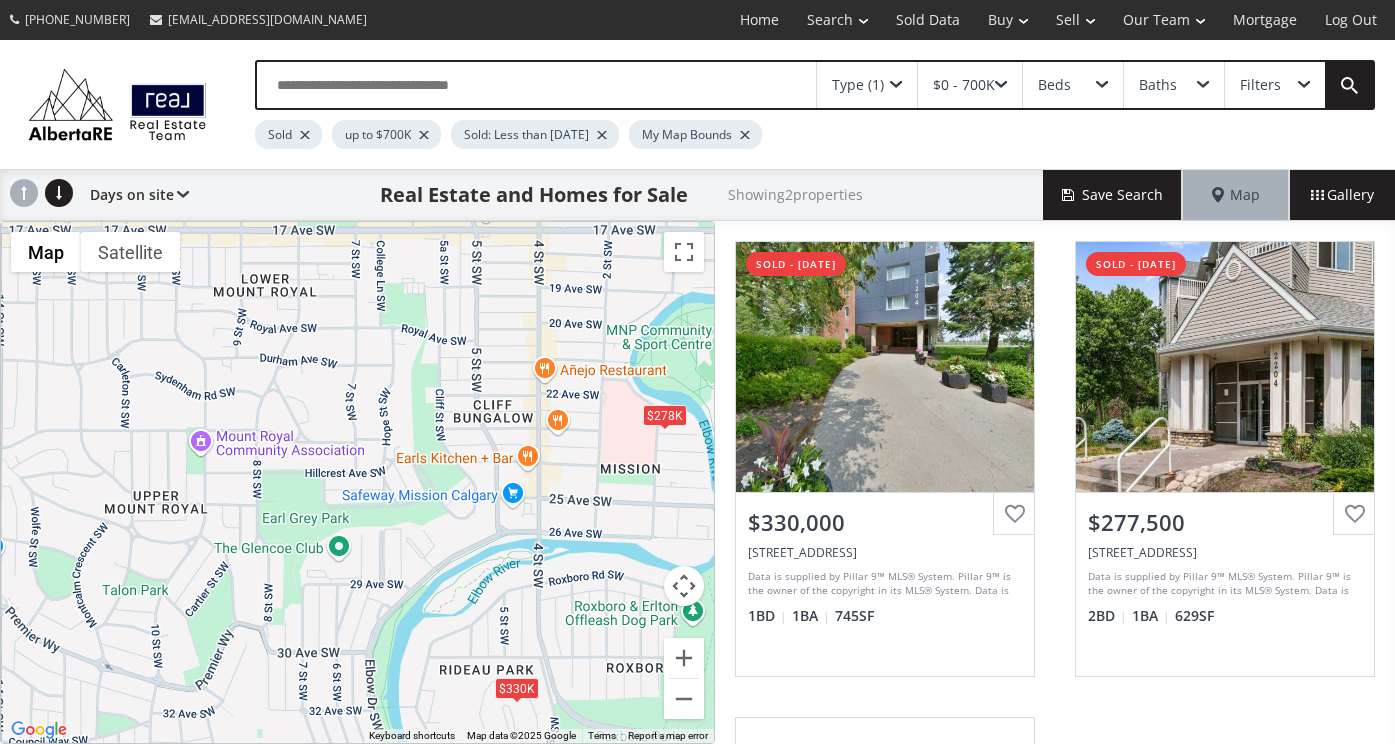click on "To navigate, press the arrow keys. $330K $278K" at bounding box center (357, 482) 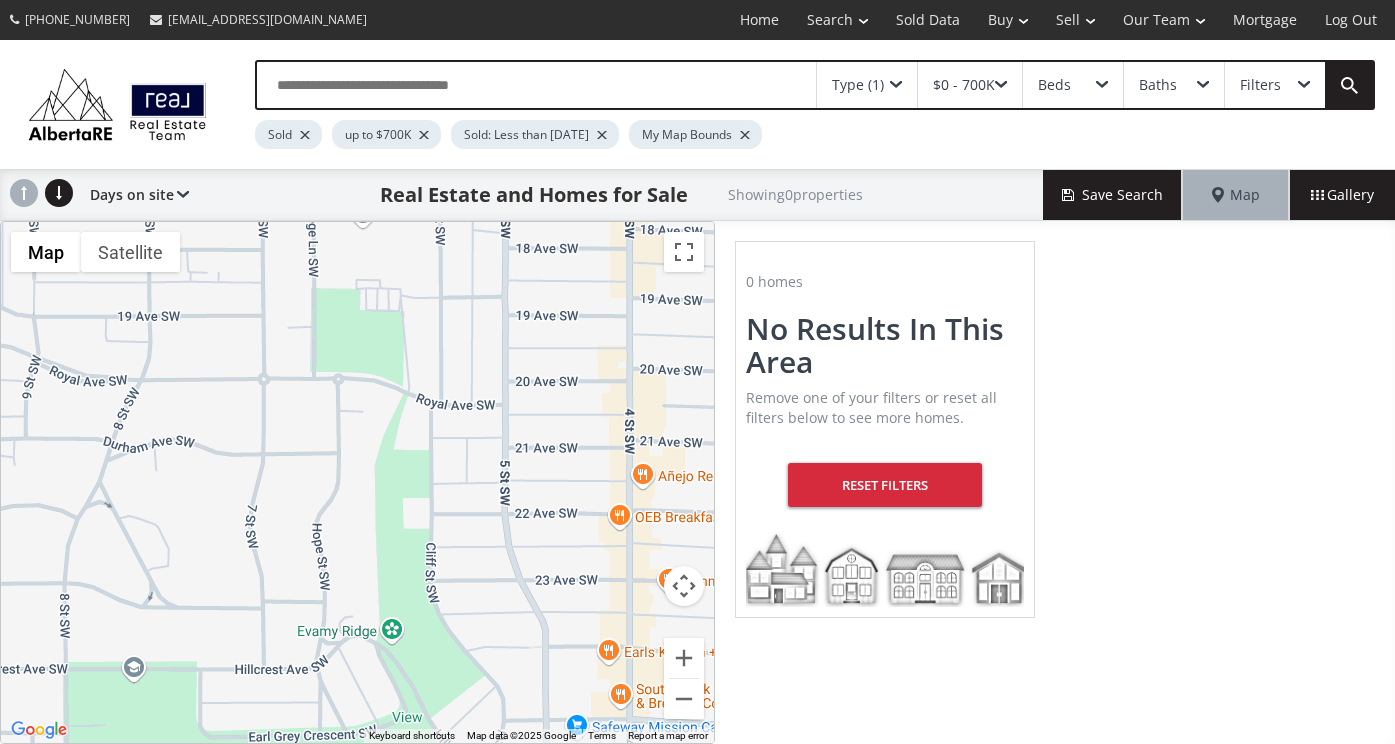 click on "To navigate, press the arrow keys." at bounding box center [357, 482] 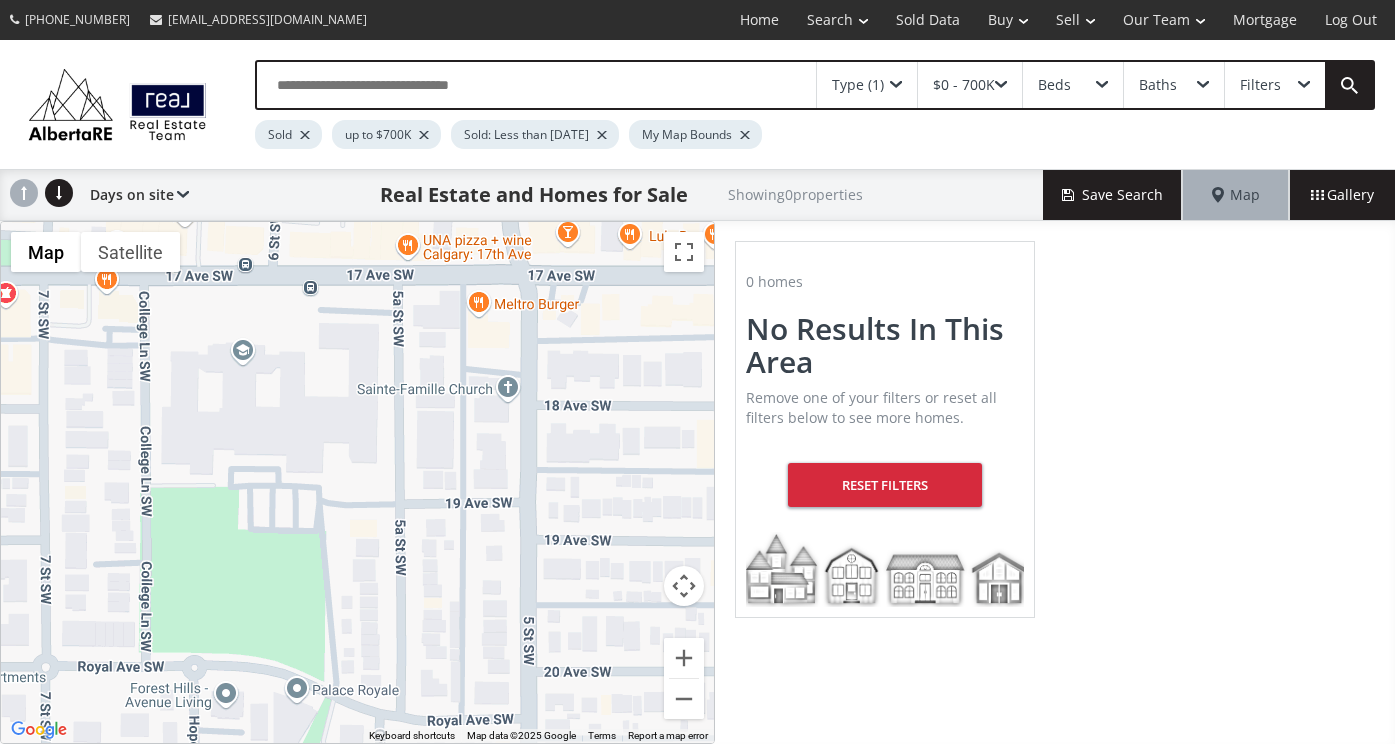drag, startPoint x: 448, startPoint y: 261, endPoint x: 414, endPoint y: 431, distance: 173.36667 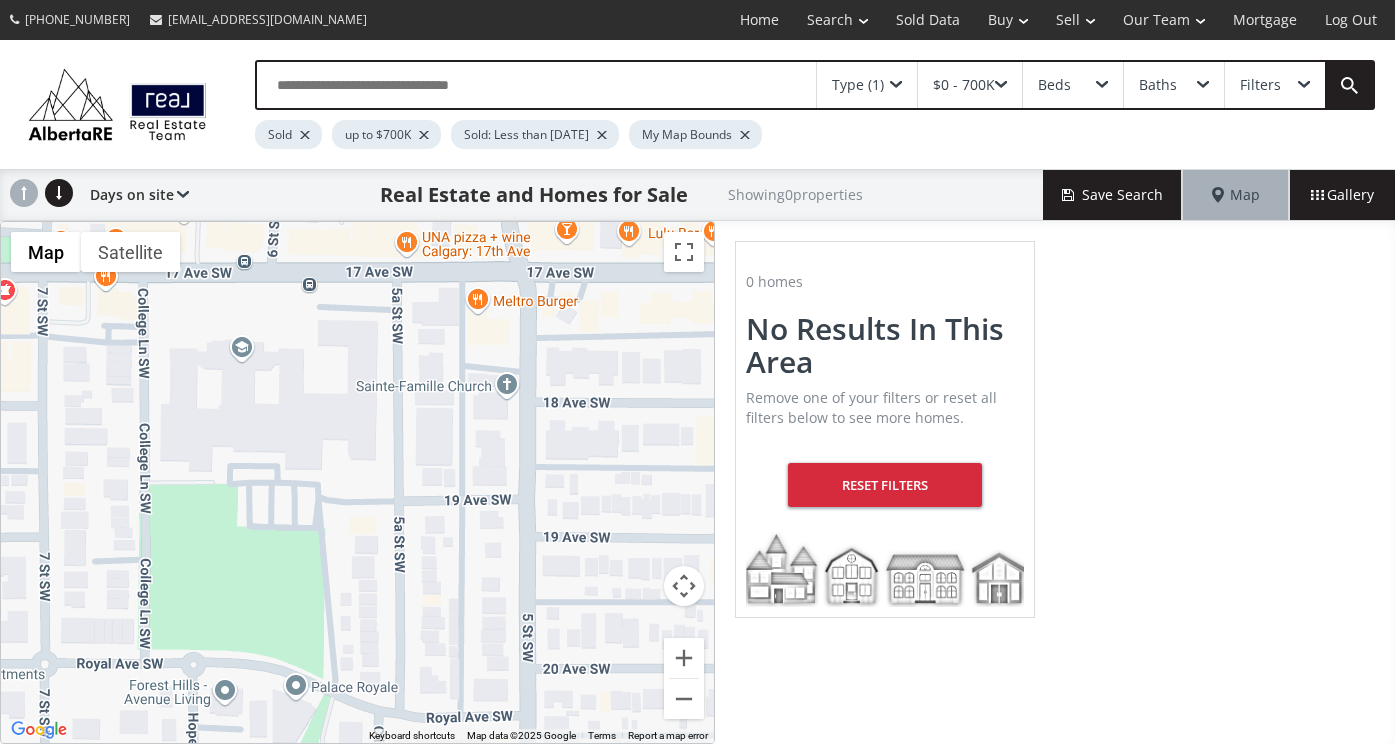 click at bounding box center [896, 85] 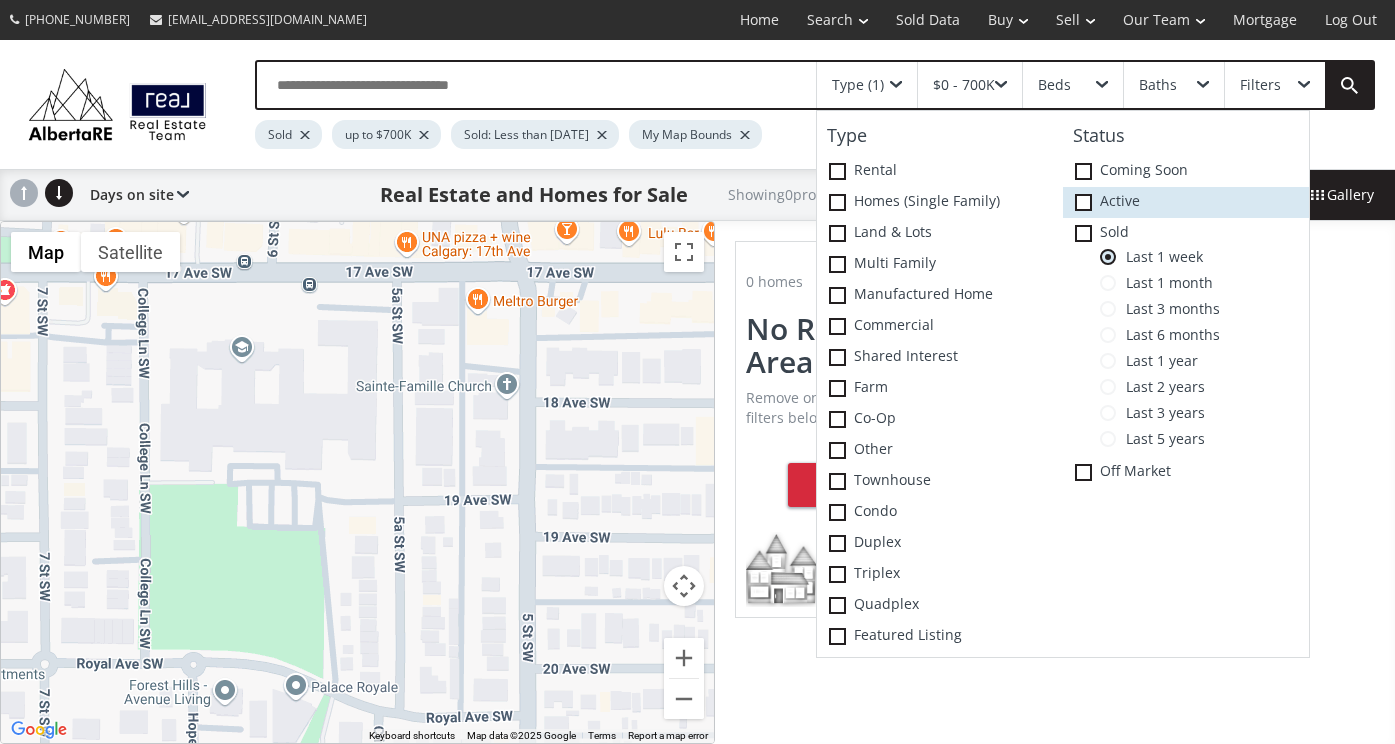 click at bounding box center (1083, 202) 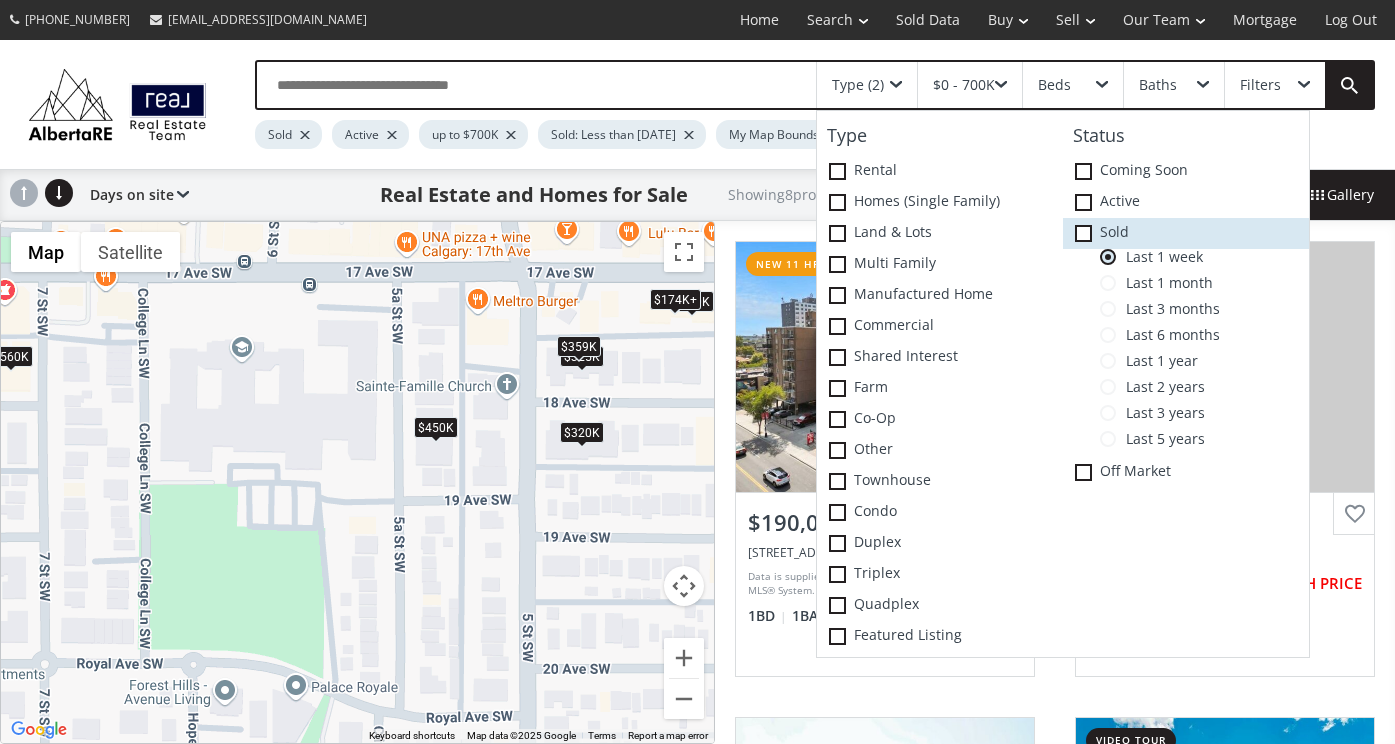 click at bounding box center [0, 0] 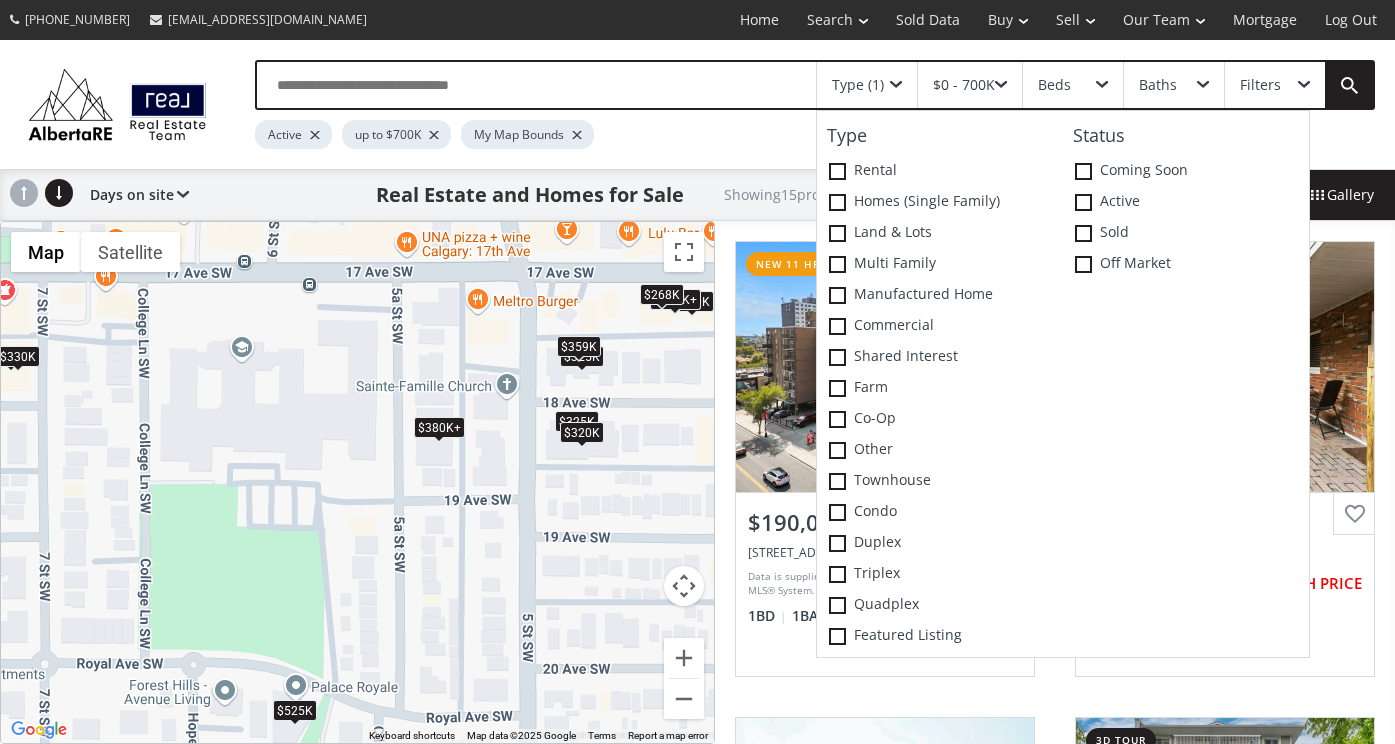 click on "To navigate, press the arrow keys. $190K $325K $560K $325K $174K+ $380K+ $174K+ $525K $330K $174K+ $380K+ $359K $268K $380K+ $320K" at bounding box center (357, 482) 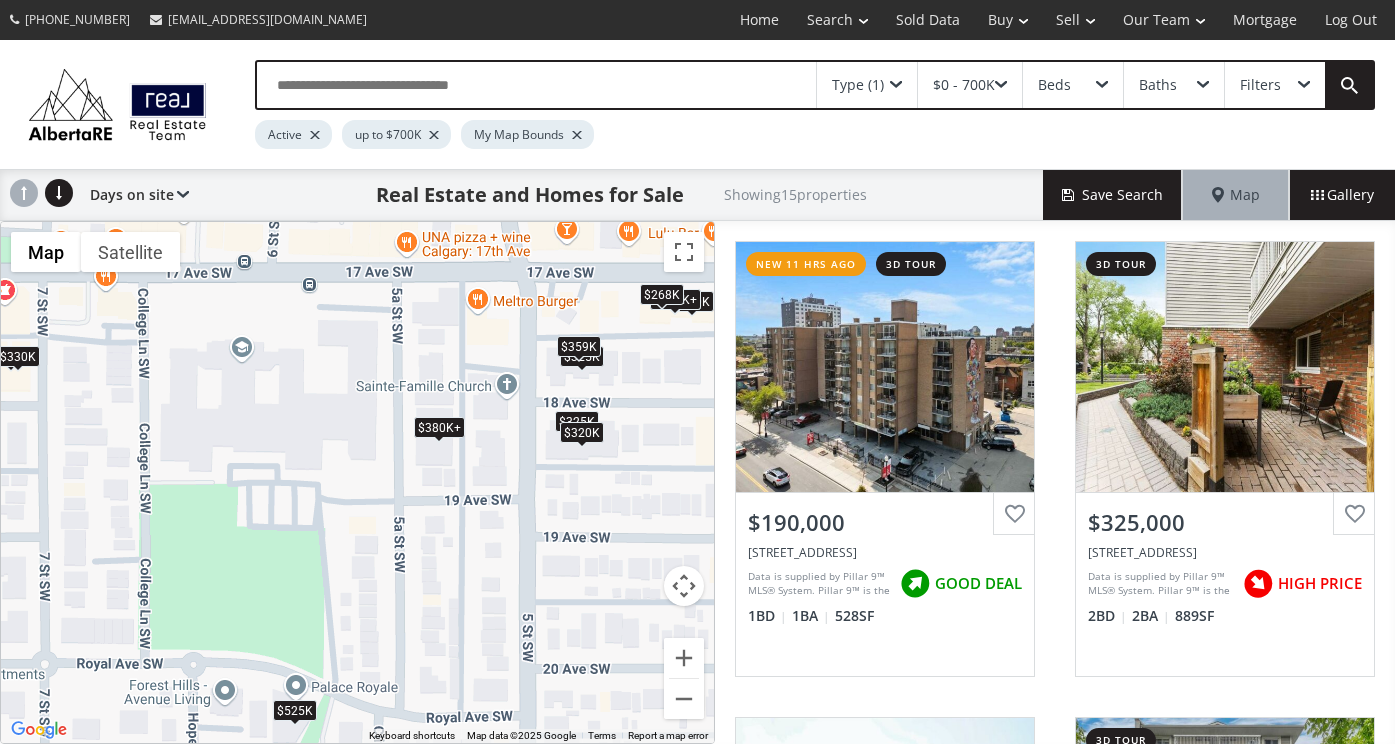click on "$380K+" at bounding box center [438, 427] 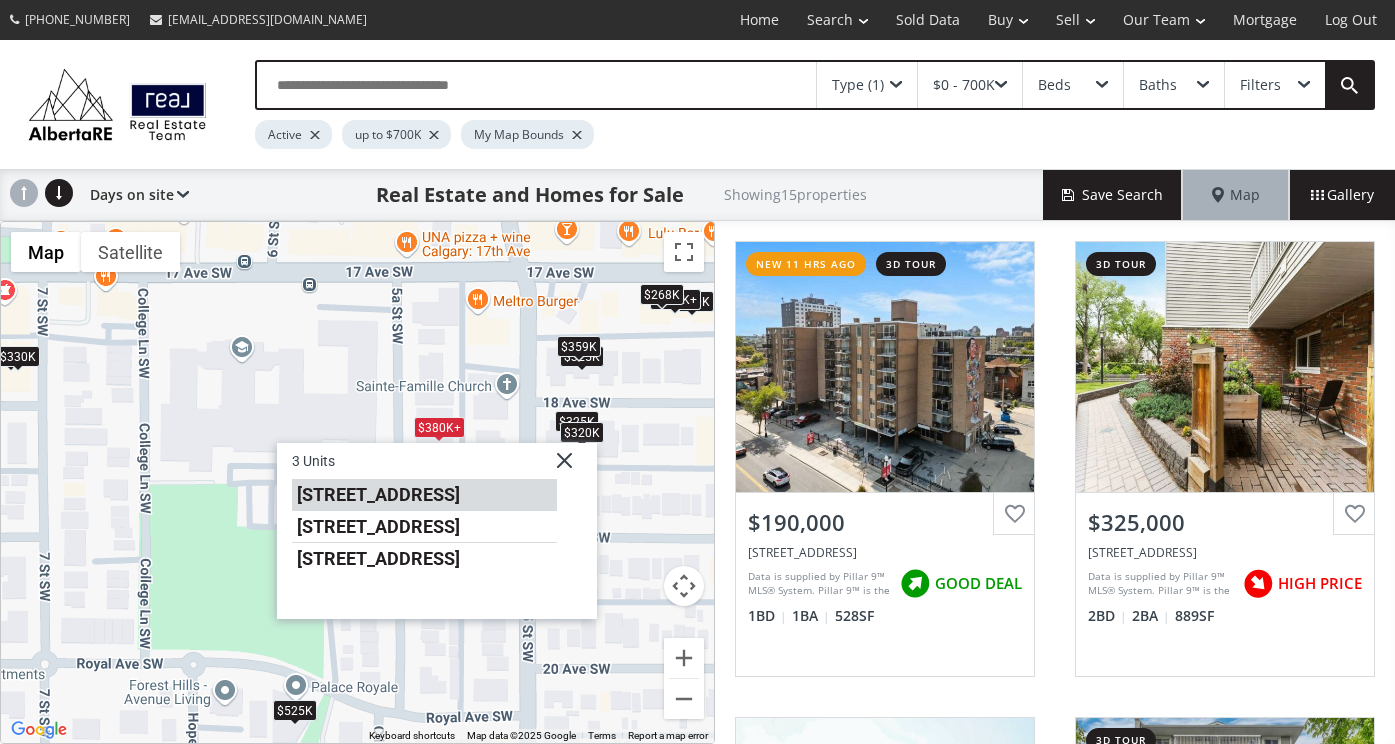click on "1730 5A Street SW #109" at bounding box center [423, 495] 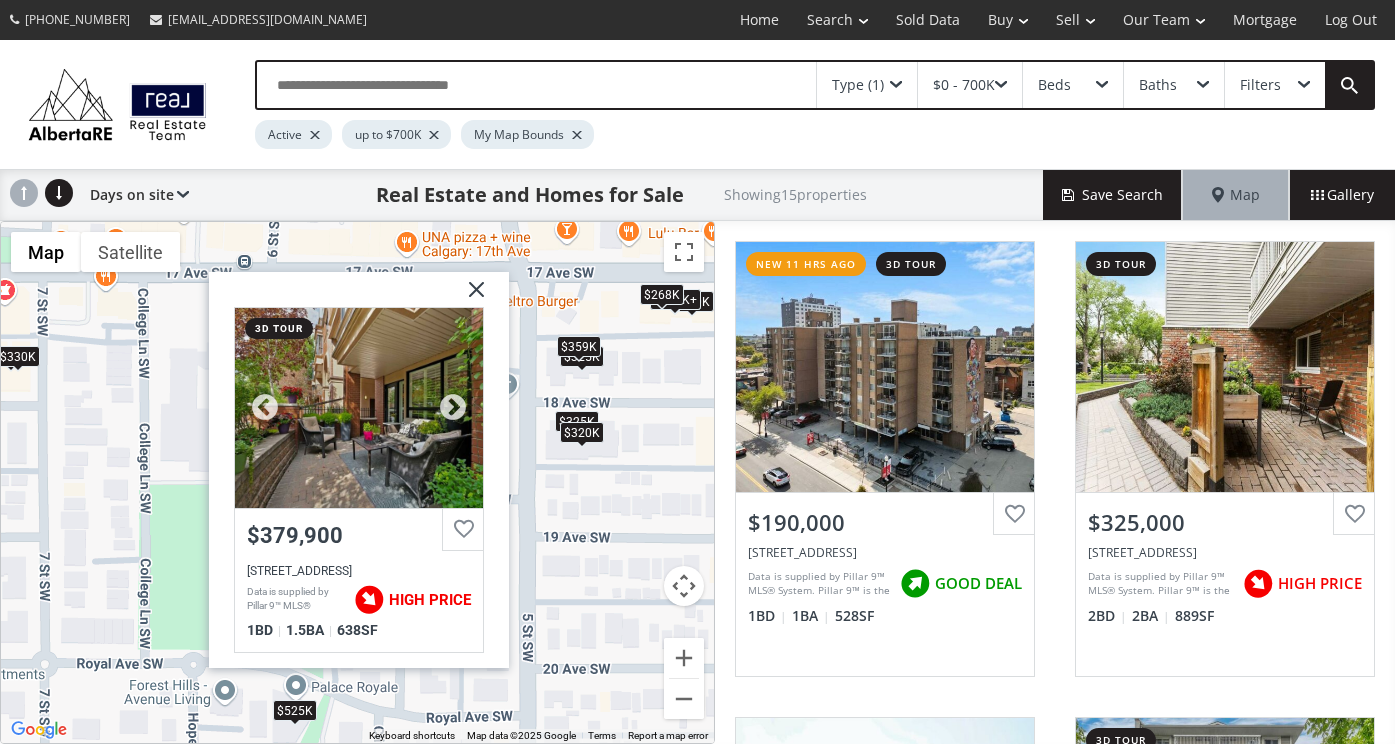 click at bounding box center (359, 407) 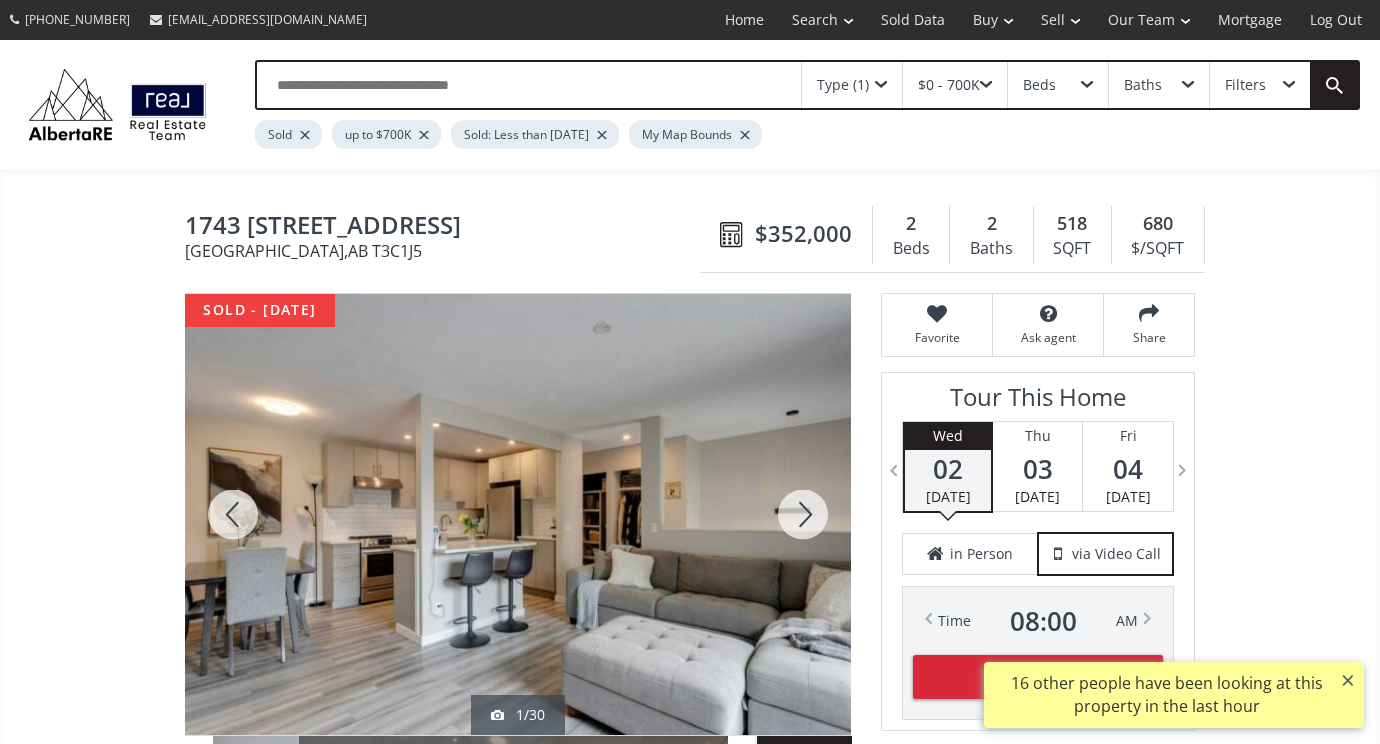 scroll, scrollTop: 0, scrollLeft: 0, axis: both 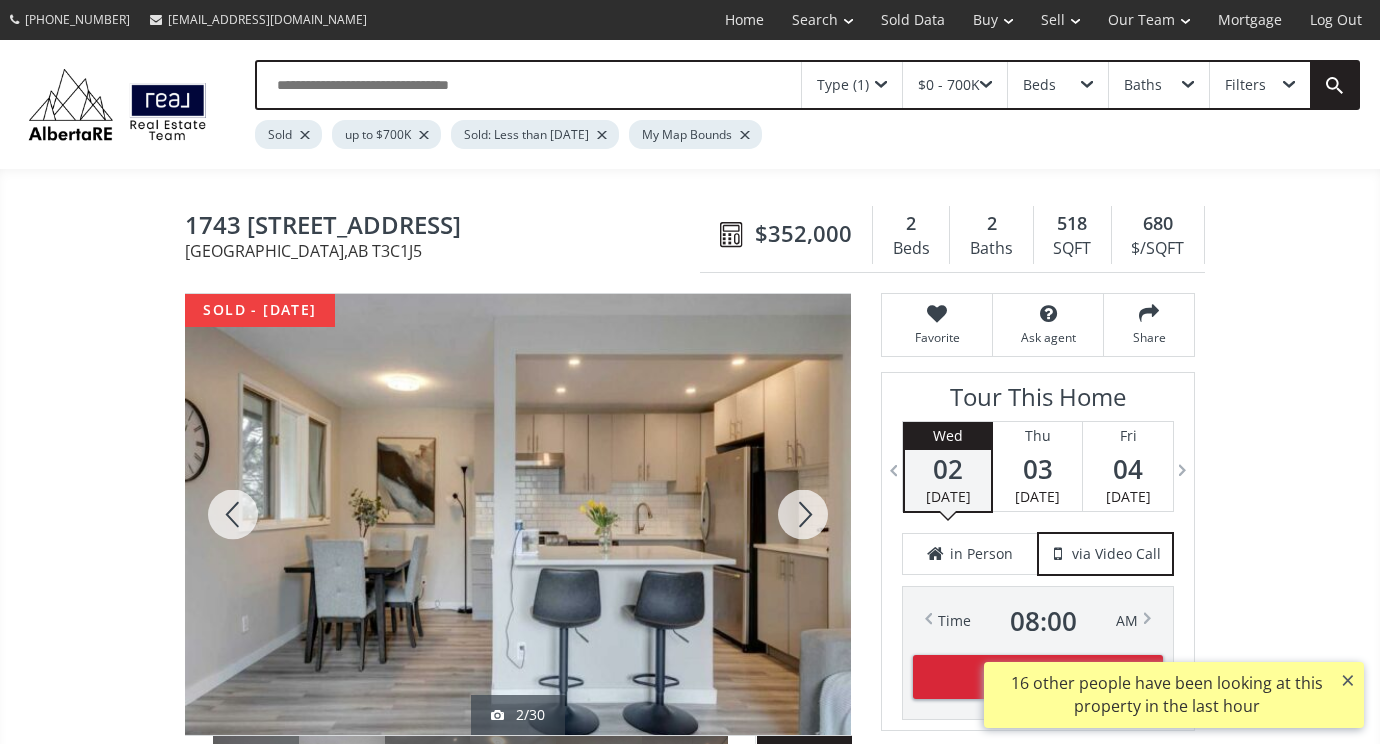 click at bounding box center (803, 514) 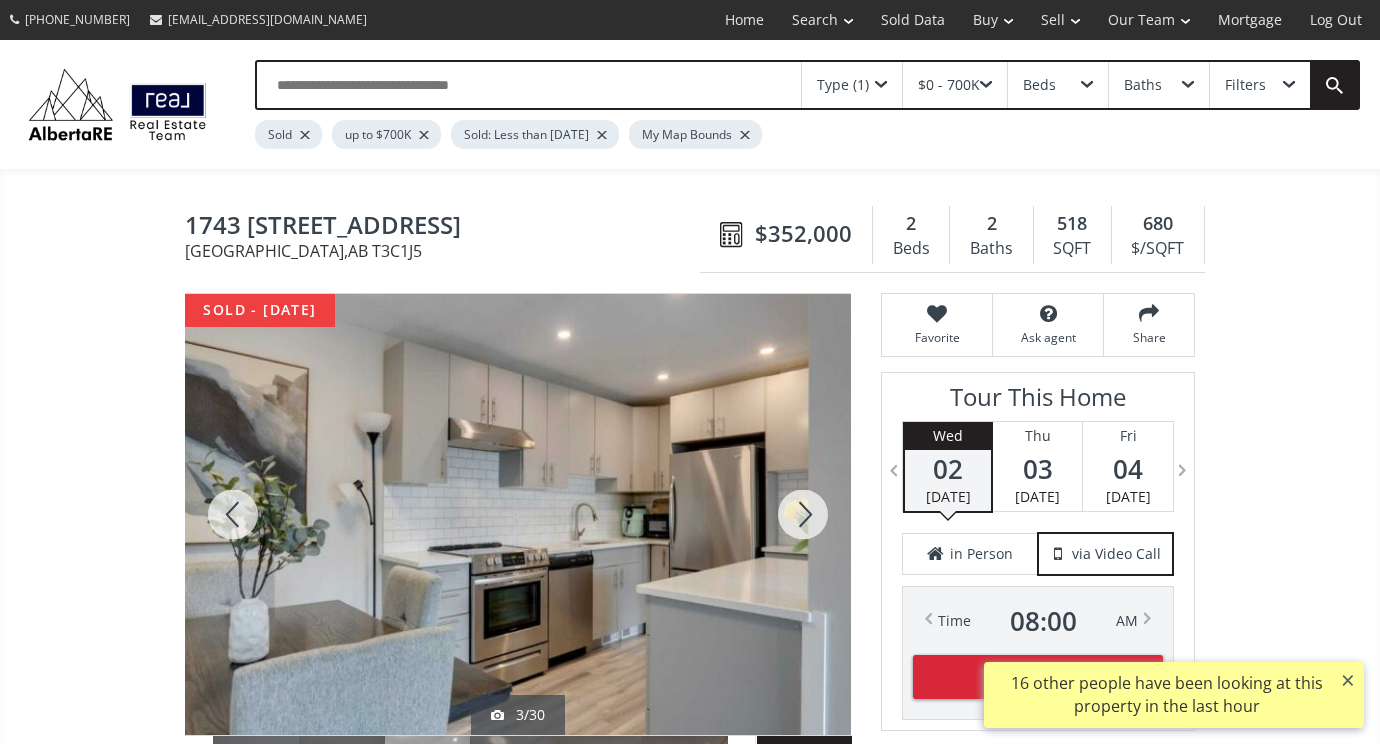 click at bounding box center [803, 514] 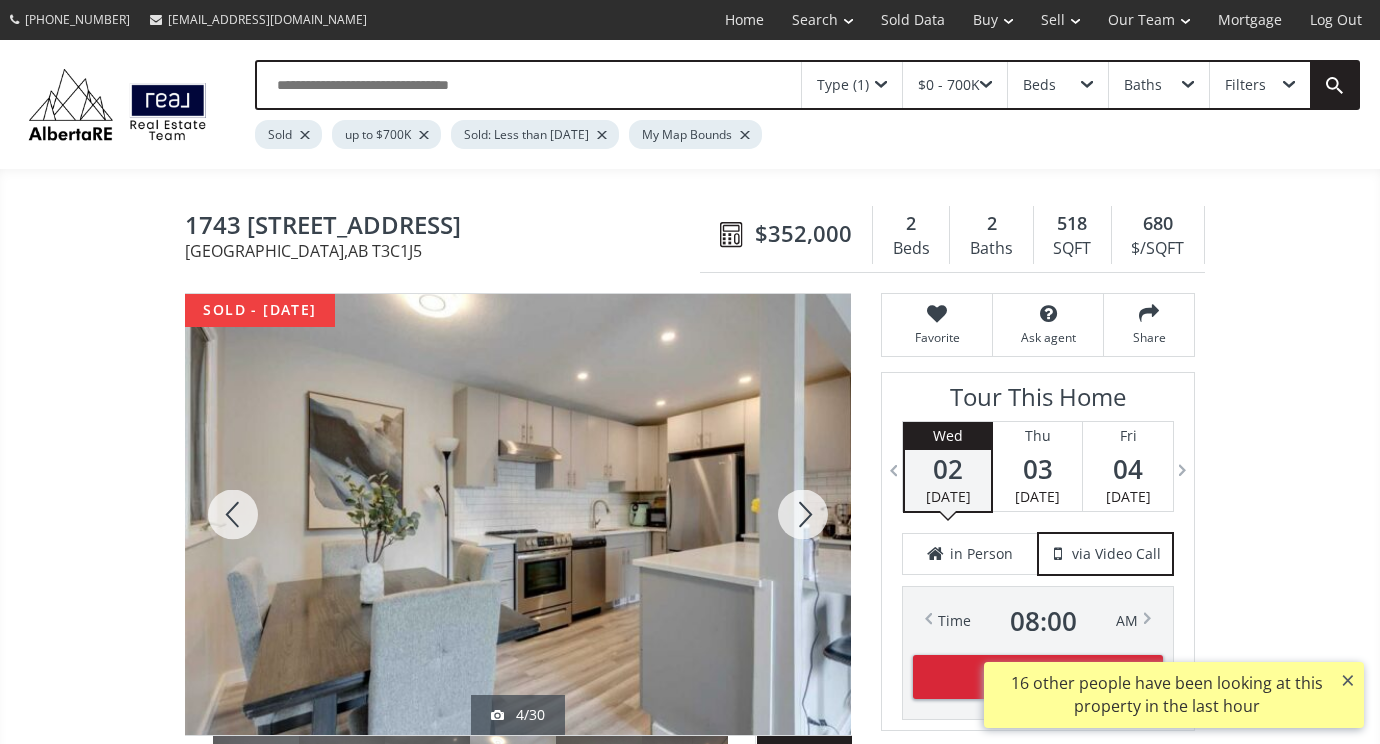 click at bounding box center [803, 514] 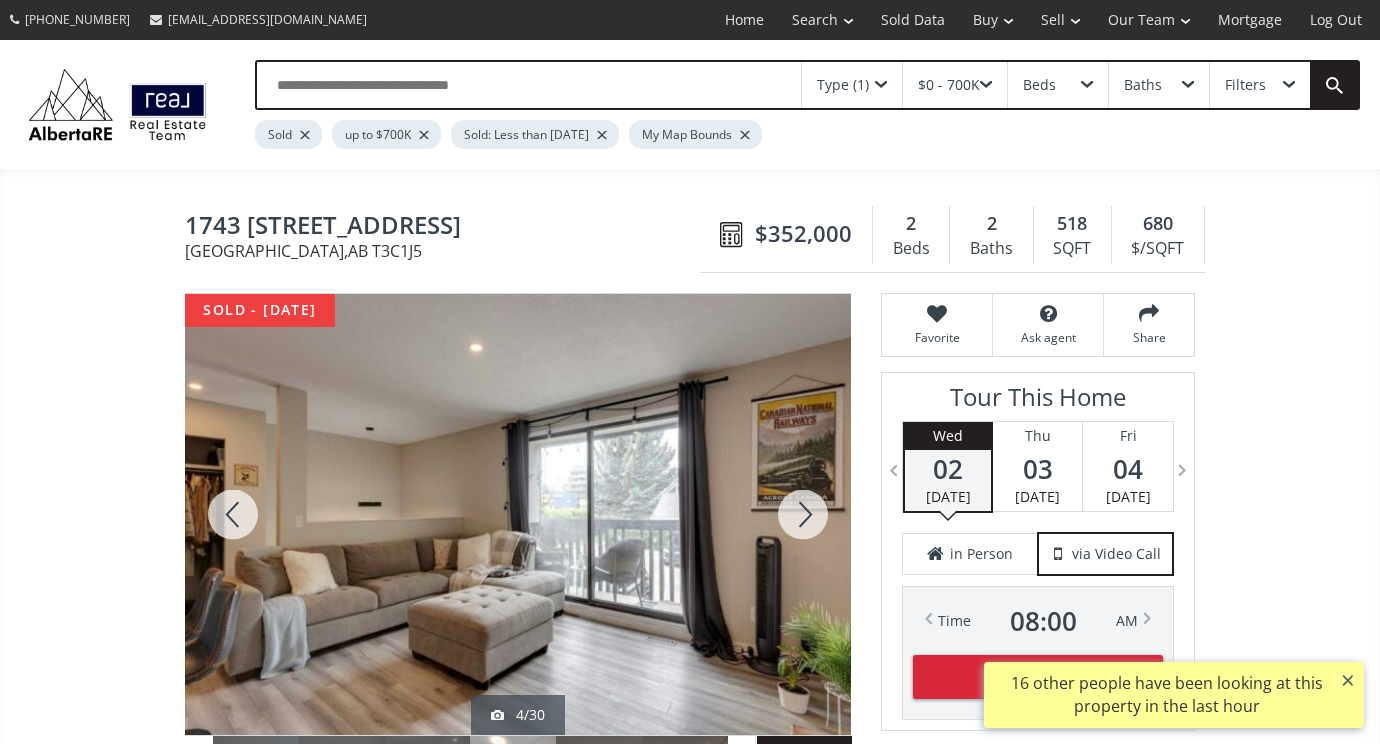 click at bounding box center (803, 514) 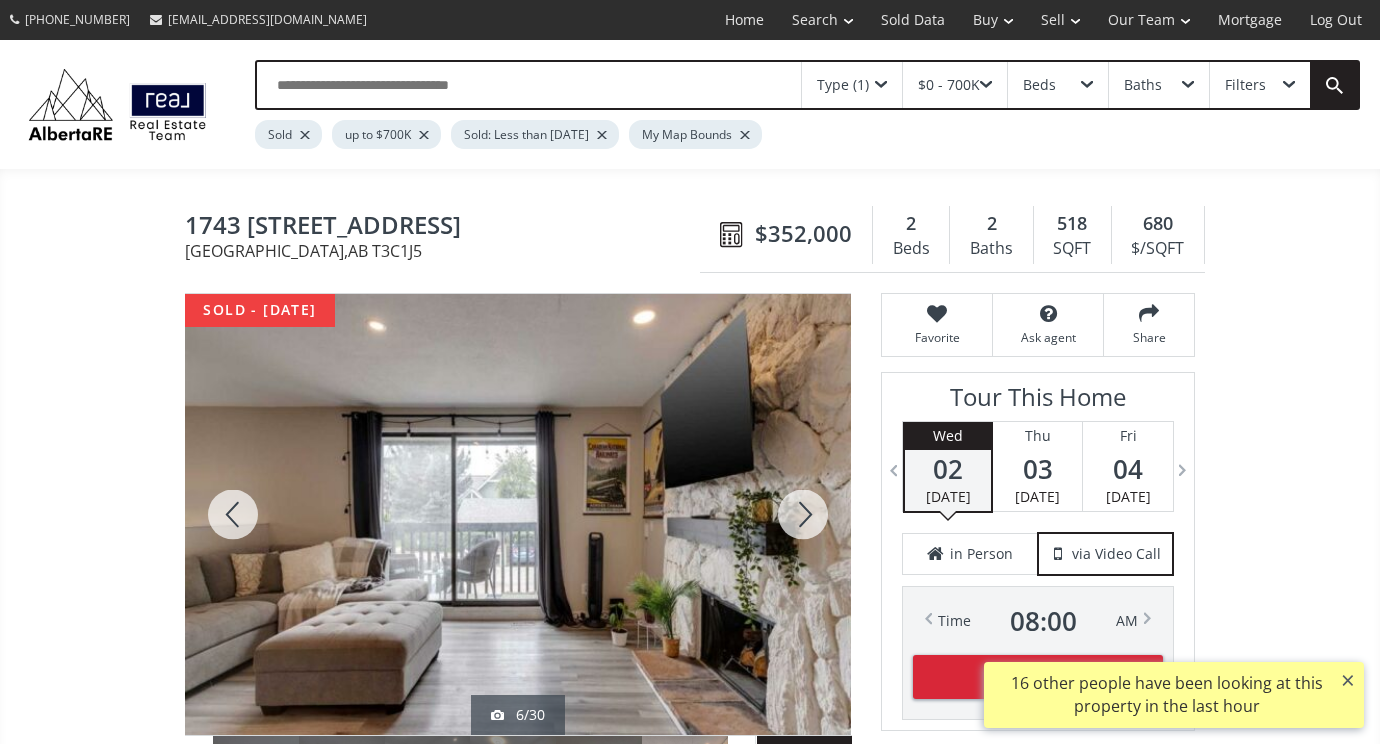 click at bounding box center (803, 514) 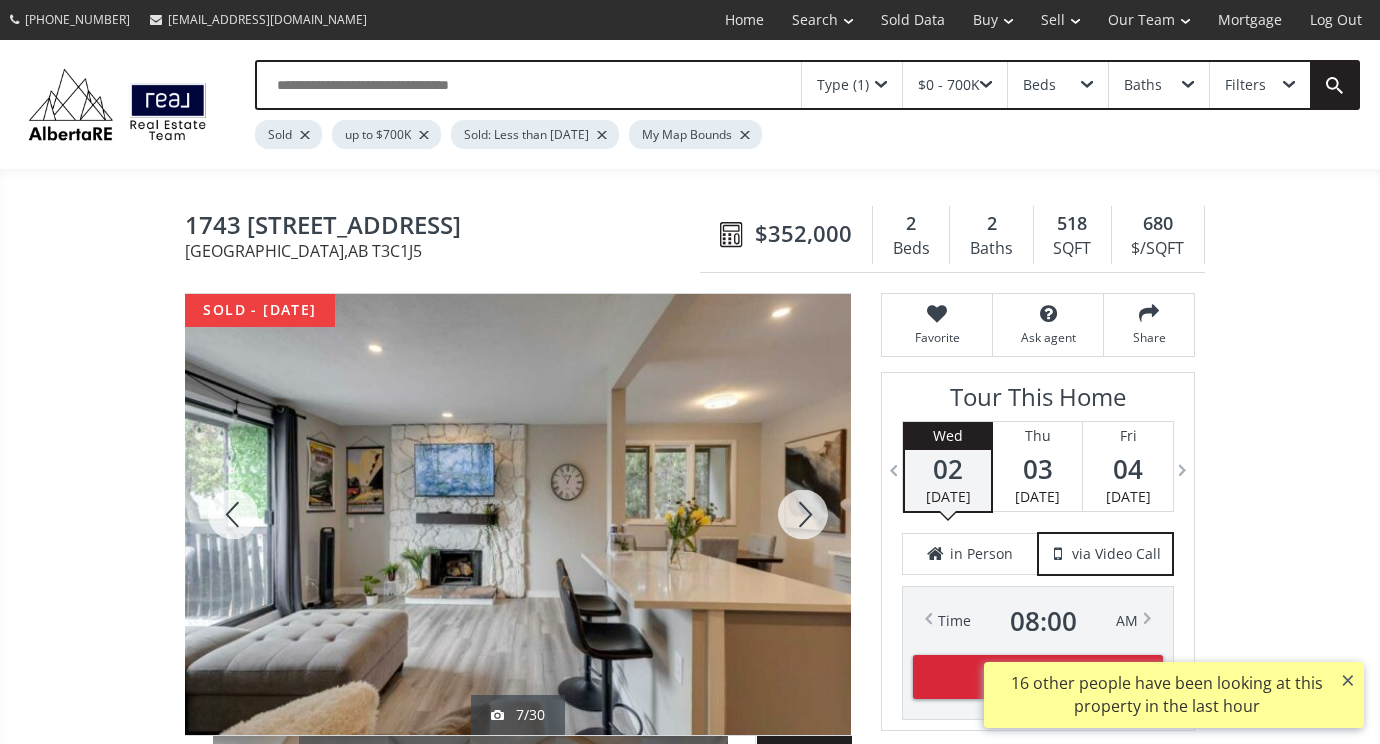 click at bounding box center (803, 514) 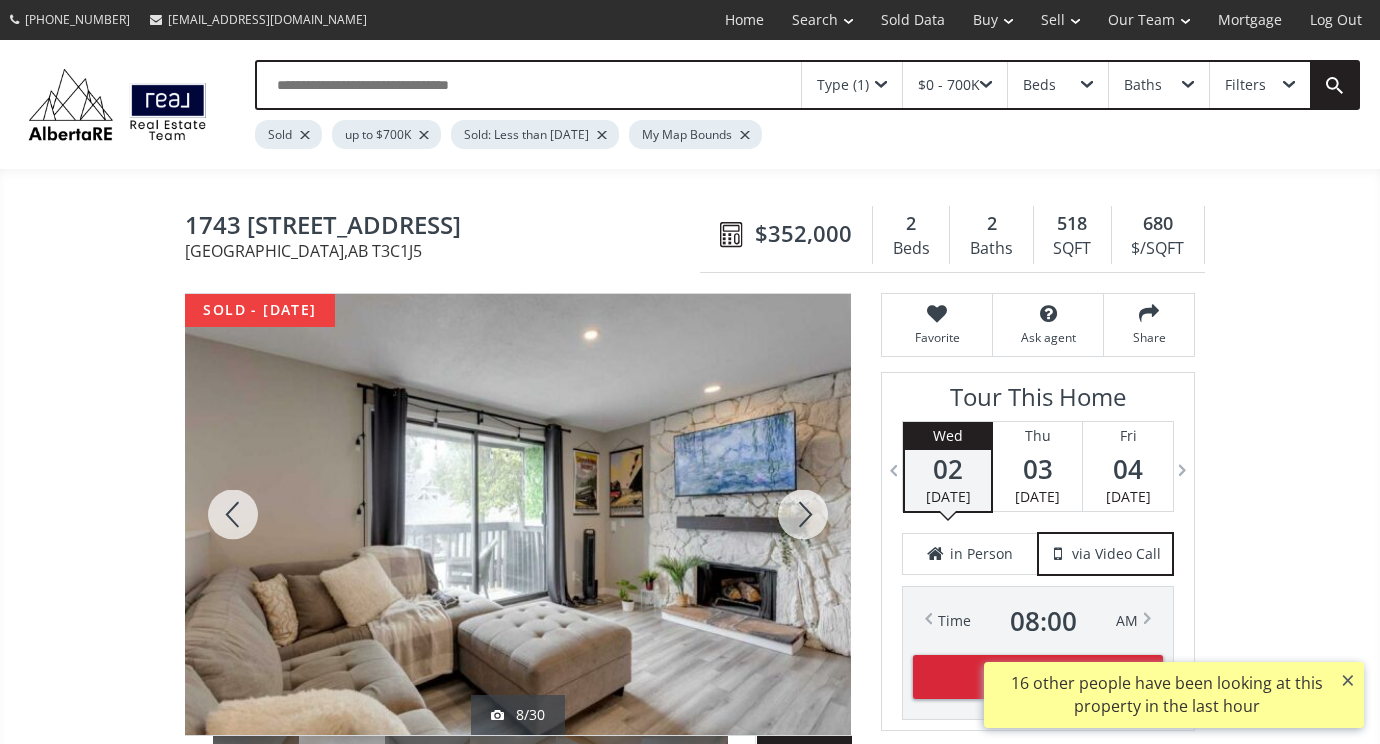 click at bounding box center [803, 514] 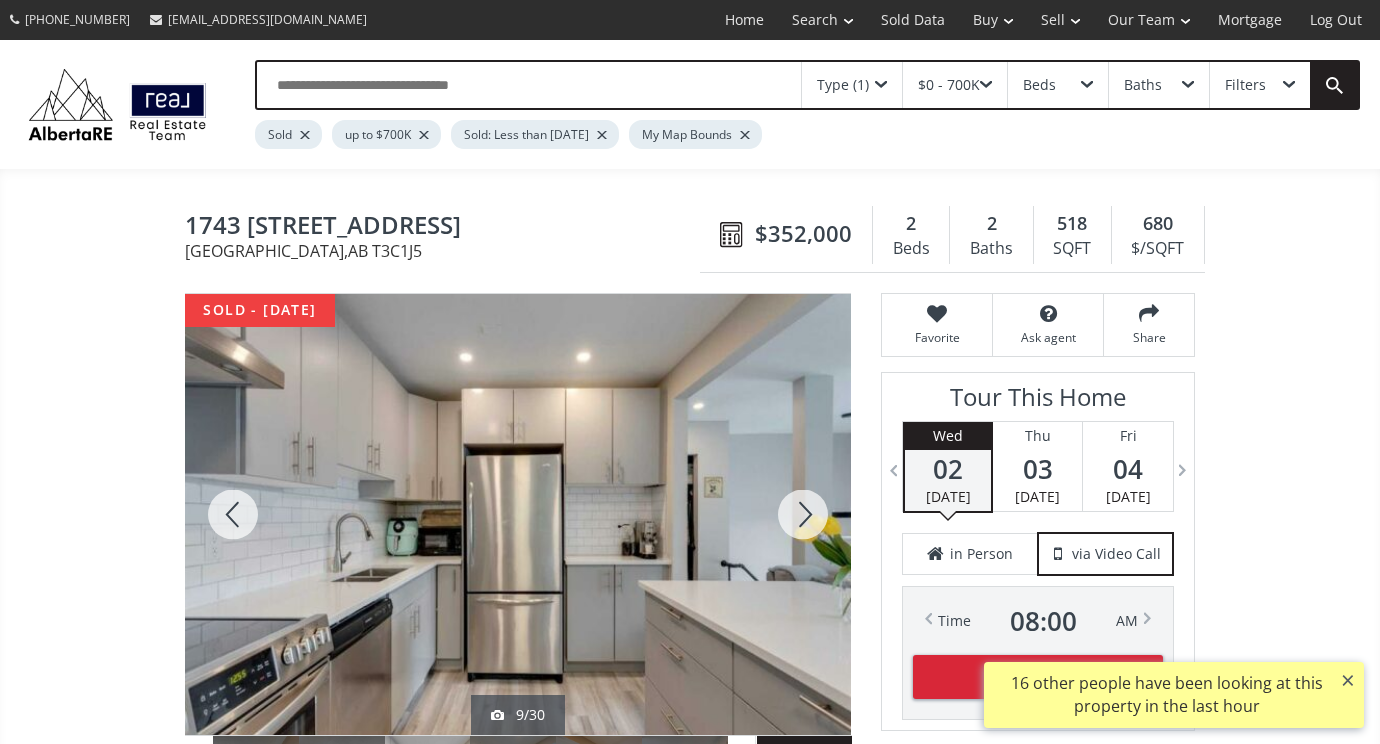 click at bounding box center (803, 514) 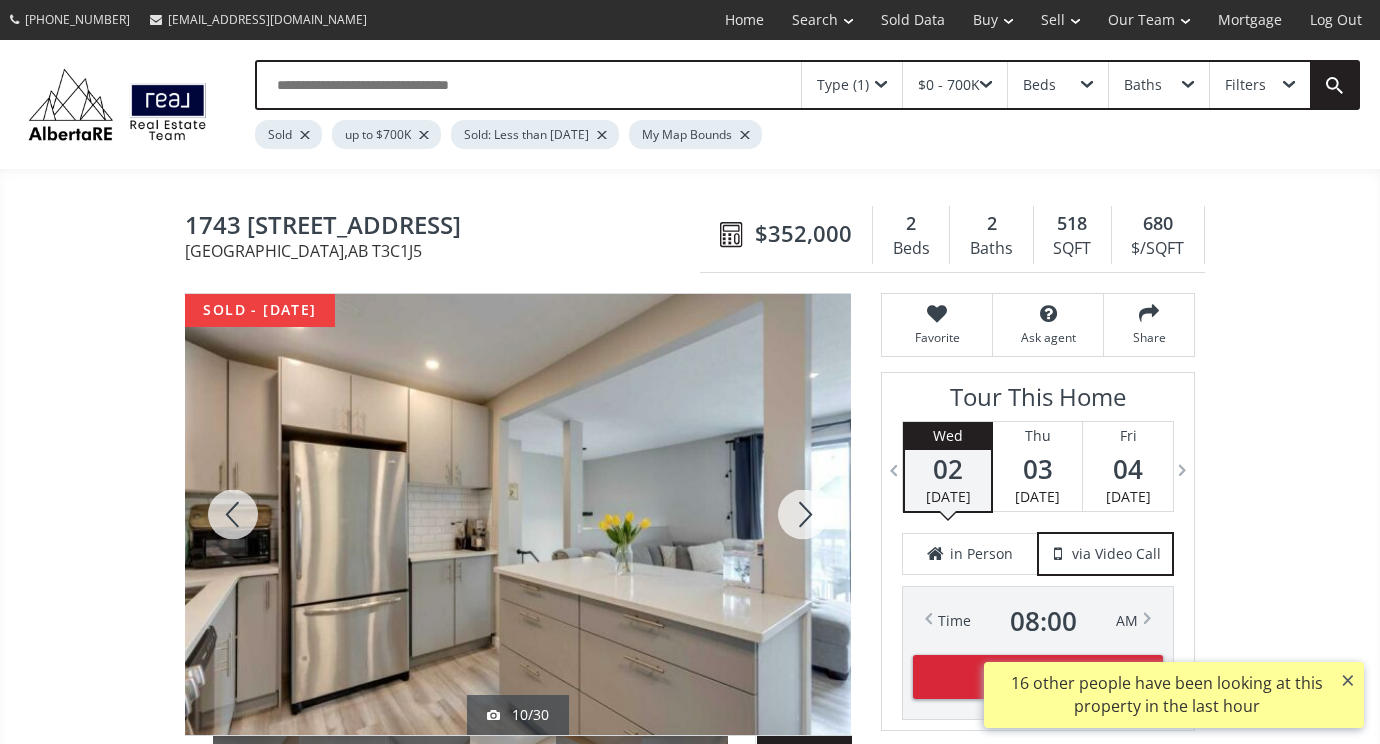 click at bounding box center [803, 514] 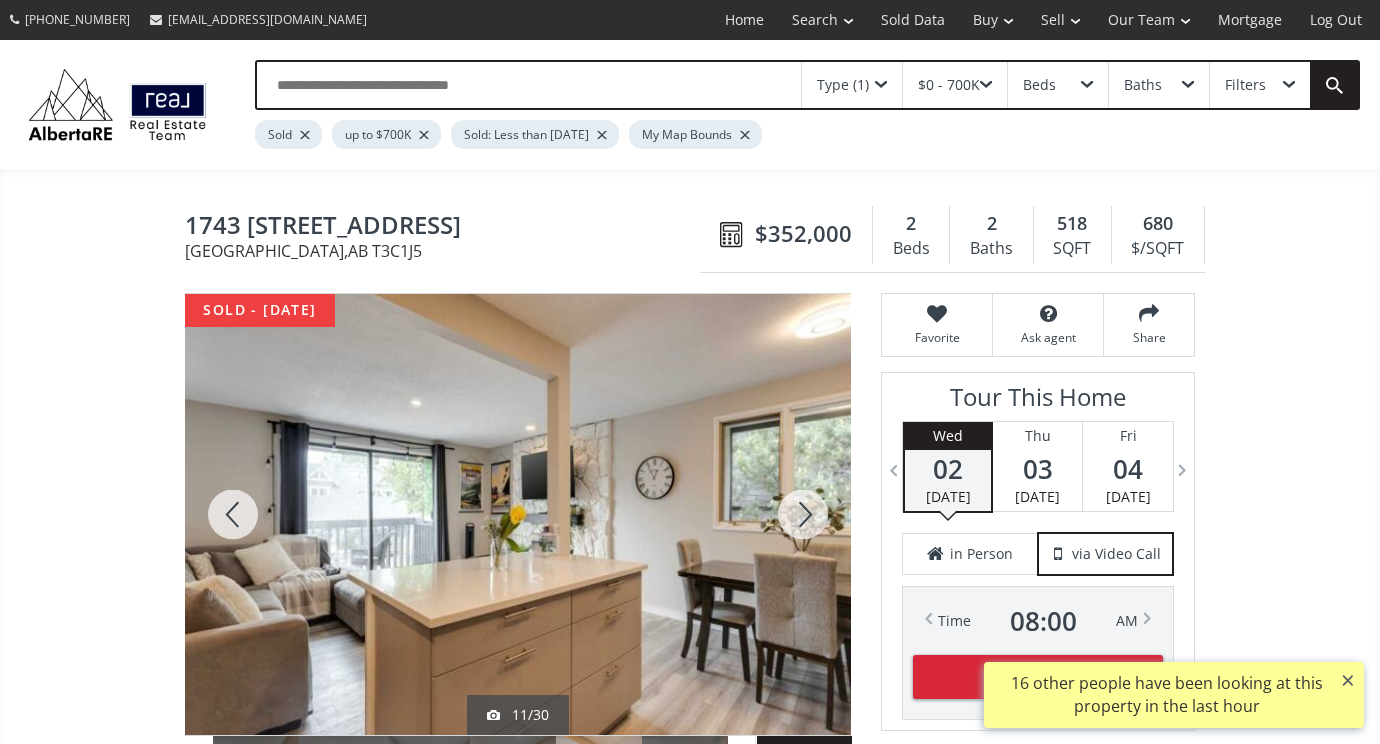 click at bounding box center (803, 514) 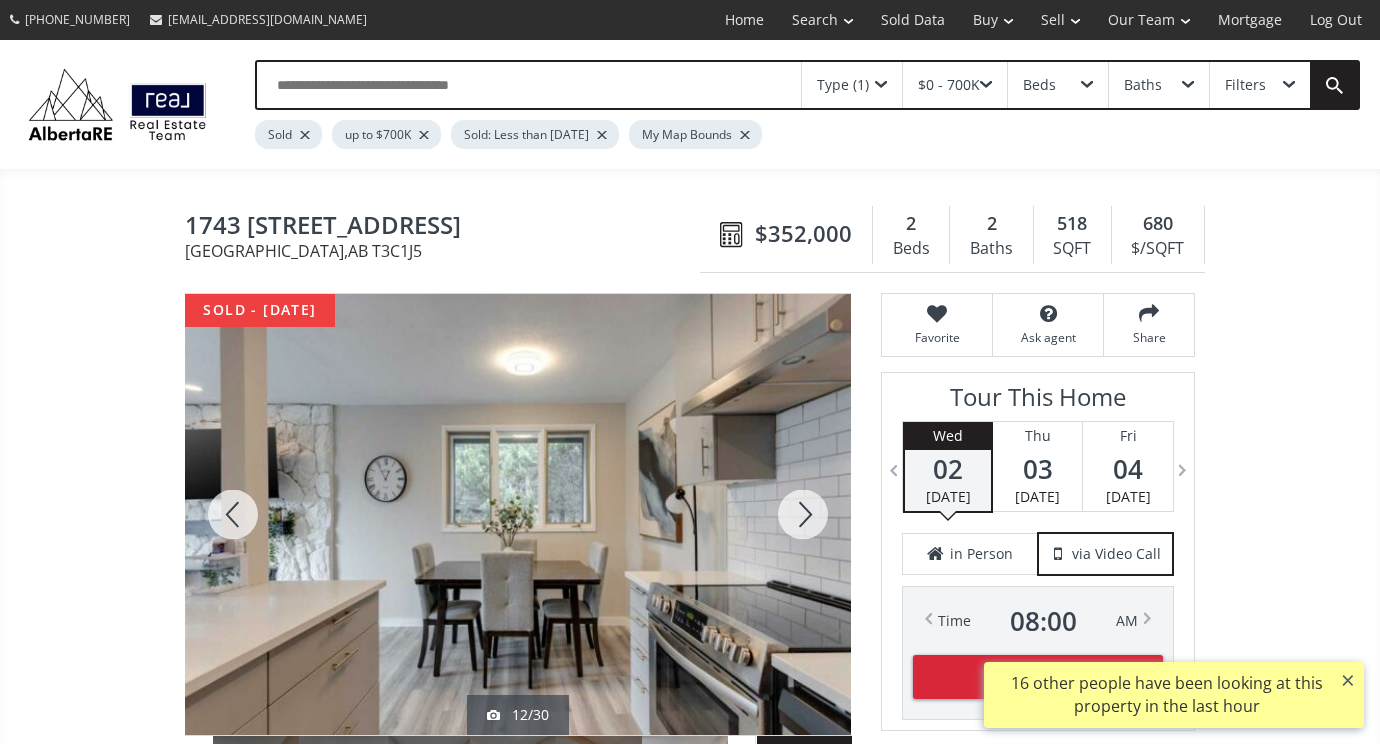 click at bounding box center [803, 514] 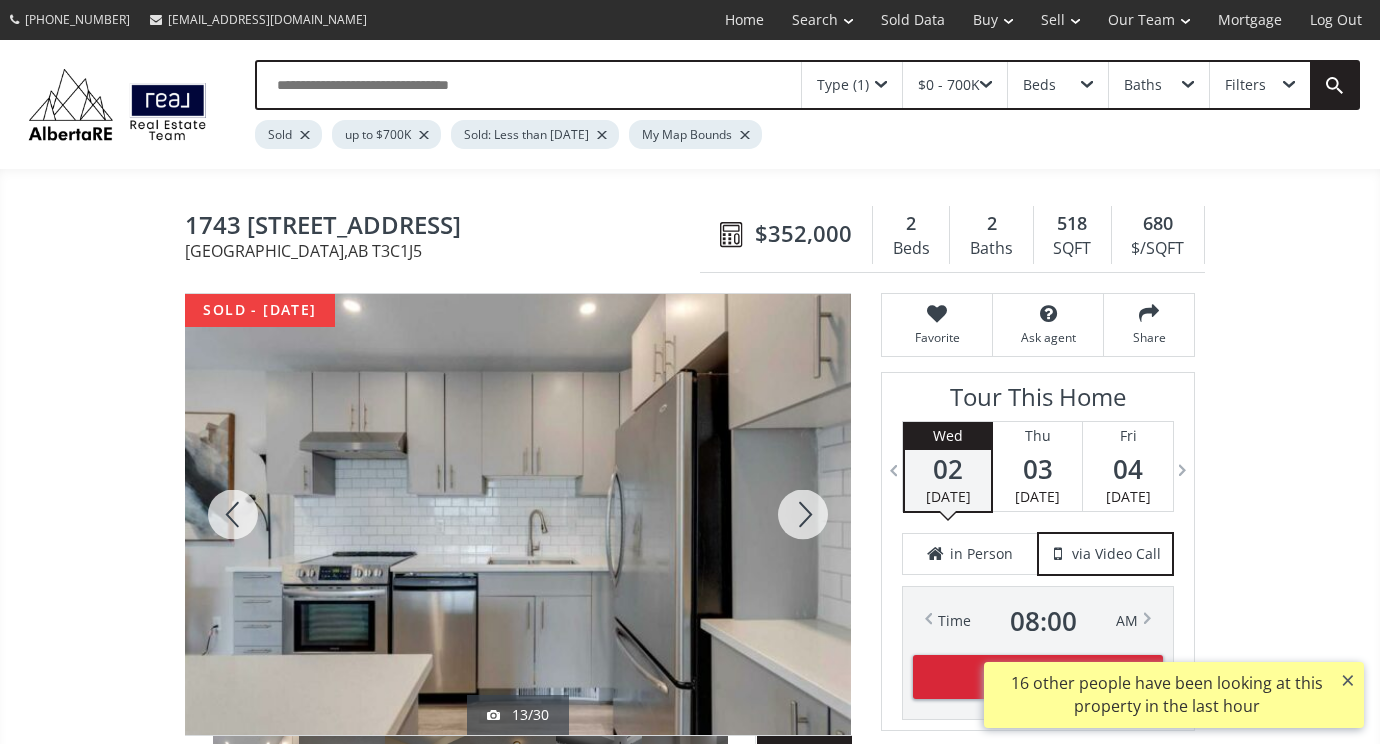 click at bounding box center (803, 514) 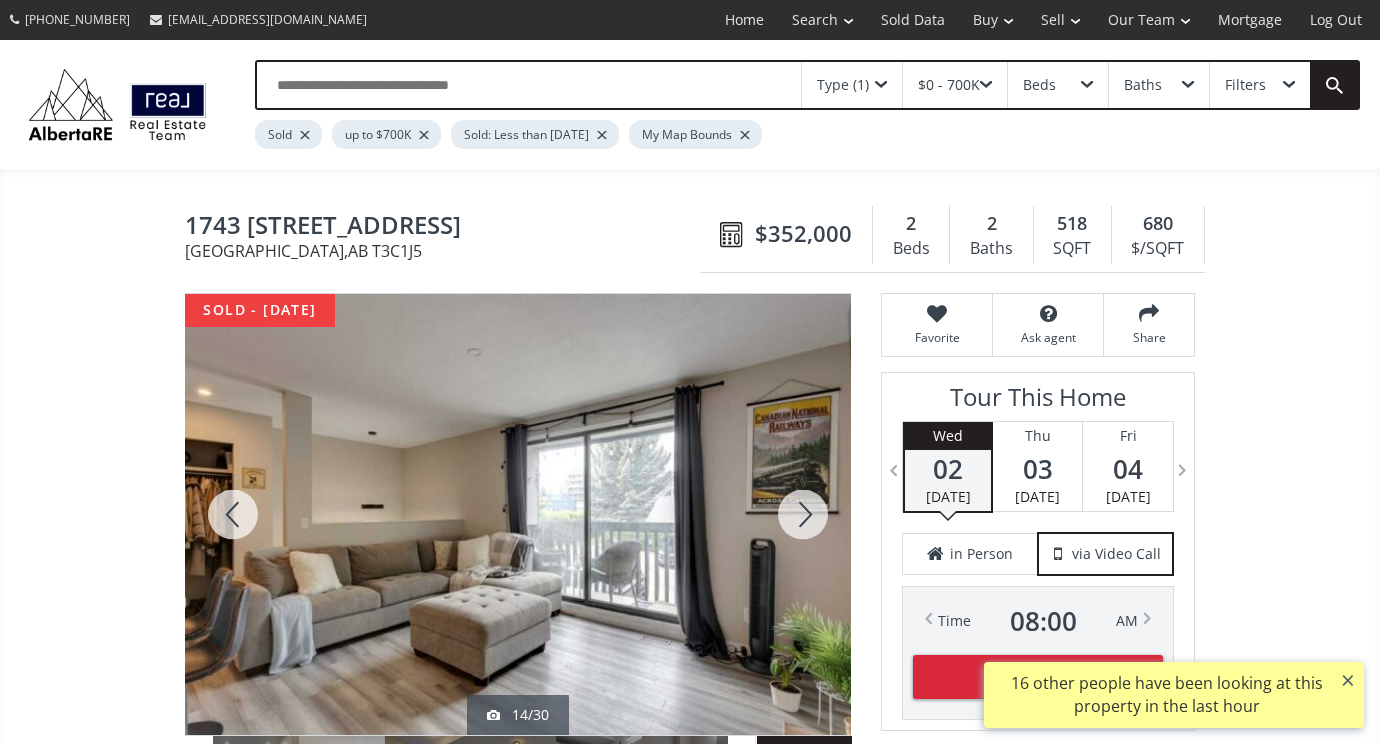 click at bounding box center [803, 514] 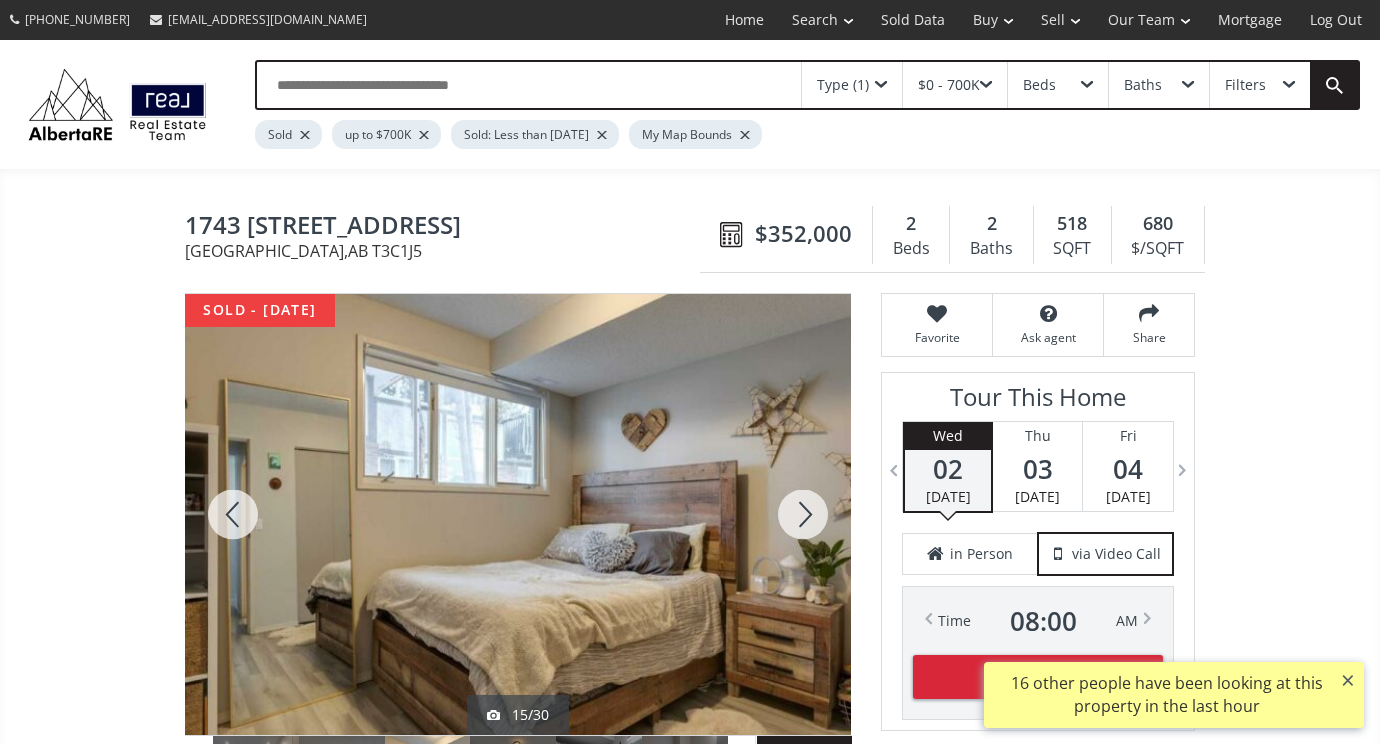 click at bounding box center [803, 514] 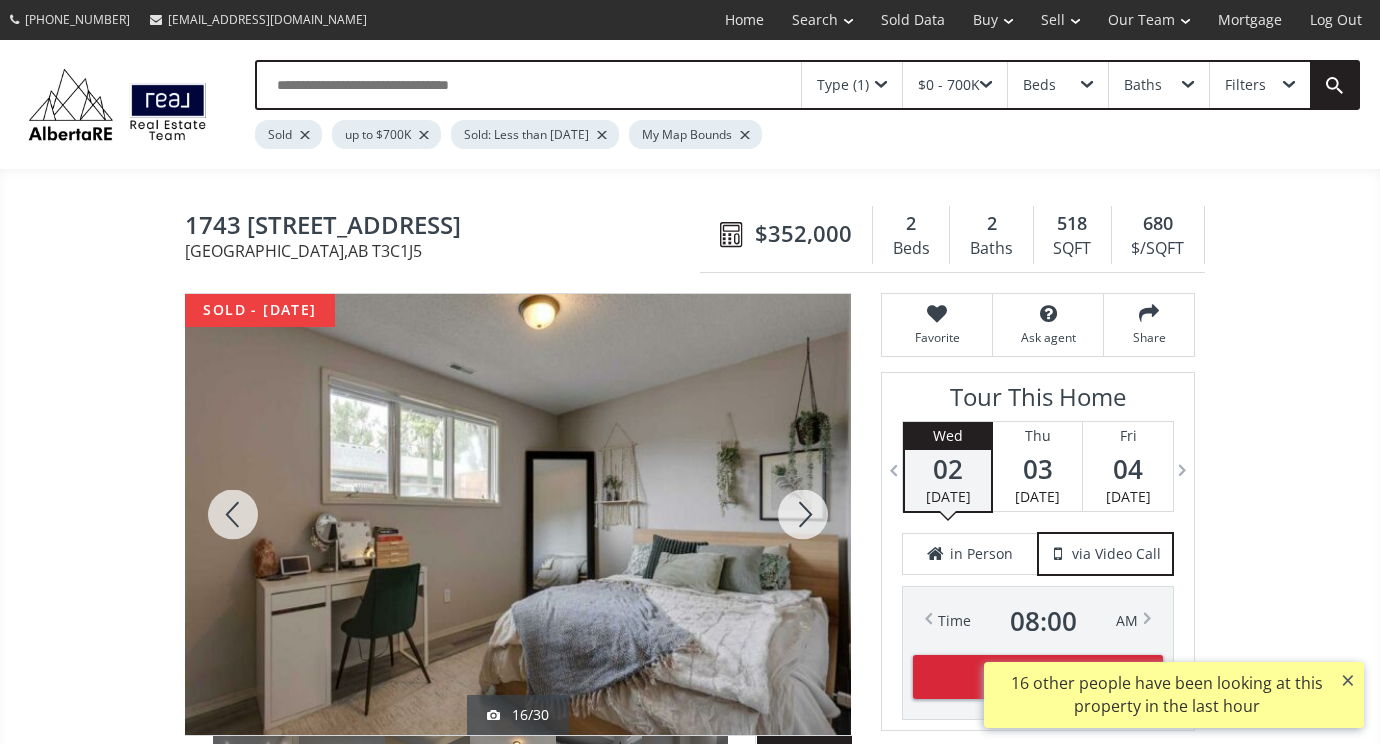 click at bounding box center (803, 514) 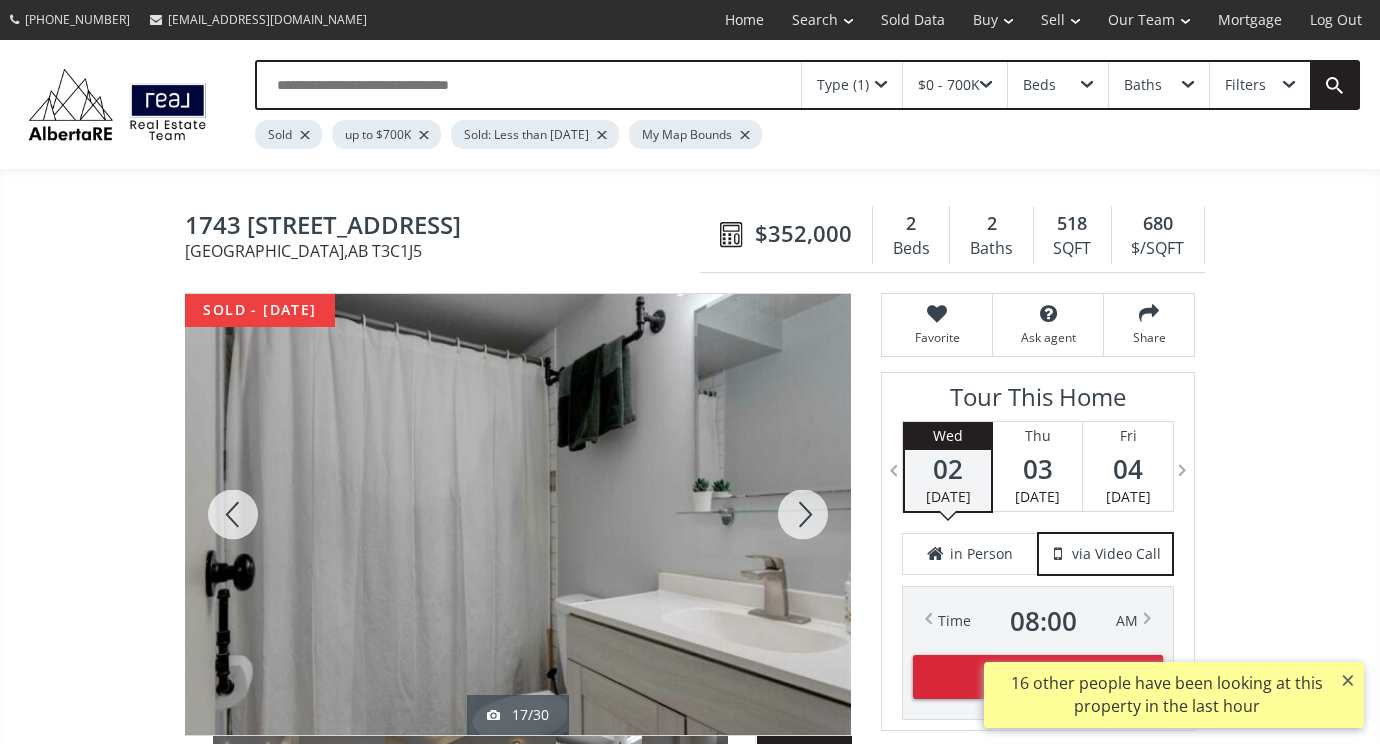click at bounding box center [803, 514] 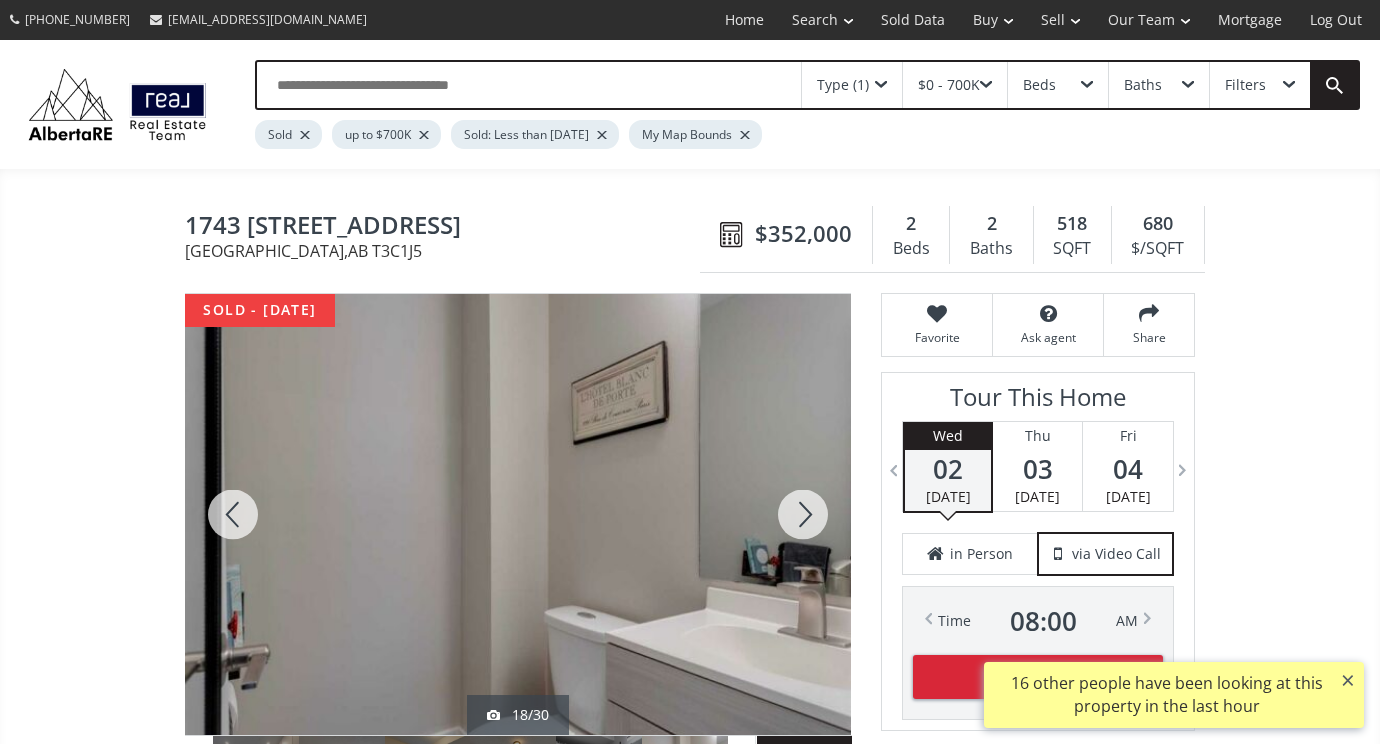 click at bounding box center (803, 514) 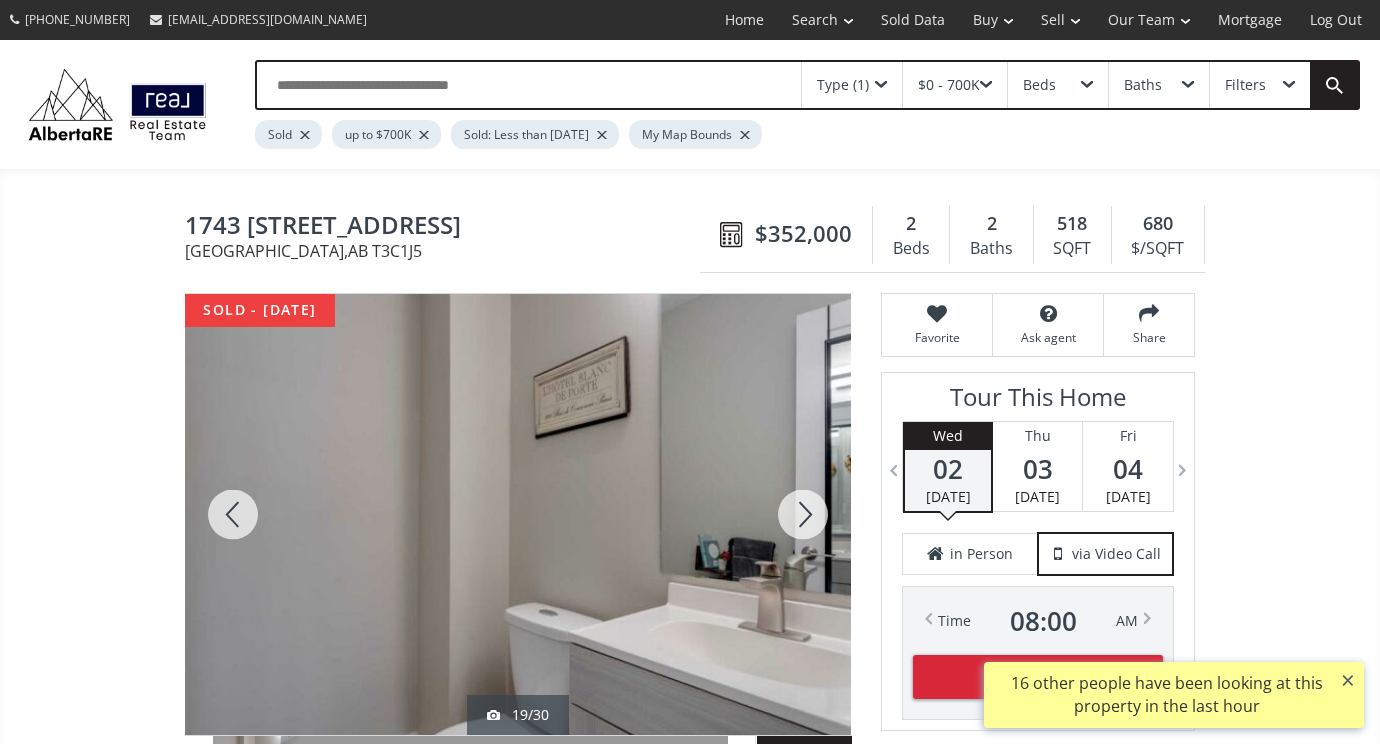 click at bounding box center [803, 514] 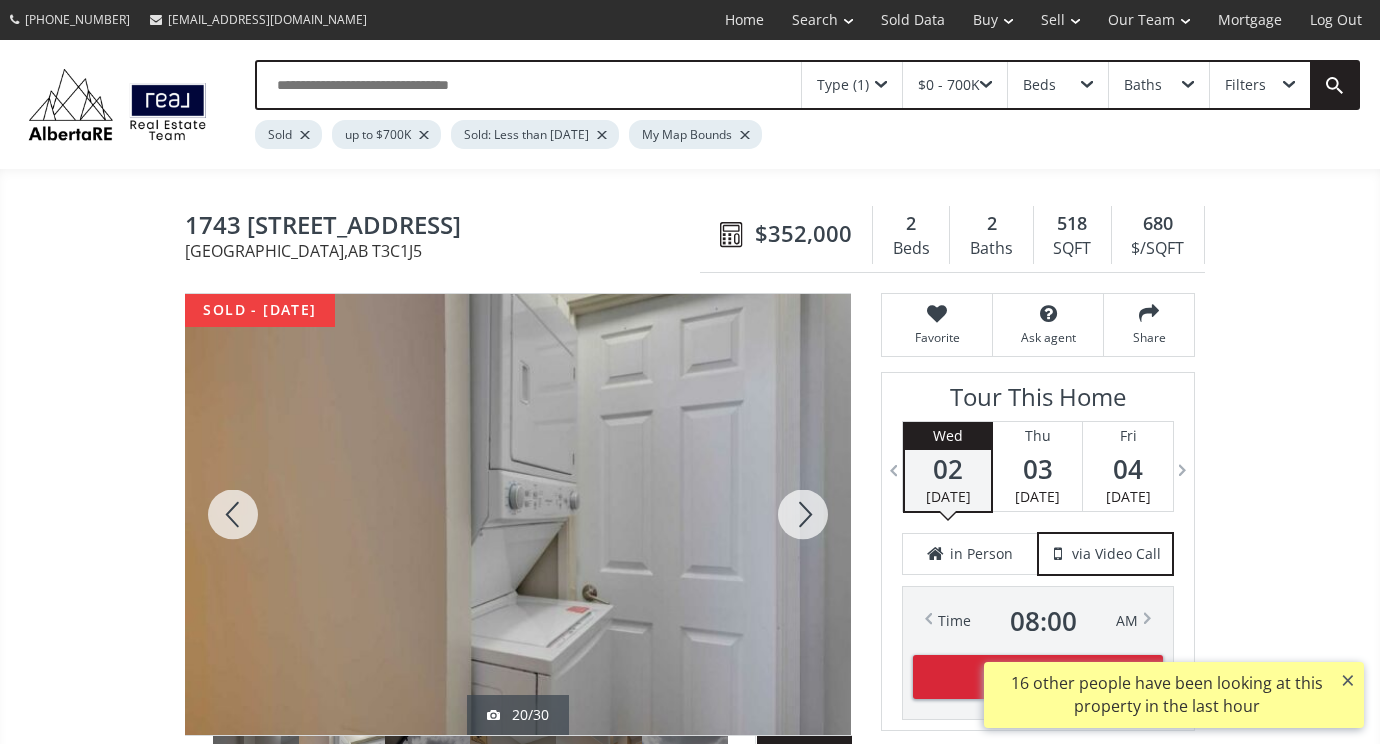 click at bounding box center (803, 514) 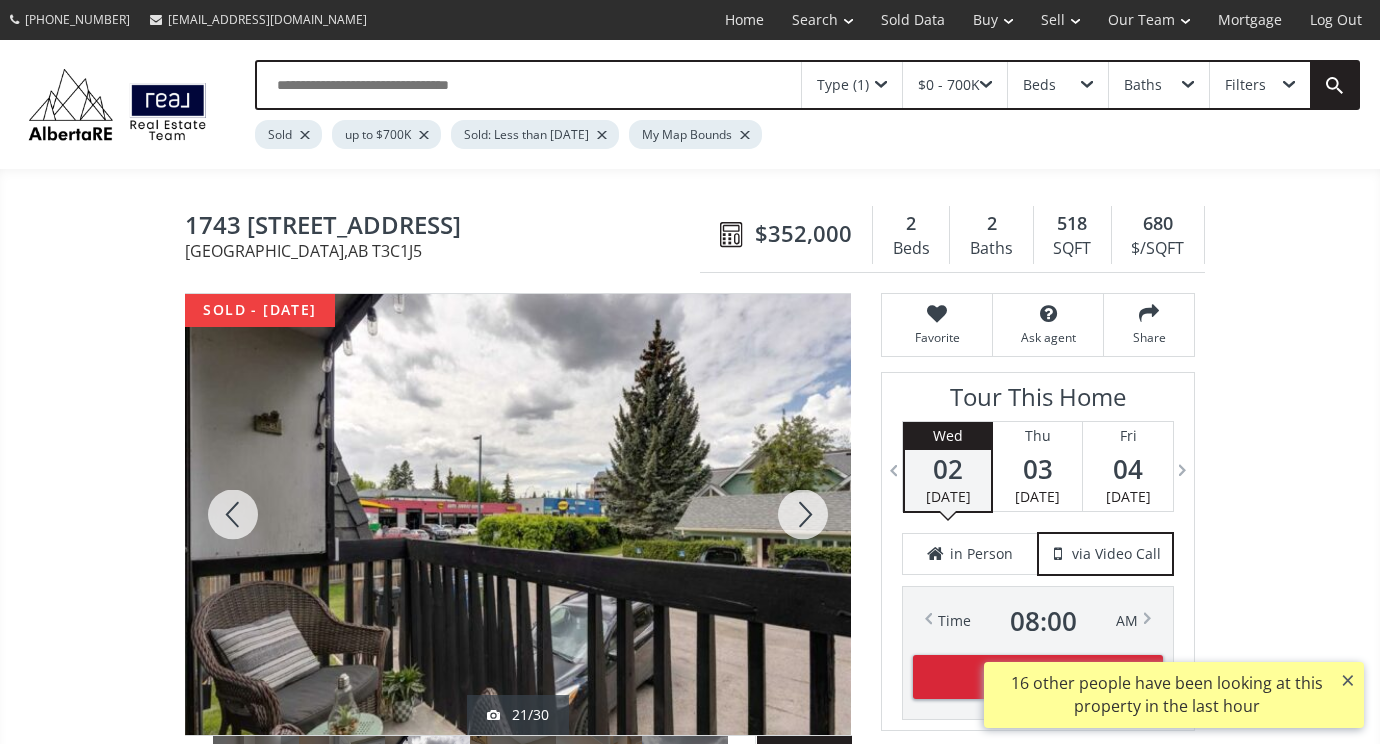 click at bounding box center [803, 514] 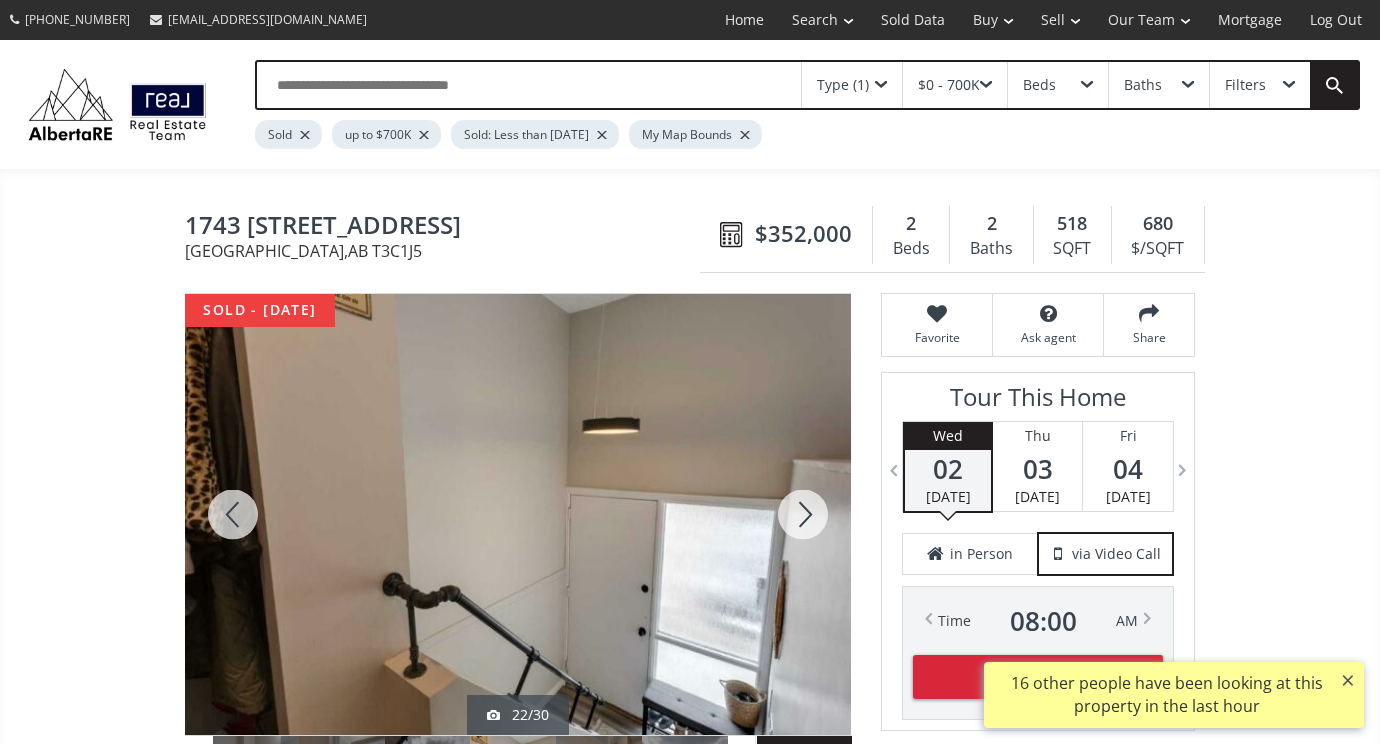 click at bounding box center [803, 514] 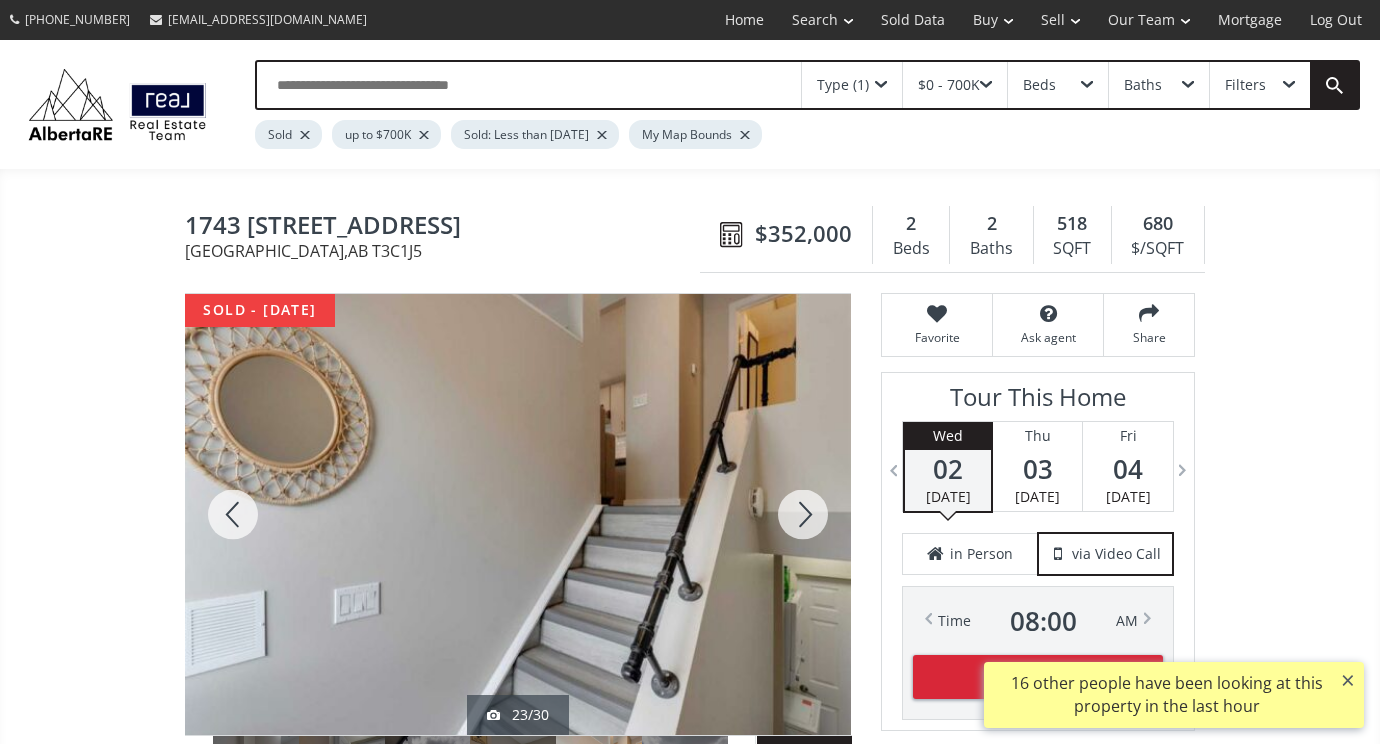 click at bounding box center [803, 514] 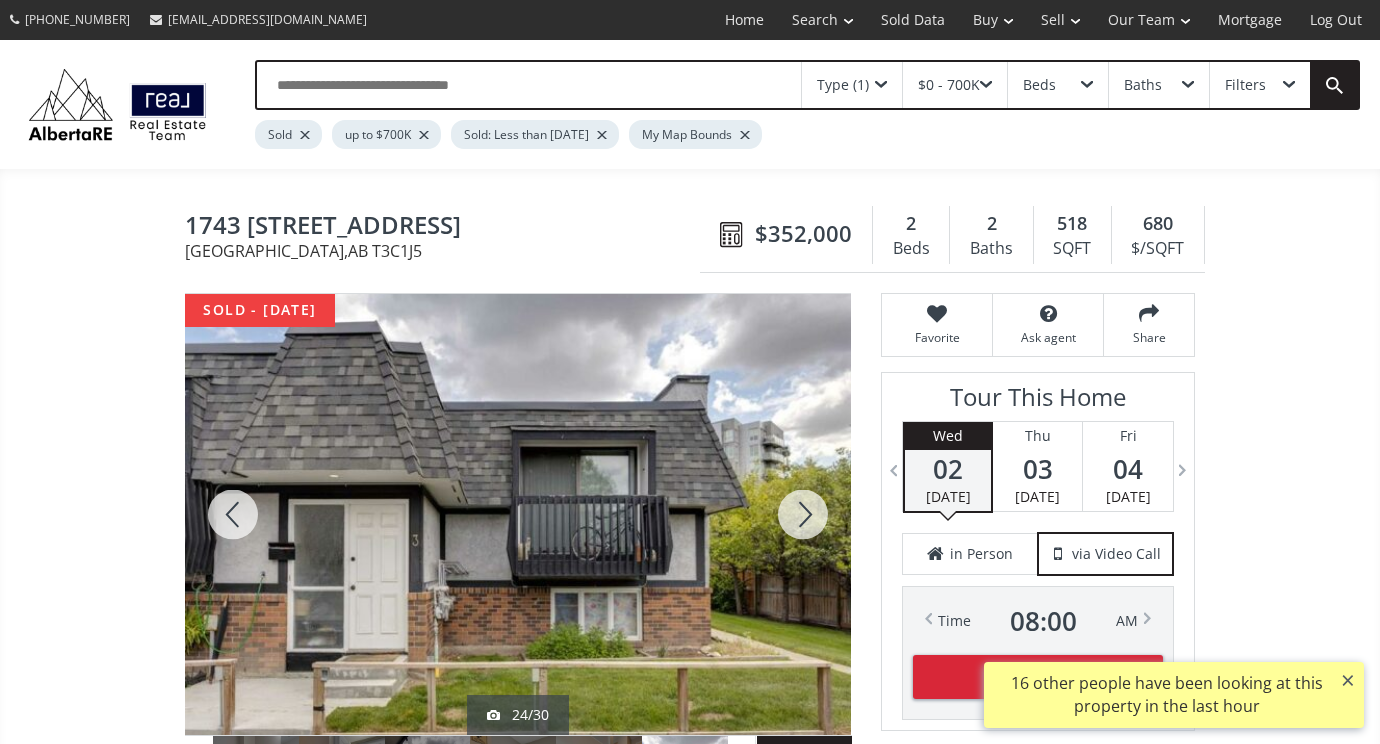 click at bounding box center [803, 514] 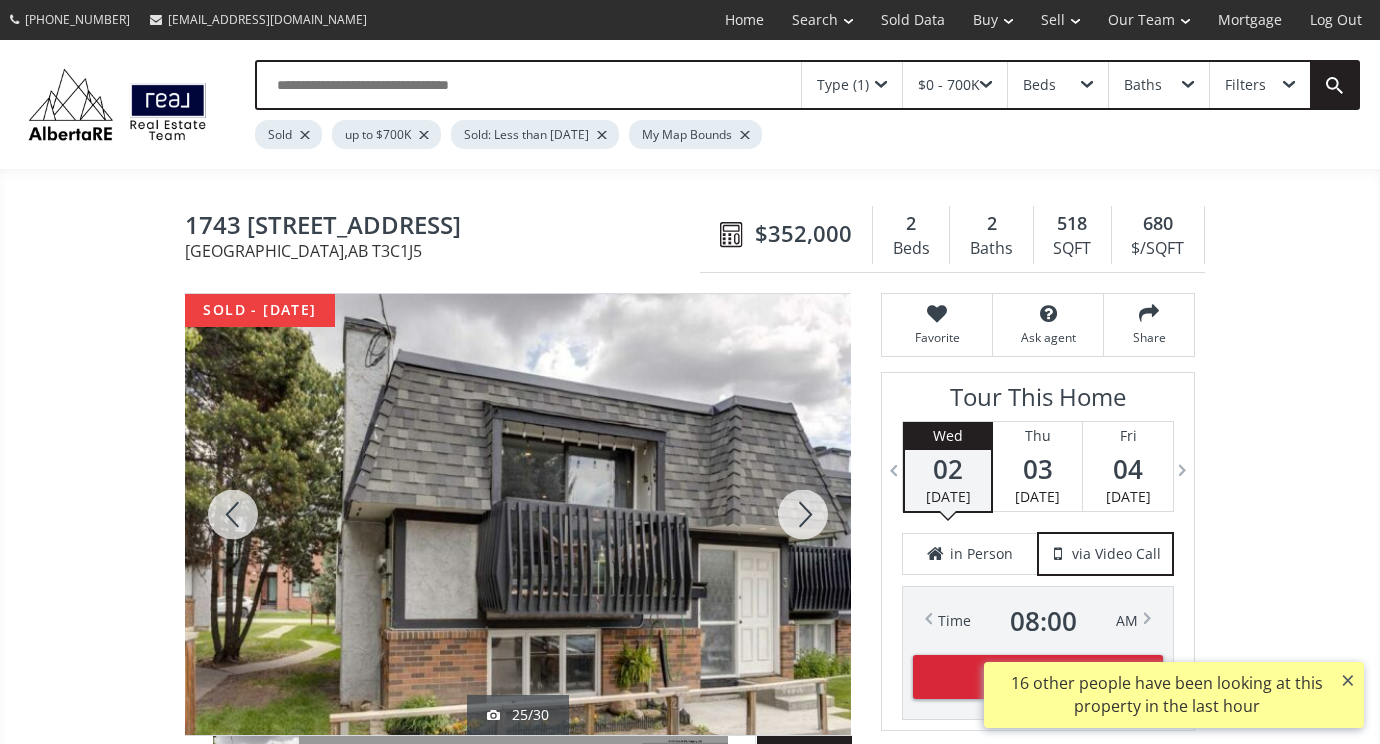 click at bounding box center (803, 514) 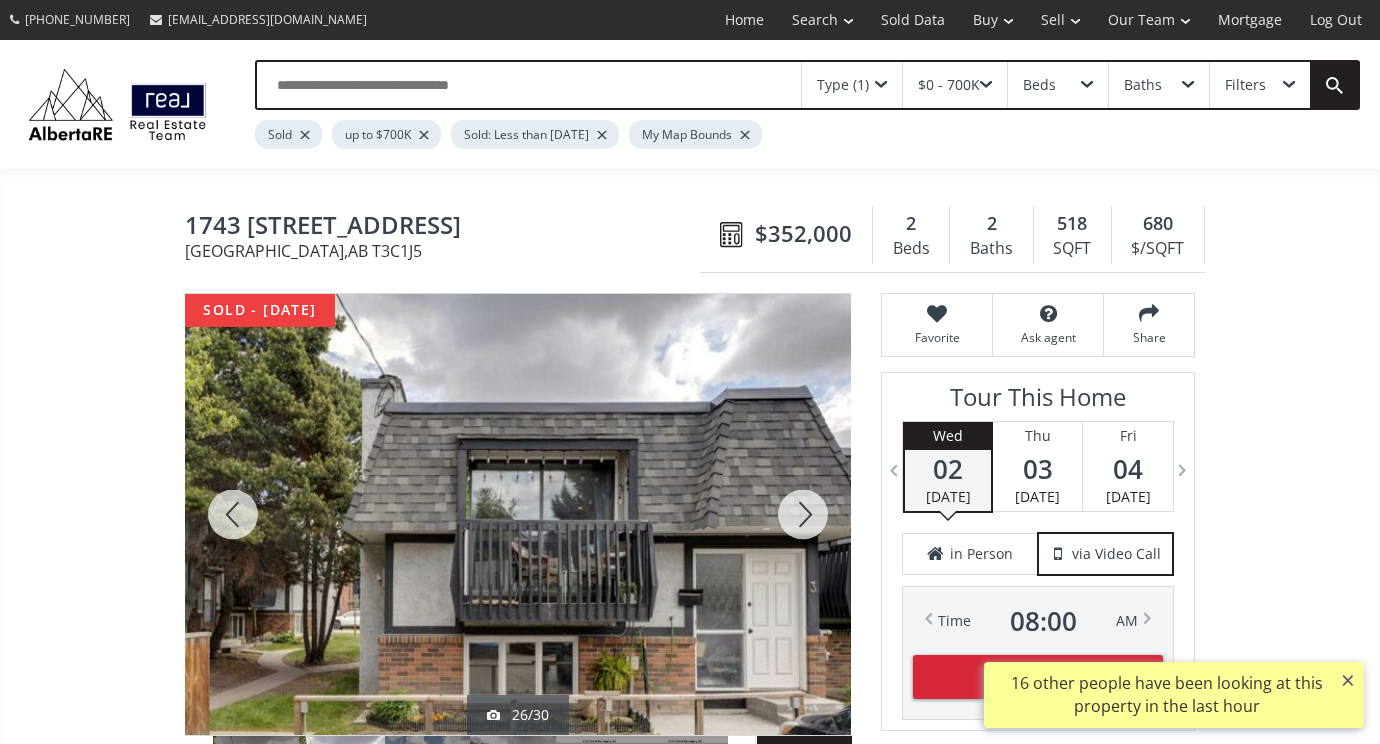 click at bounding box center [803, 514] 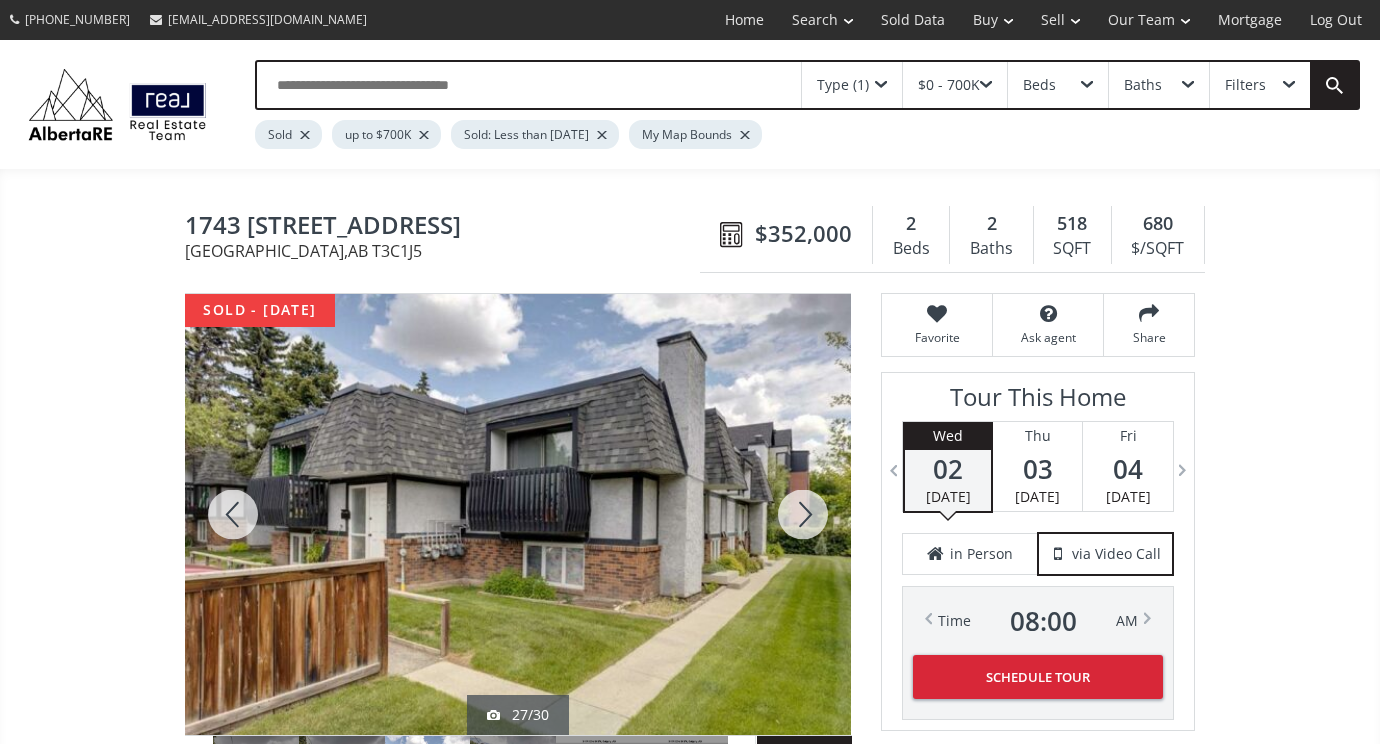 click at bounding box center (803, 514) 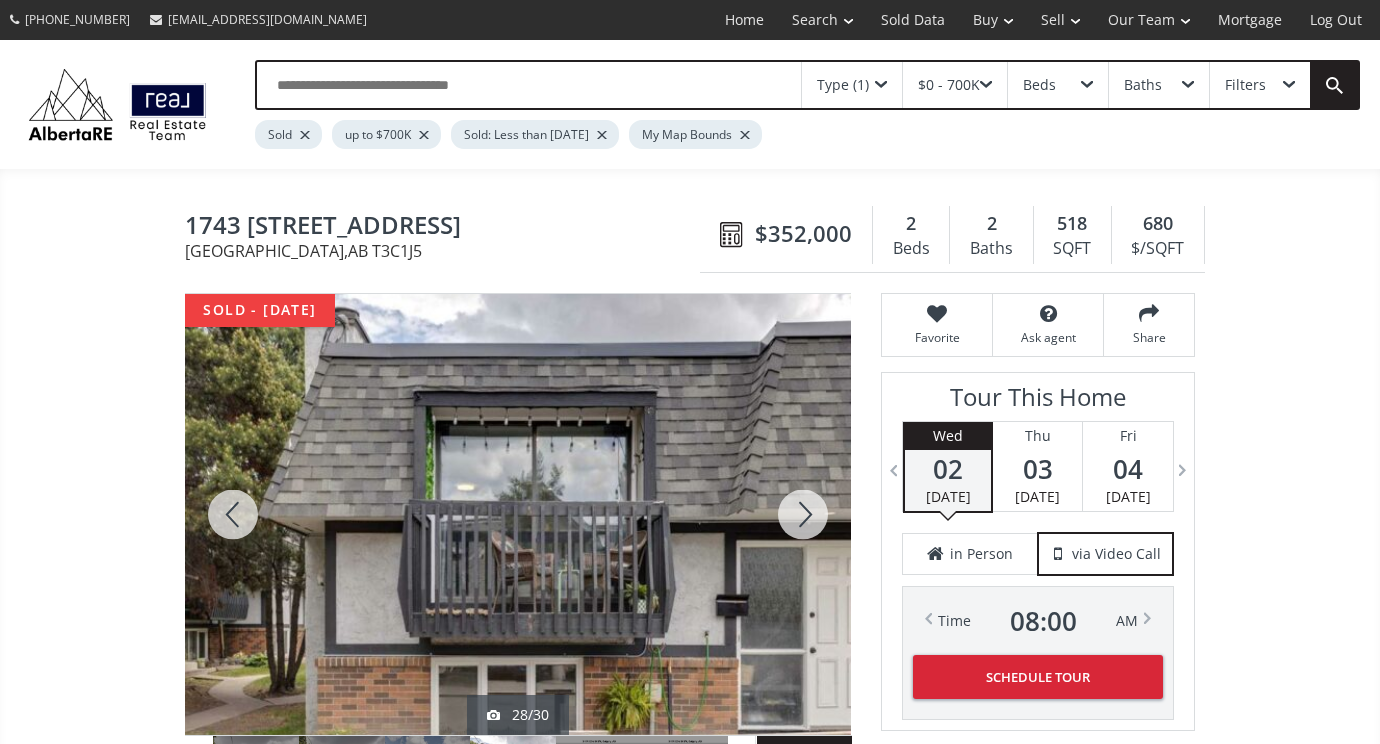 click at bounding box center [803, 514] 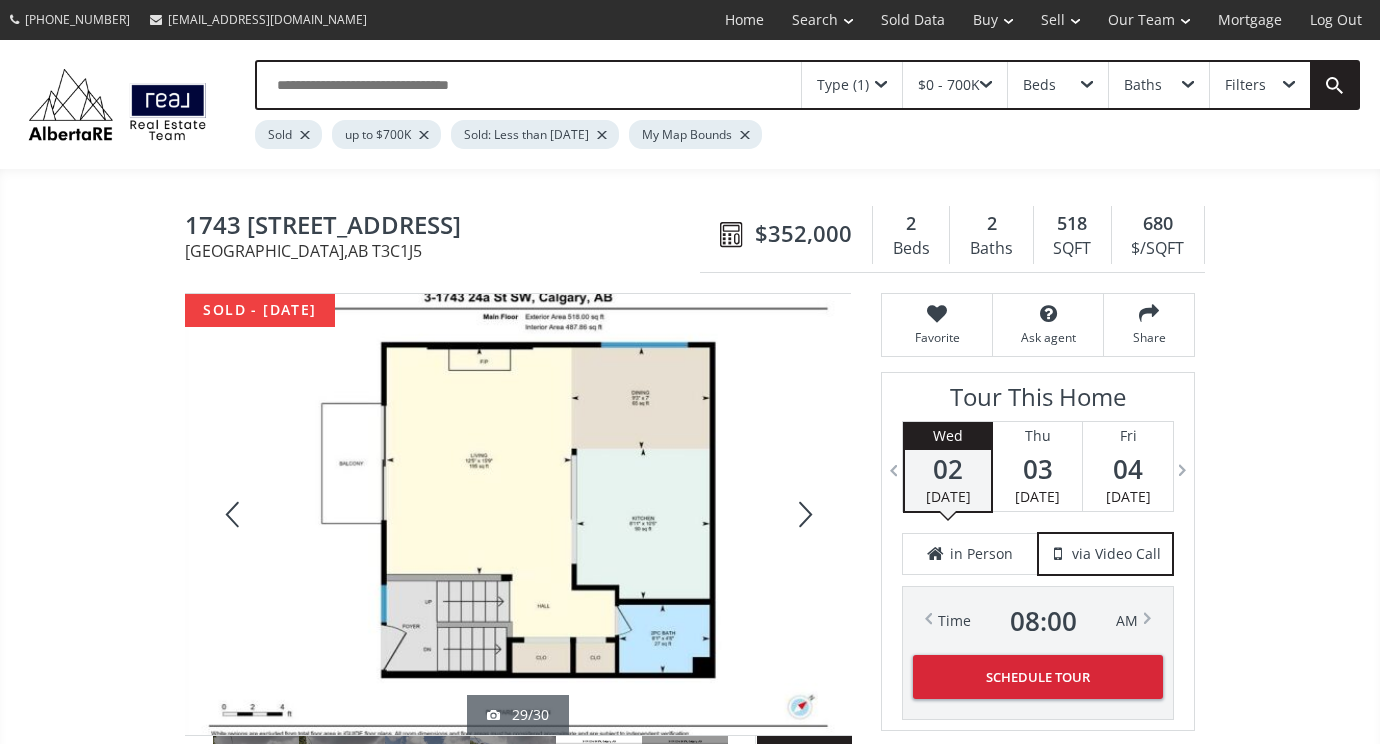 click at bounding box center [803, 514] 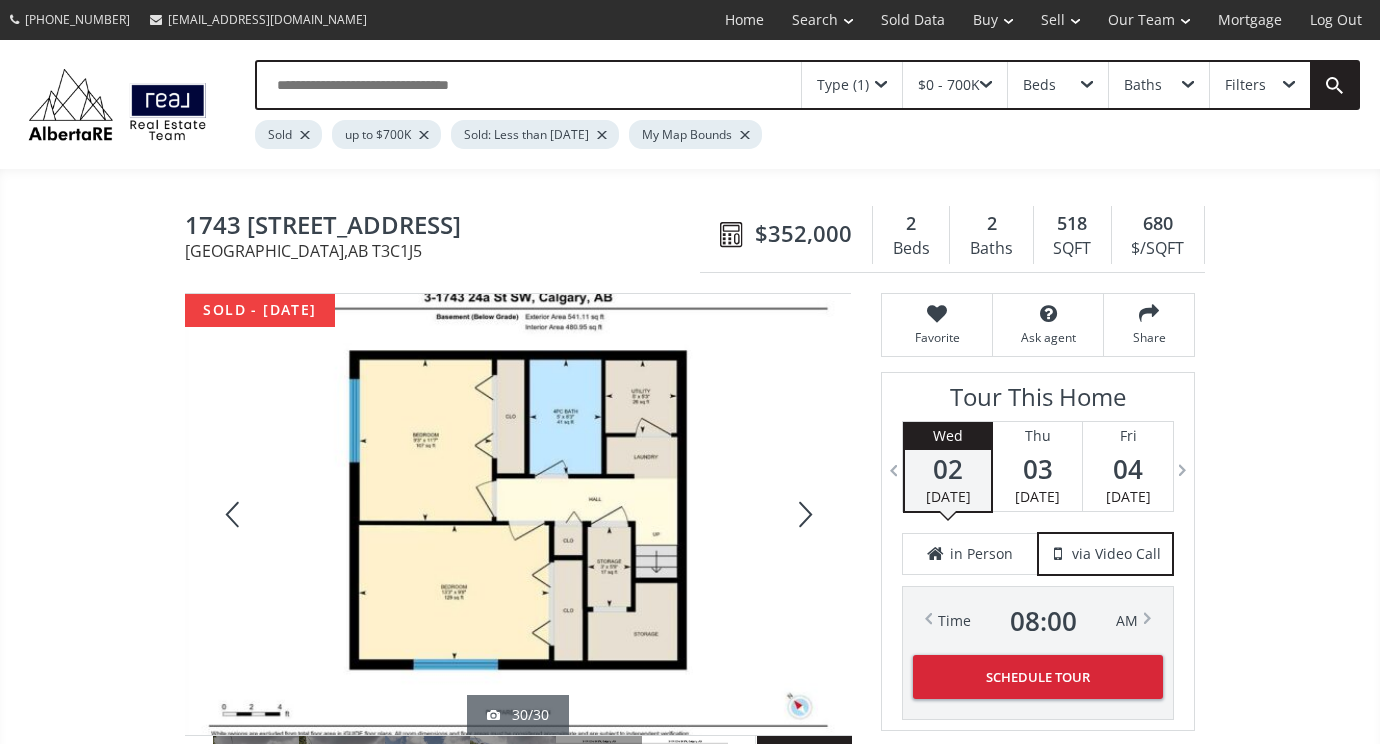 click at bounding box center (803, 514) 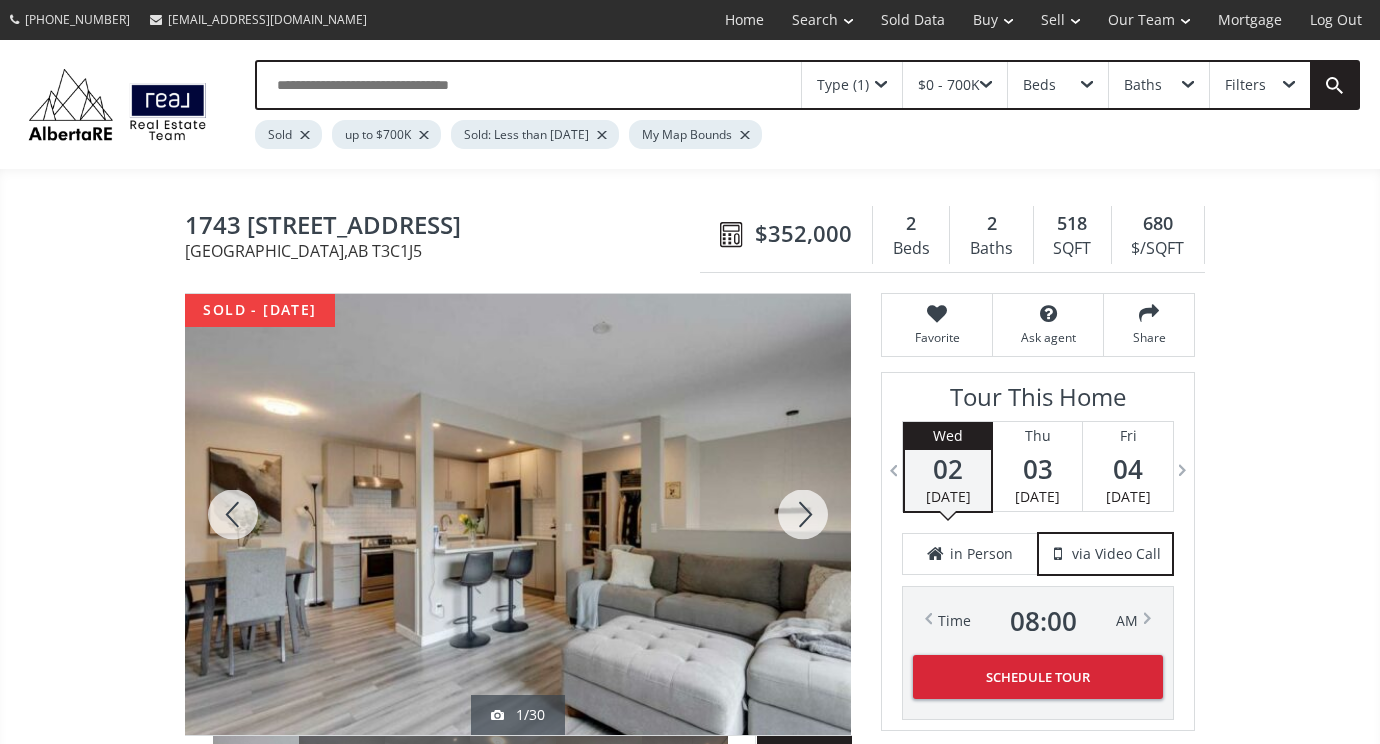 click at bounding box center [233, 514] 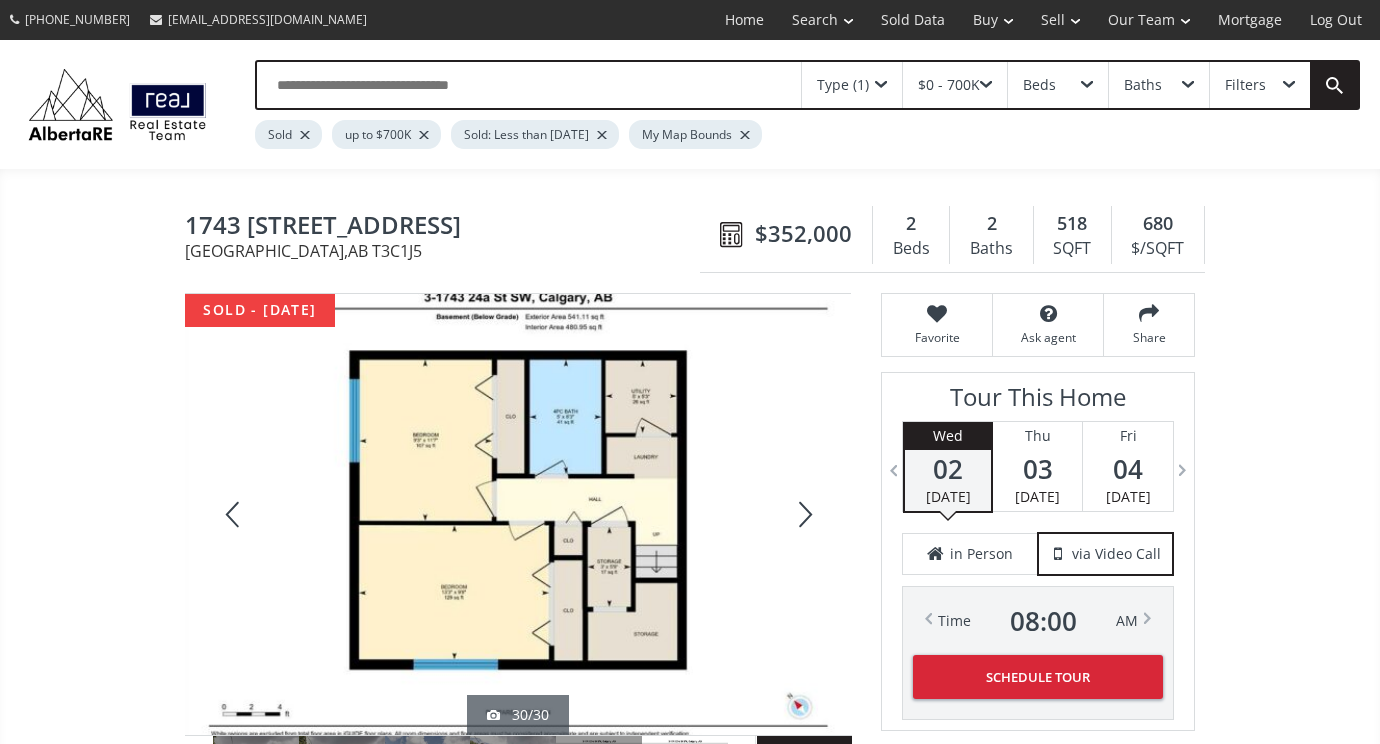 click at bounding box center (233, 514) 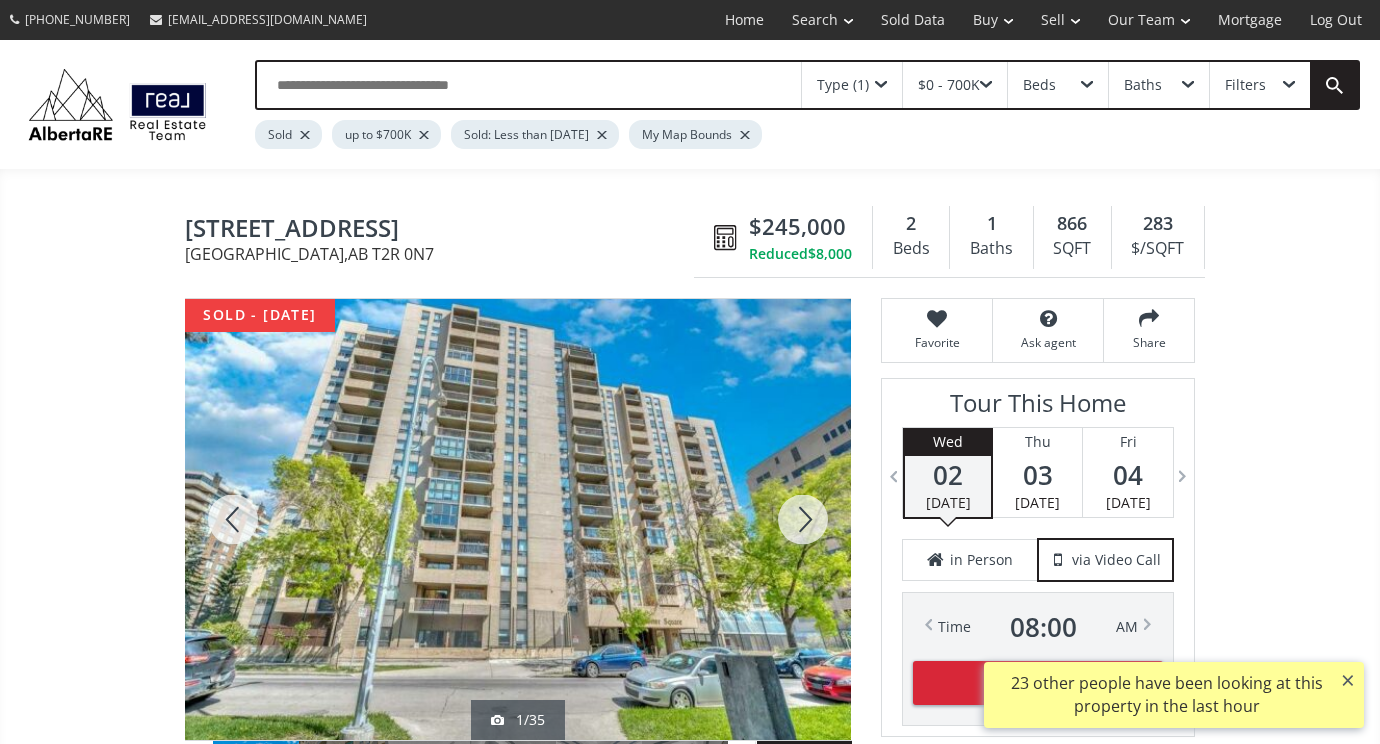 scroll, scrollTop: 0, scrollLeft: 0, axis: both 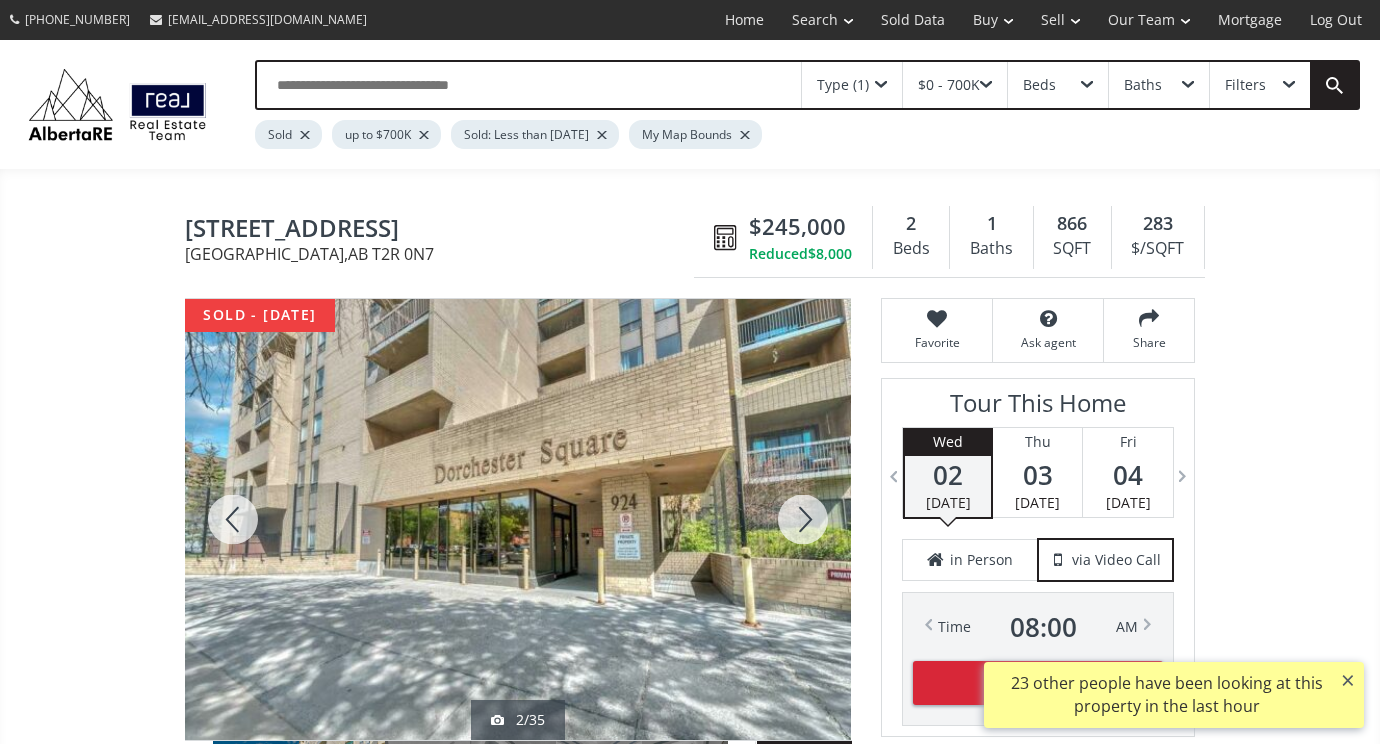 click at bounding box center [803, 519] 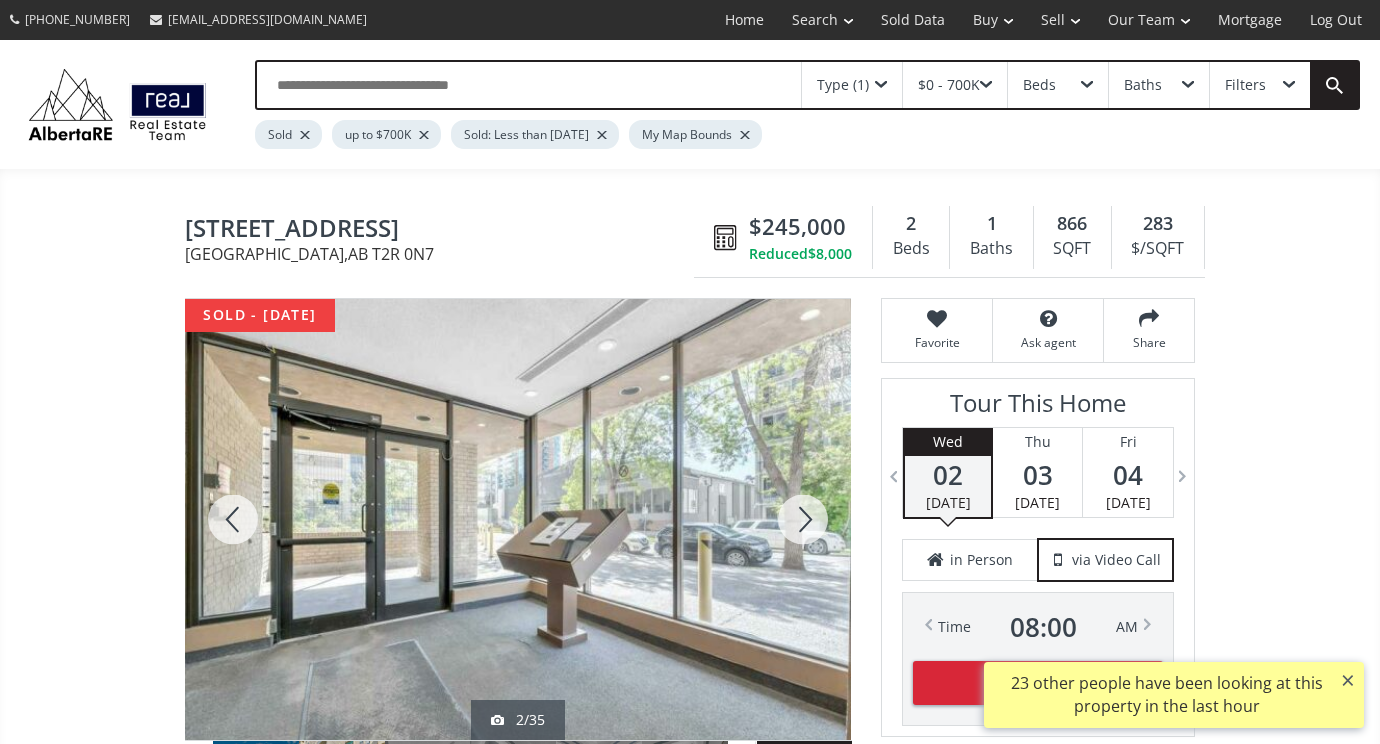 click at bounding box center (803, 519) 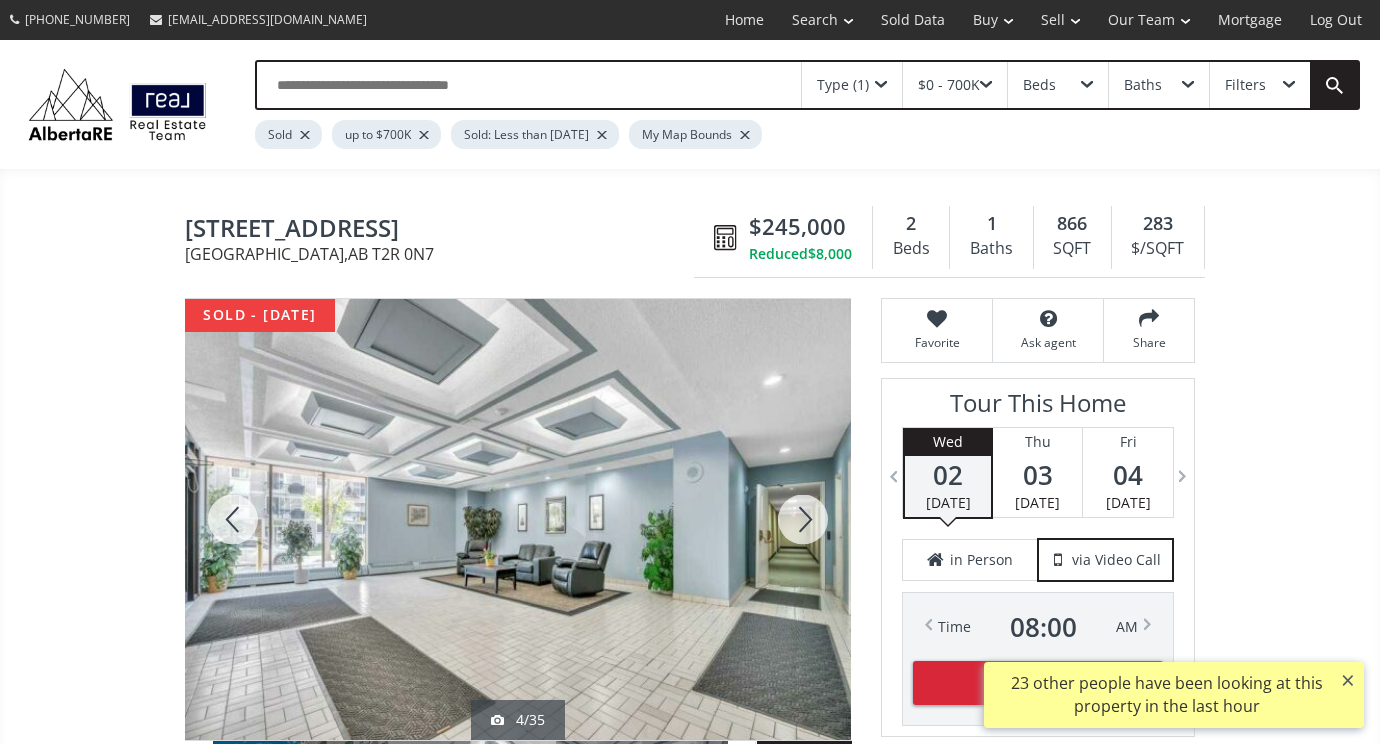 click at bounding box center (803, 519) 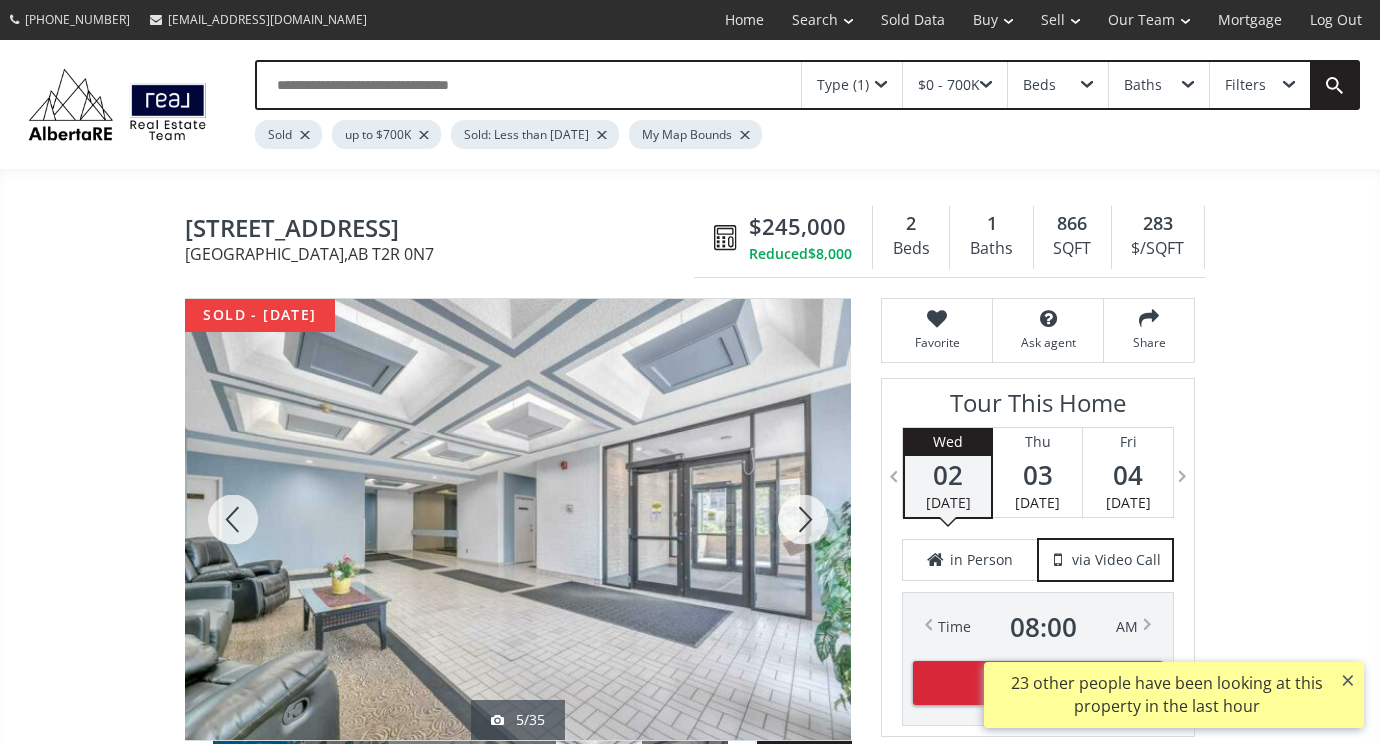 click at bounding box center [803, 519] 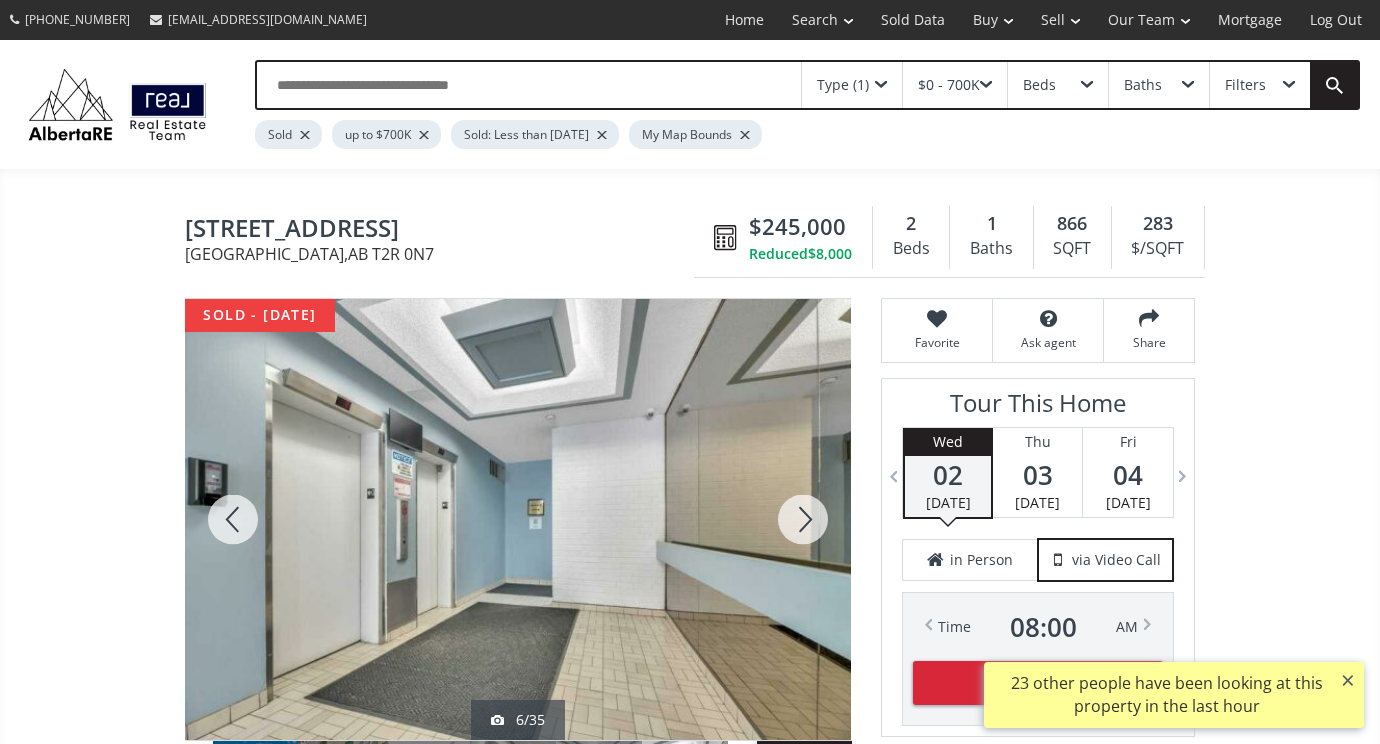 click at bounding box center [803, 519] 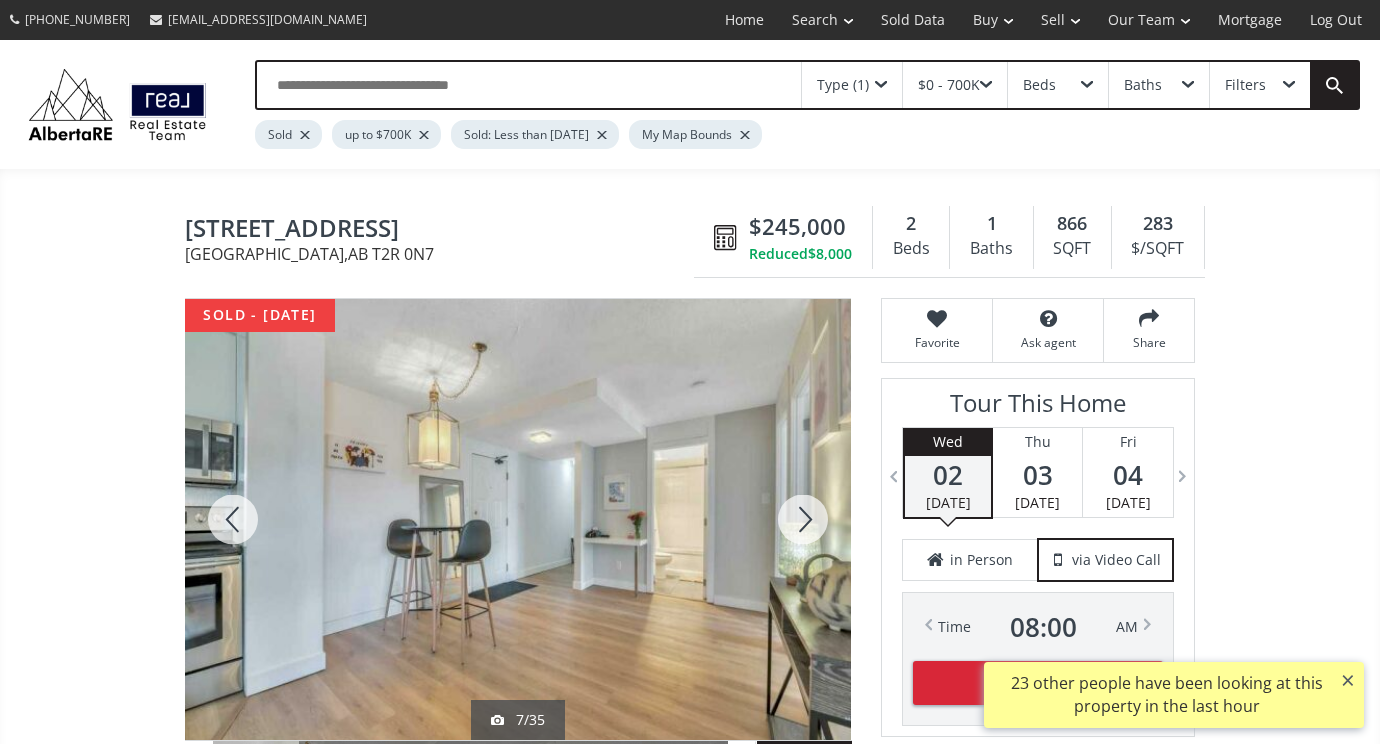 click at bounding box center (803, 519) 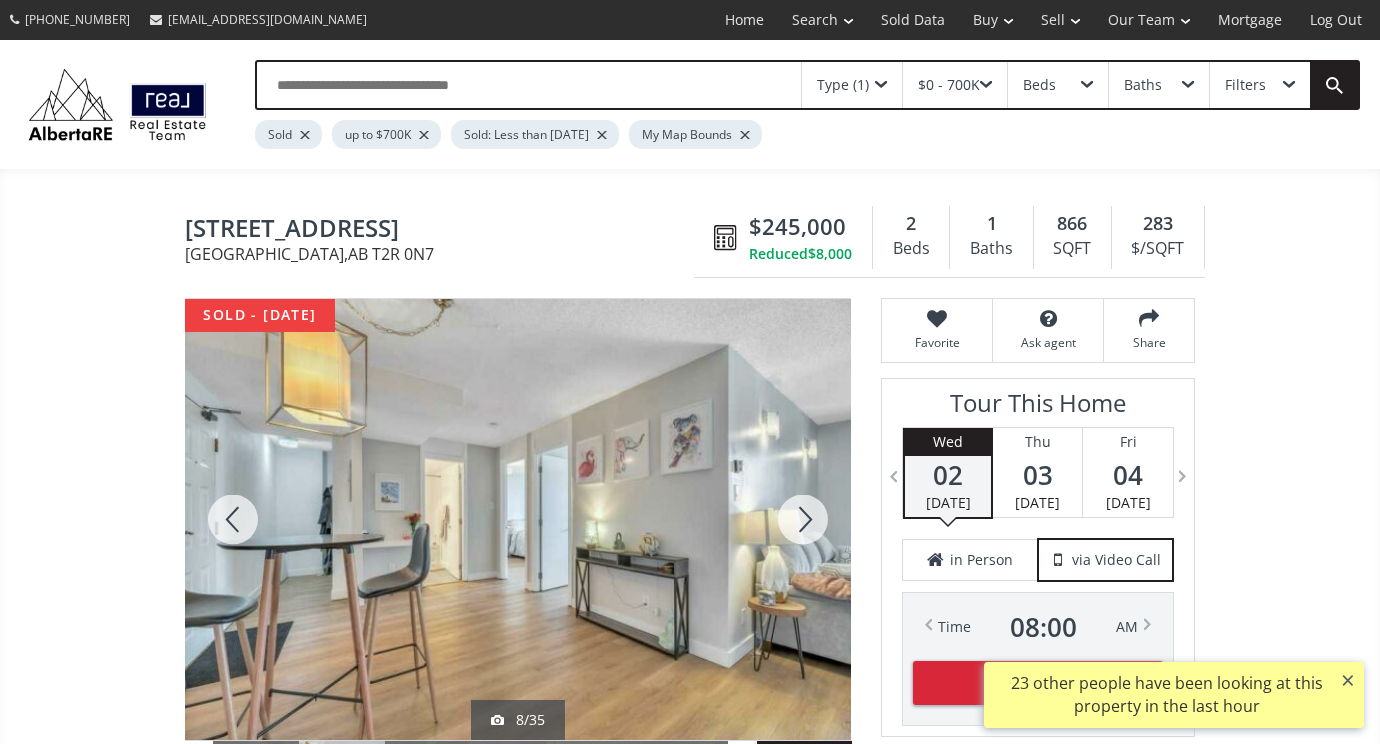 click at bounding box center (803, 519) 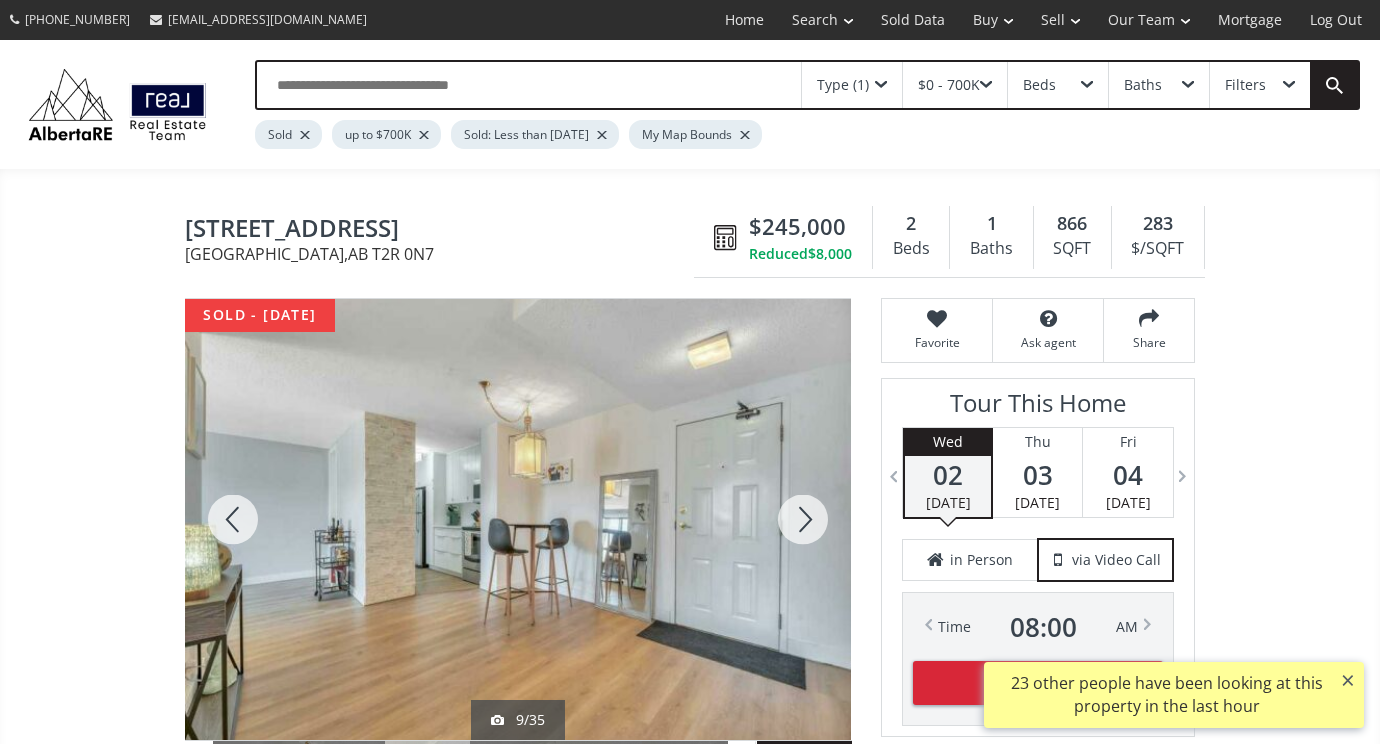 click at bounding box center [803, 519] 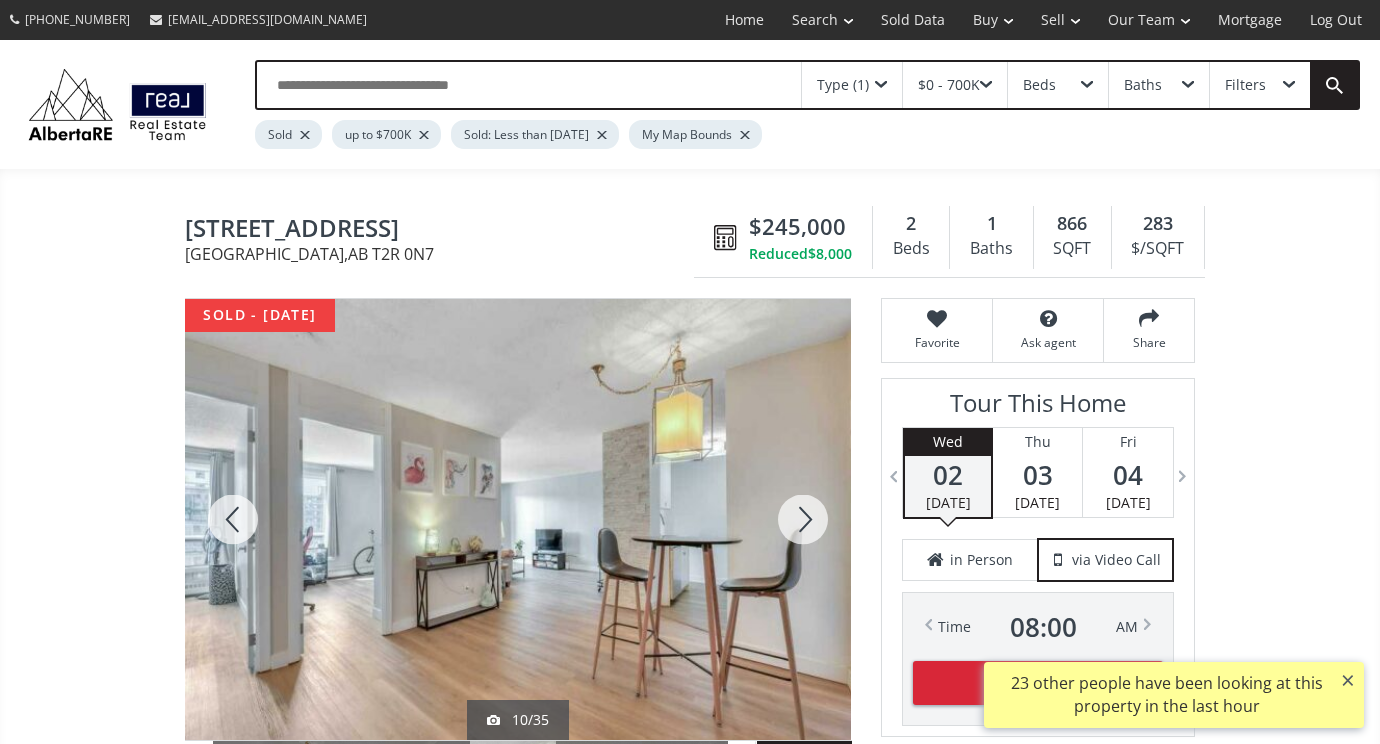click at bounding box center (803, 519) 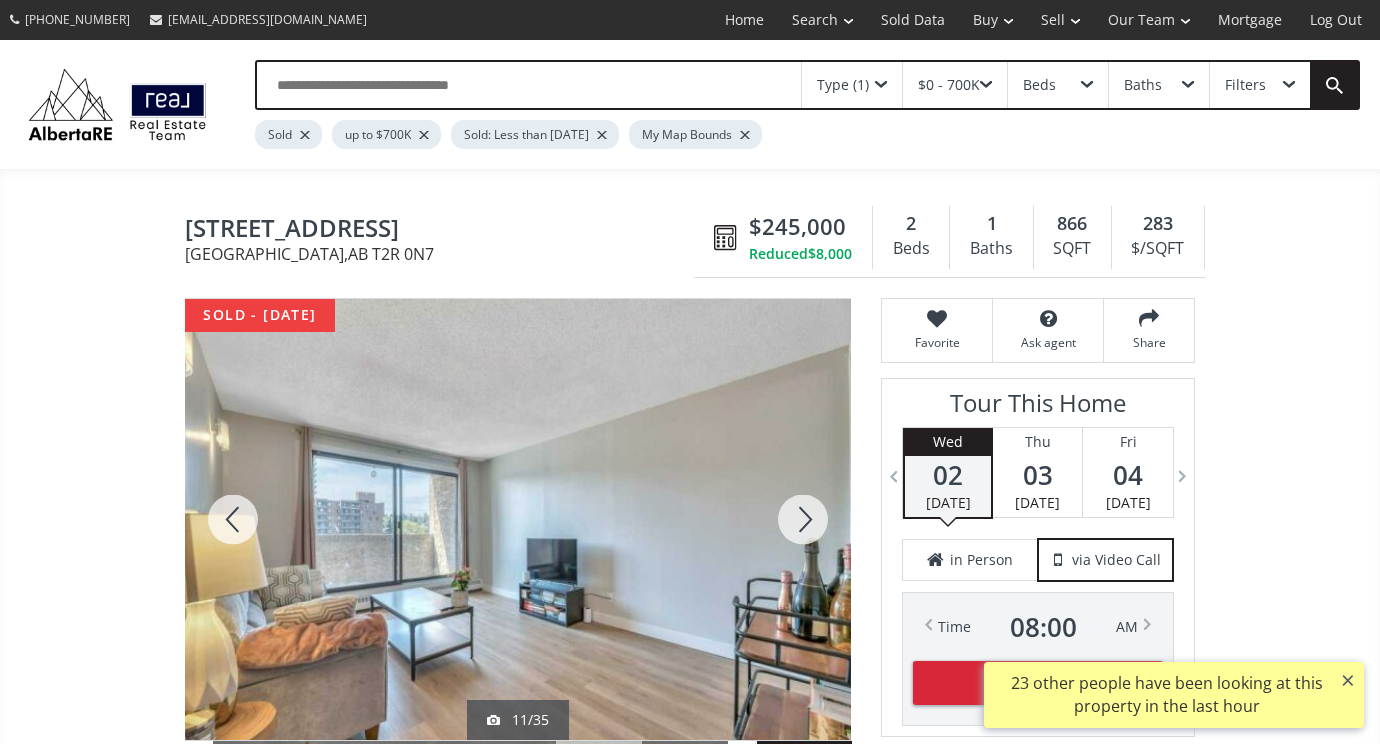 click at bounding box center (803, 519) 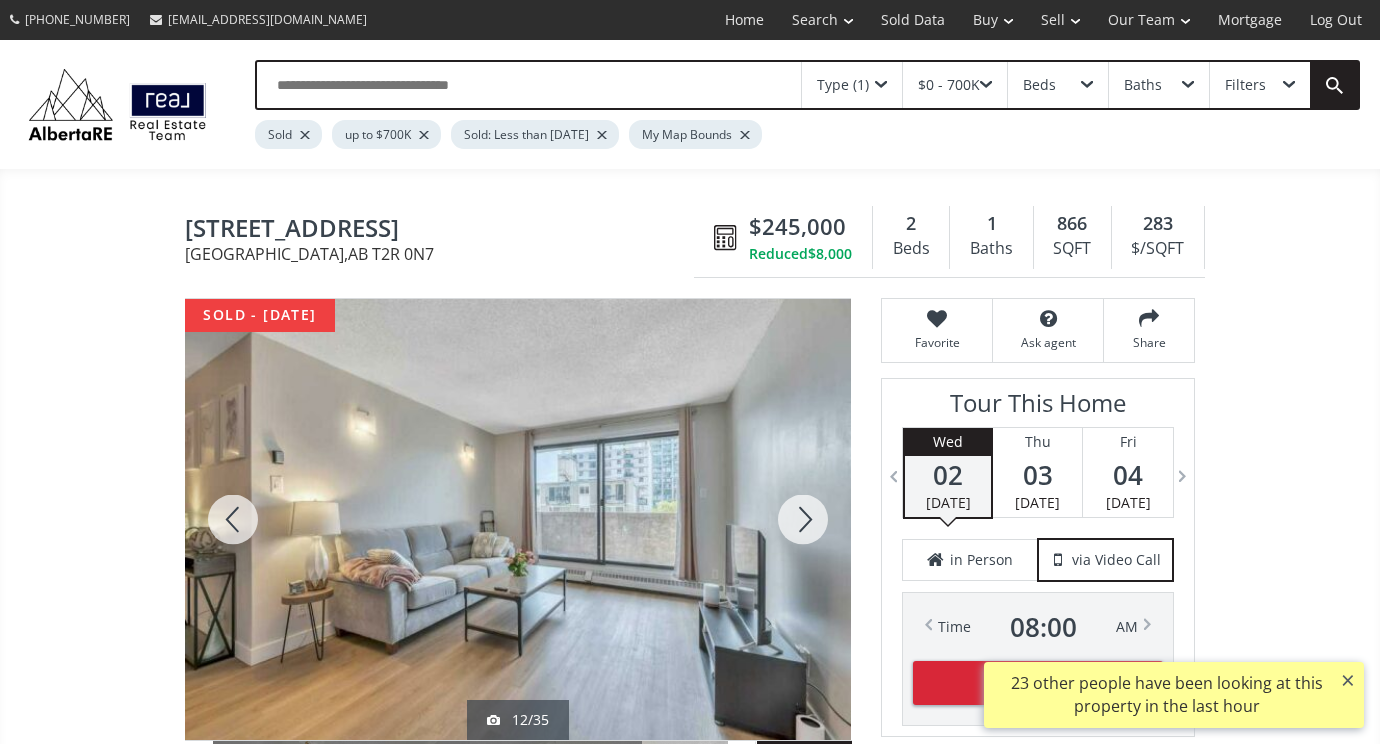 click at bounding box center (803, 519) 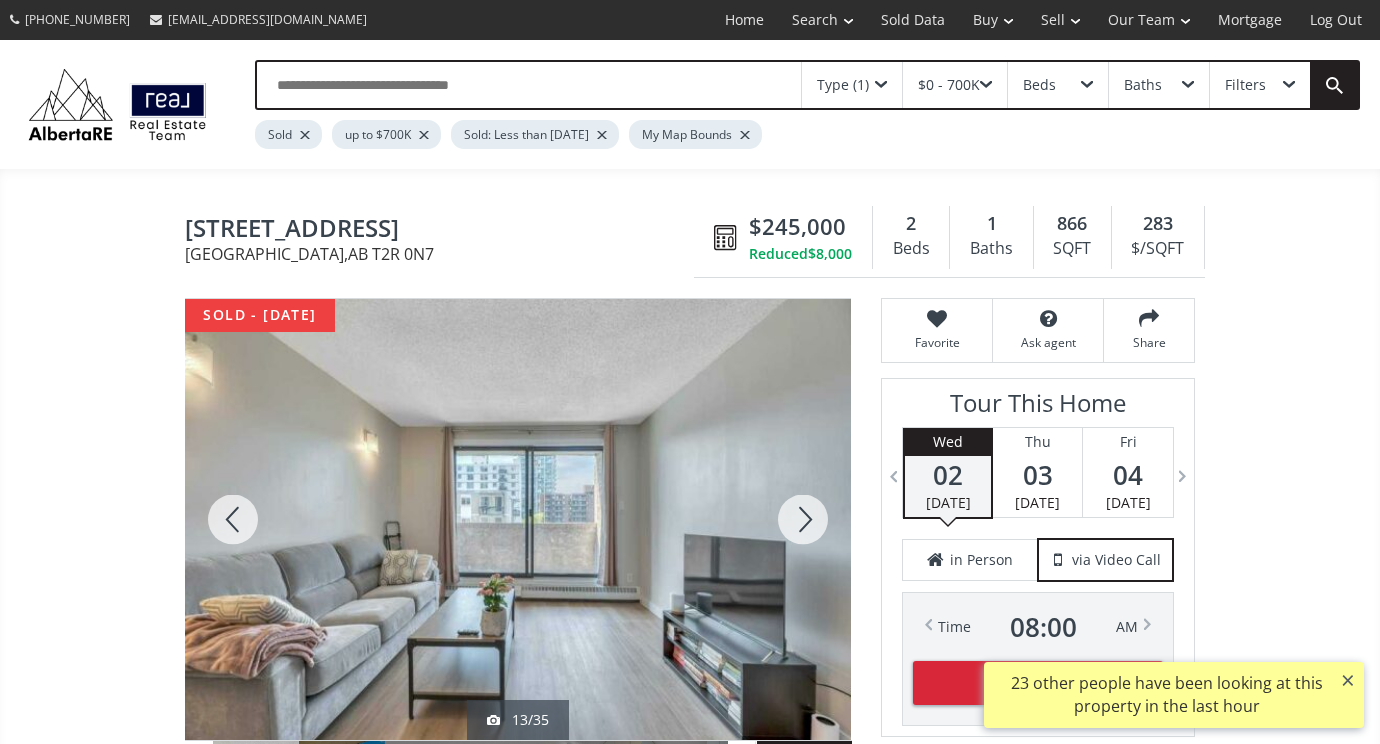click at bounding box center (803, 519) 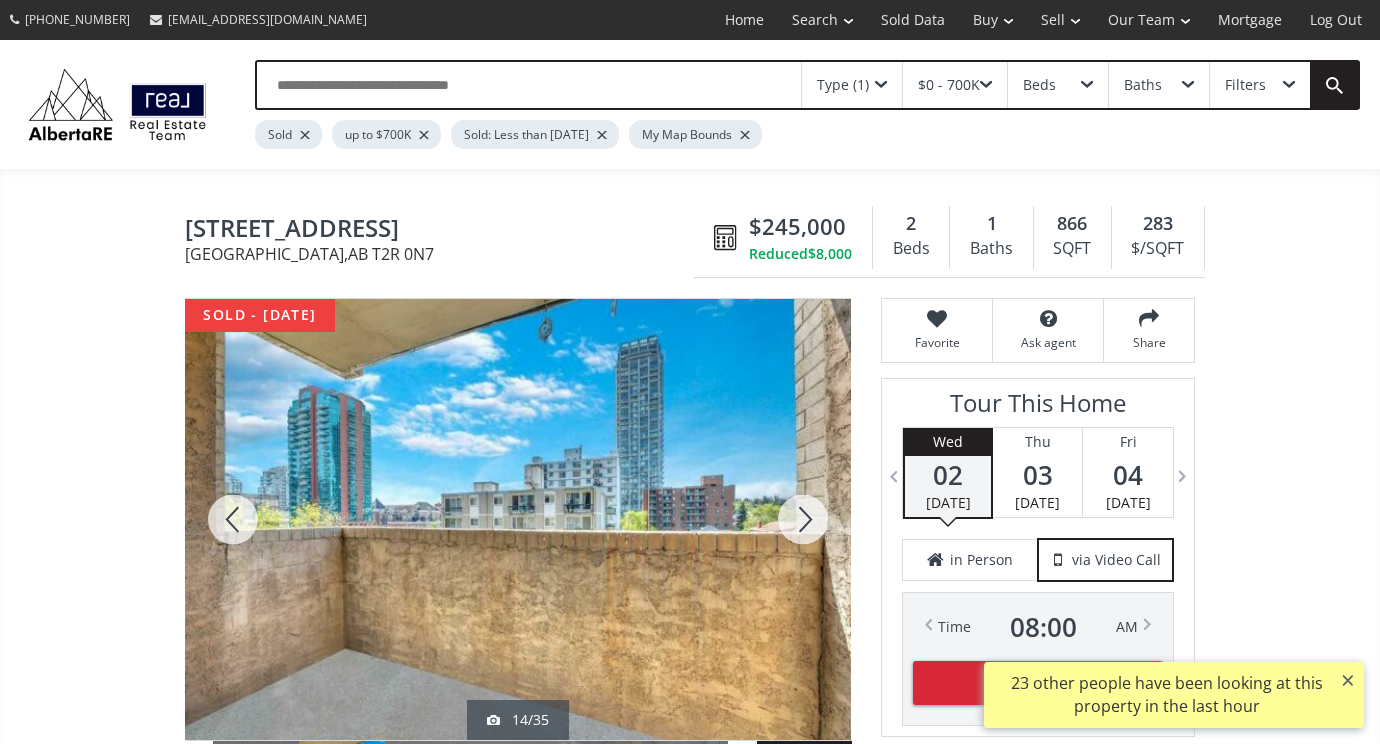 click at bounding box center (803, 519) 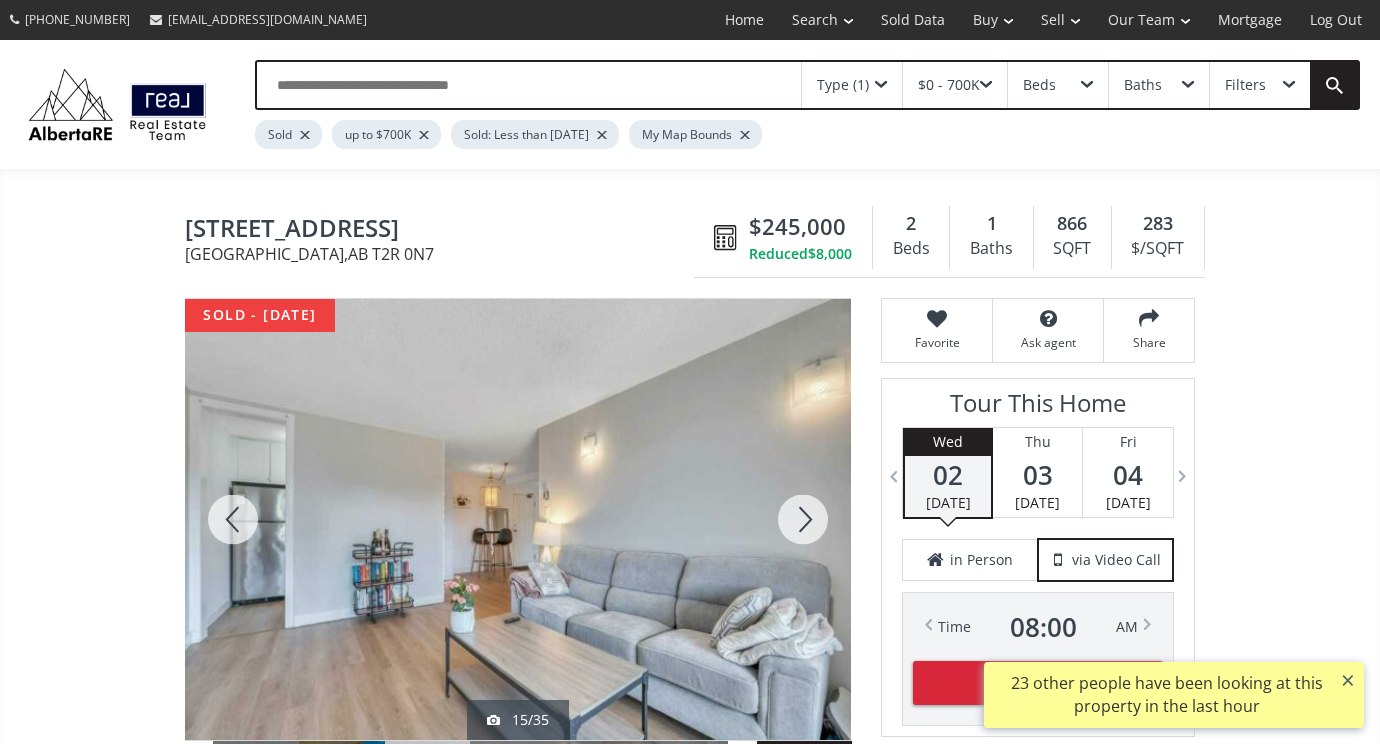 click at bounding box center [803, 519] 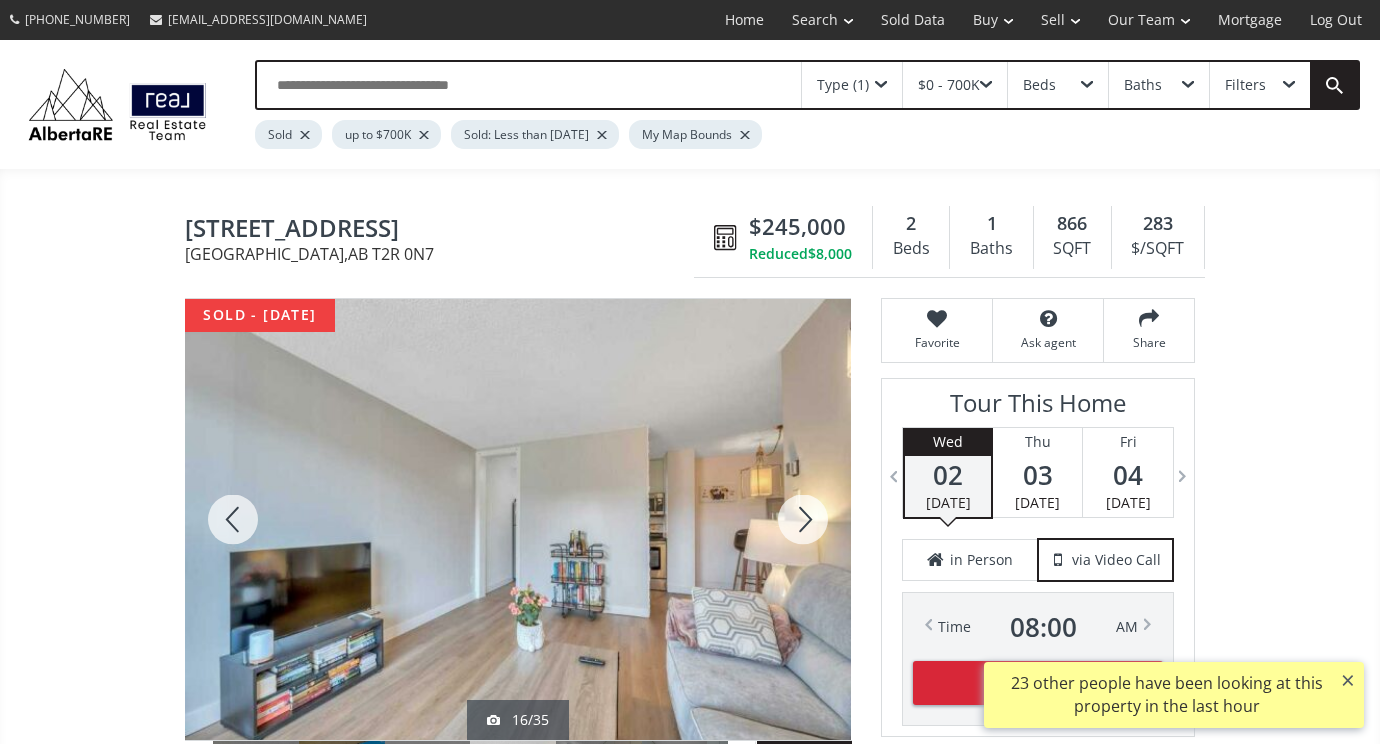 click at bounding box center [803, 519] 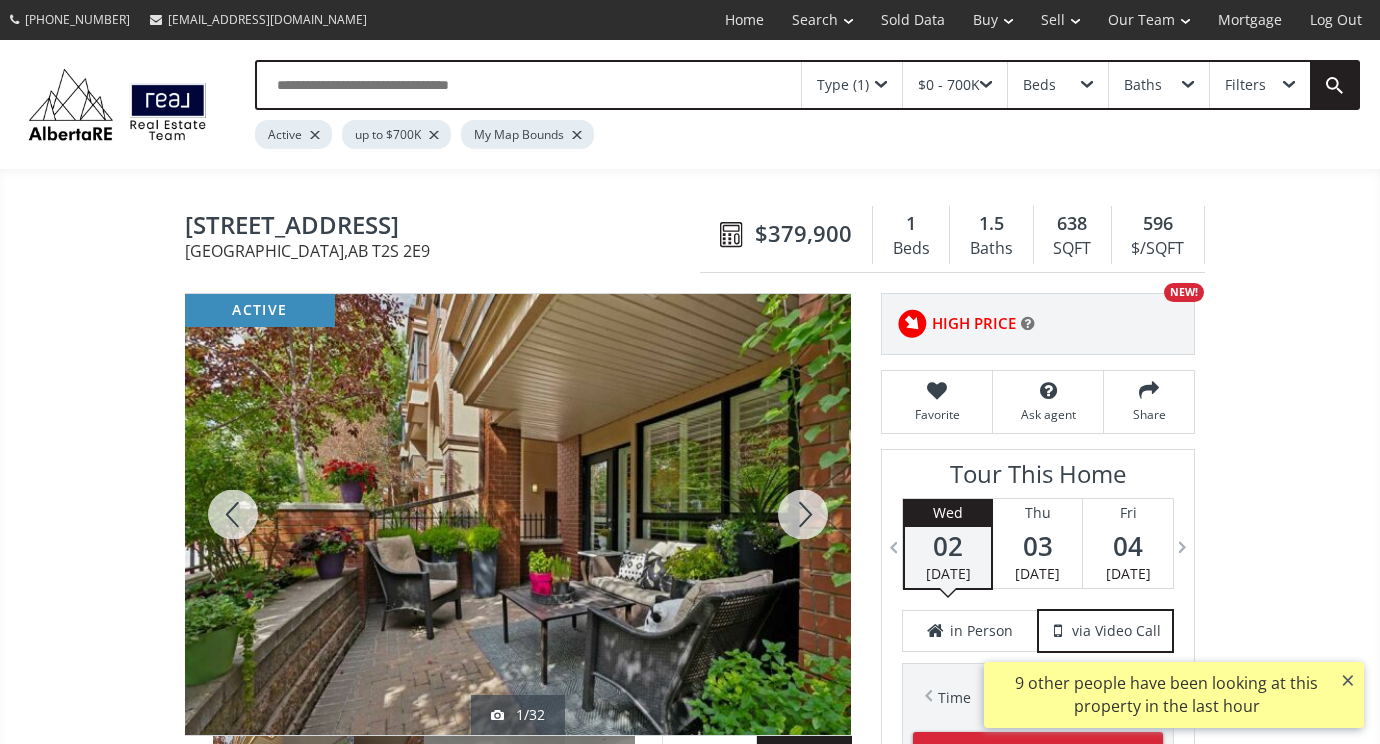 scroll, scrollTop: 0, scrollLeft: 0, axis: both 